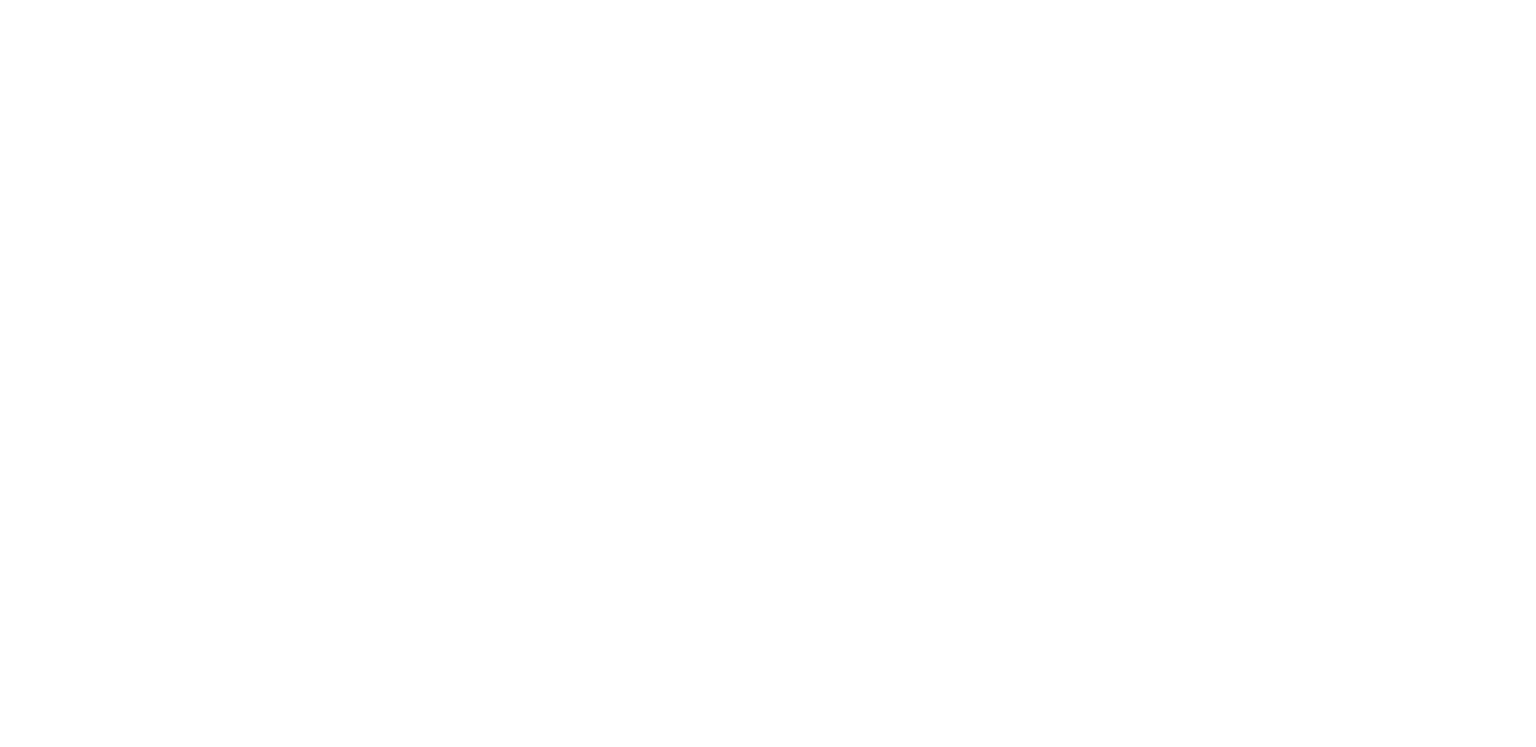 scroll, scrollTop: 0, scrollLeft: 0, axis: both 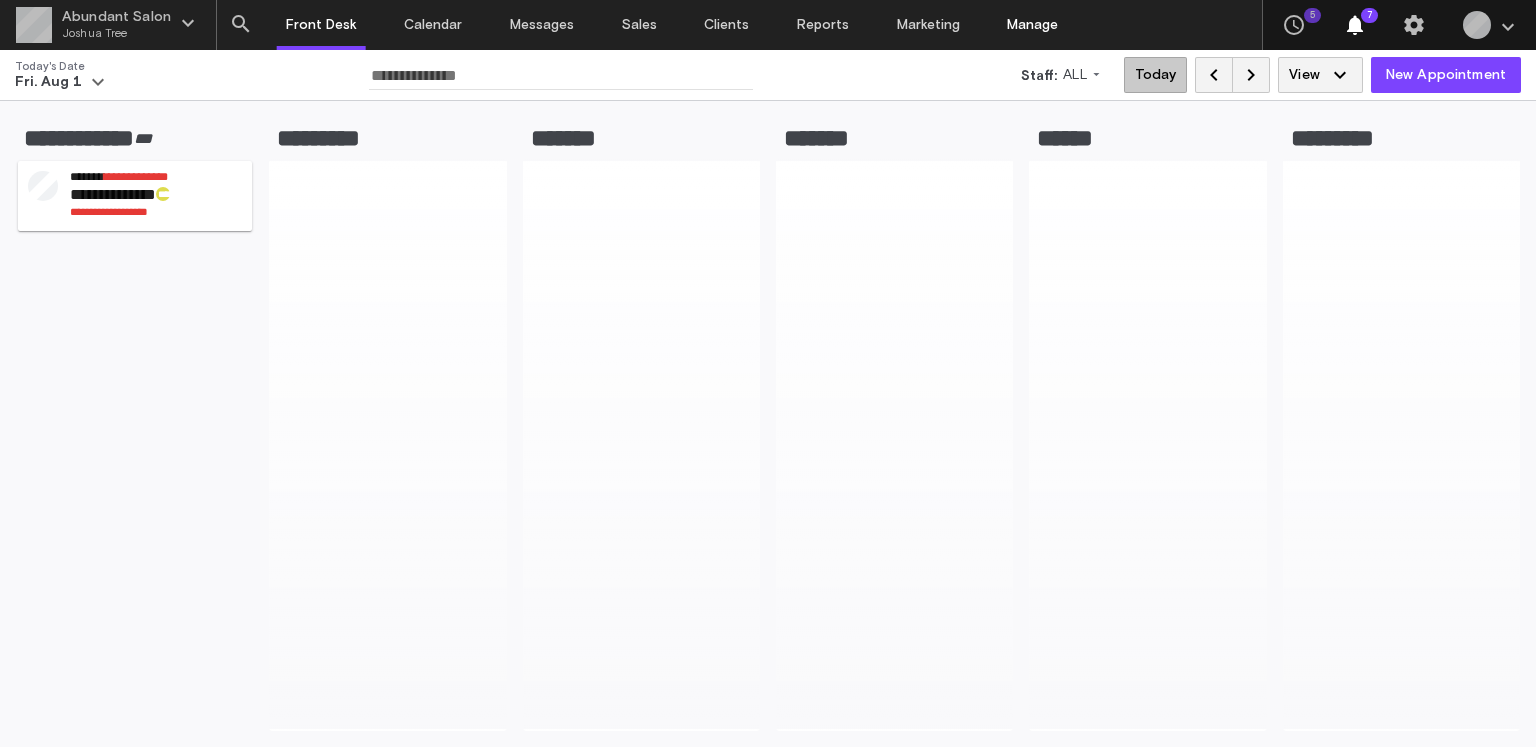 click on "Manage" at bounding box center [1033, 25] 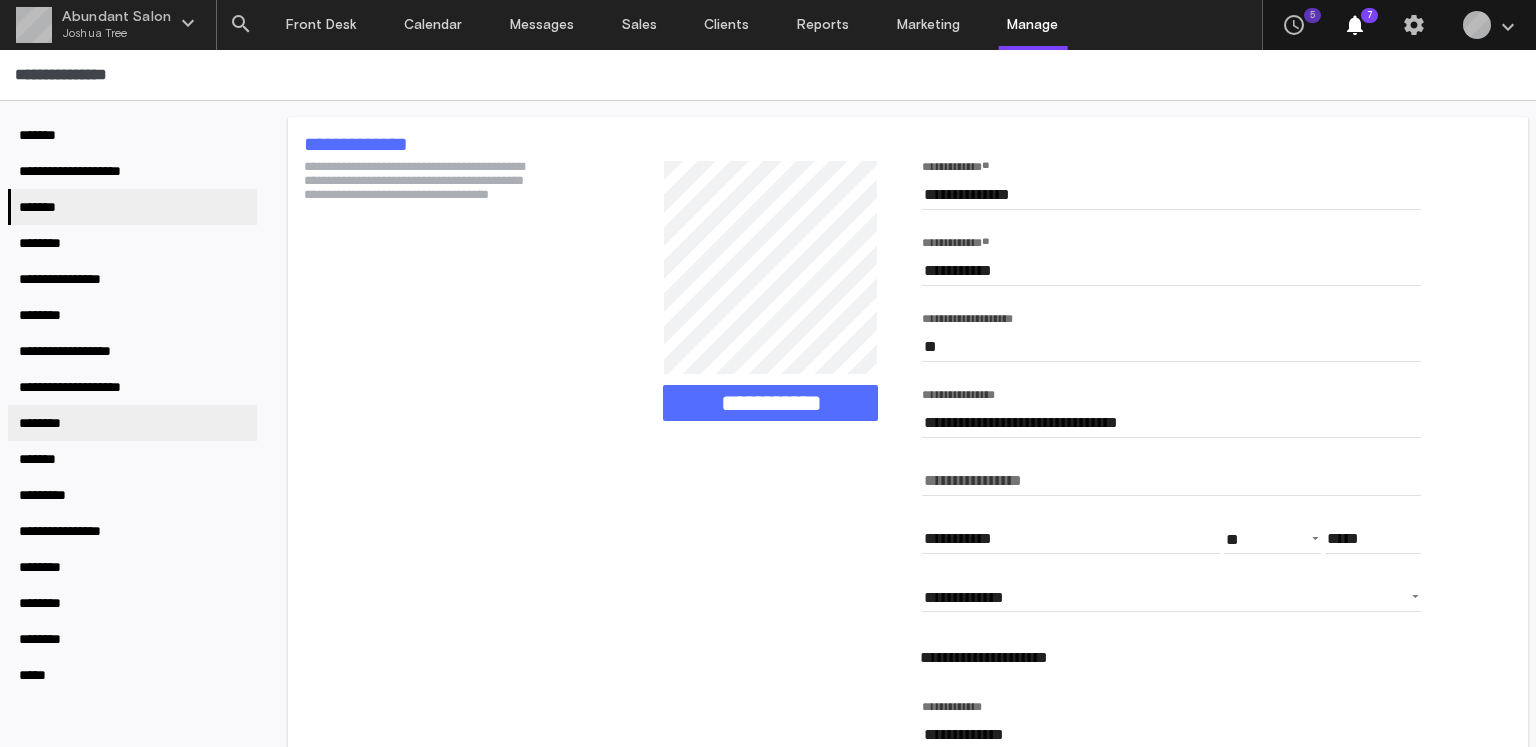 click on "********" at bounding box center [132, 423] 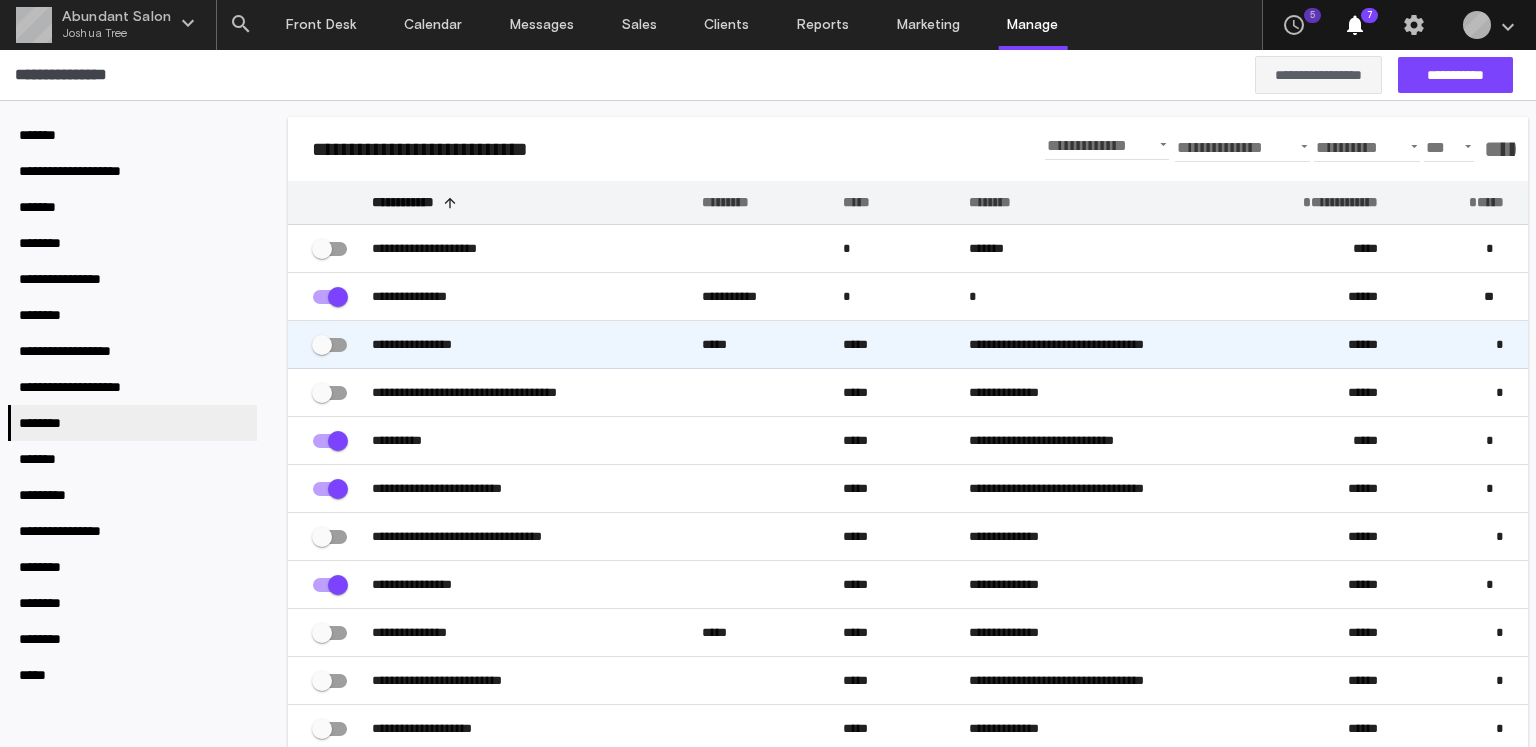 click on "**********" 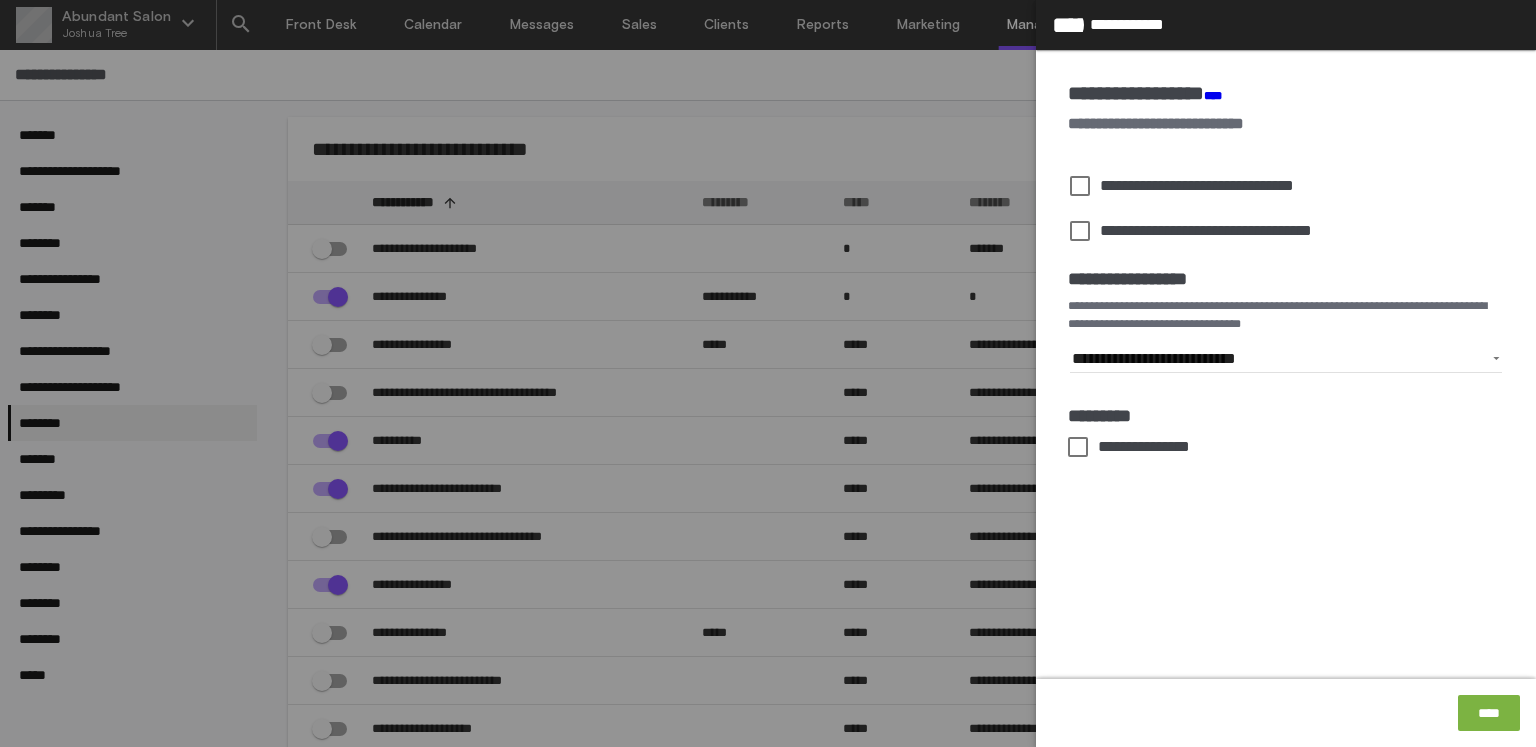 click on "****" 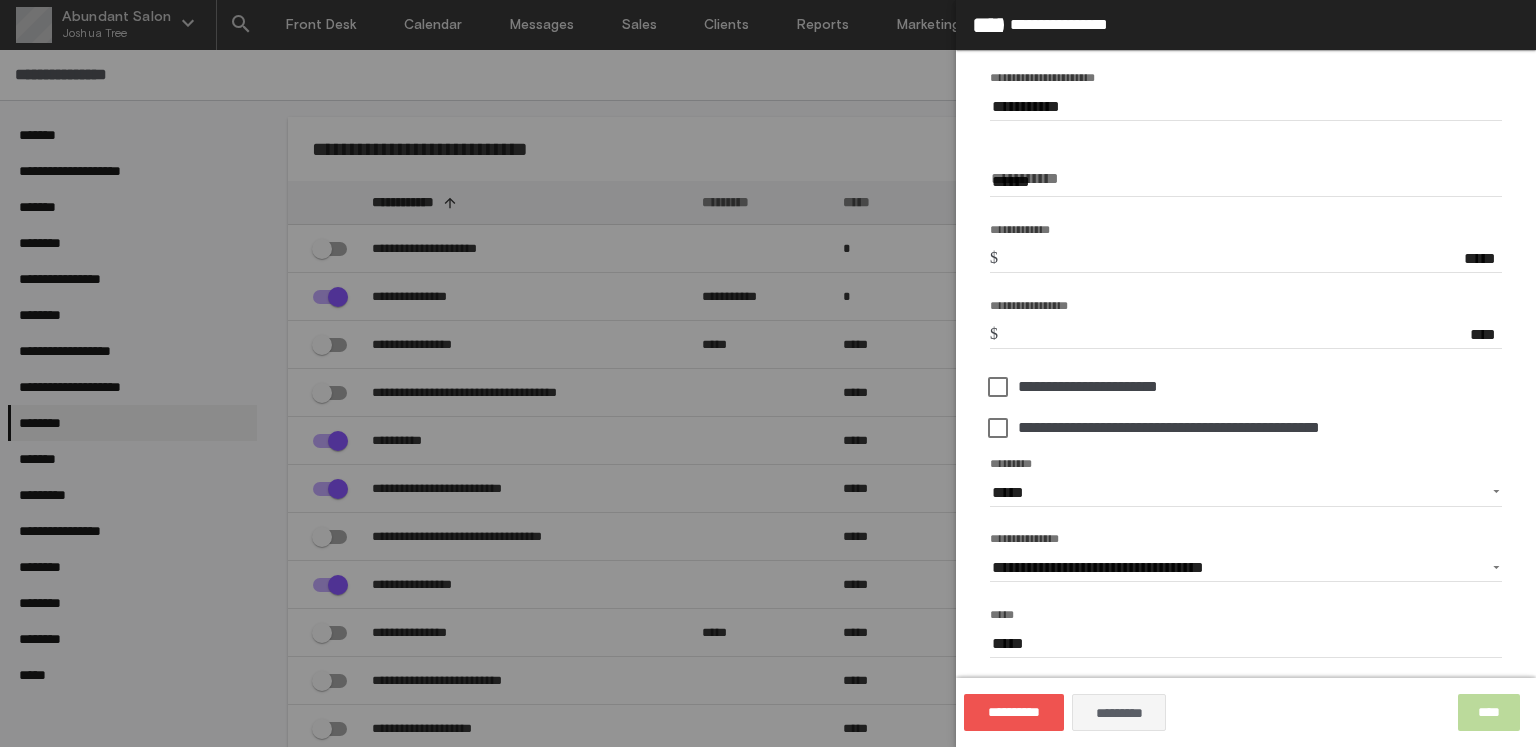 scroll, scrollTop: 318, scrollLeft: 0, axis: vertical 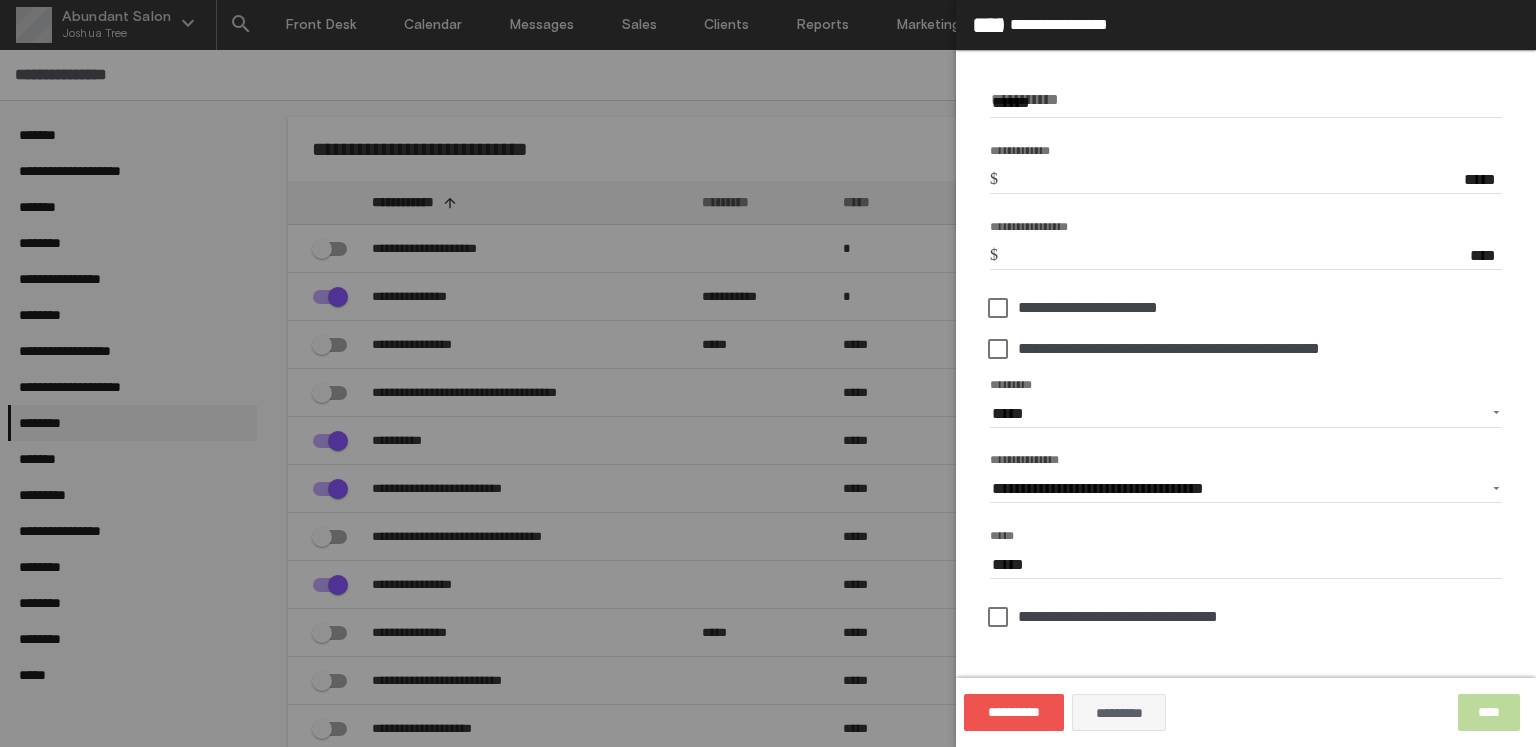 drag, startPoint x: 993, startPoint y: 227, endPoint x: 1068, endPoint y: 227, distance: 75 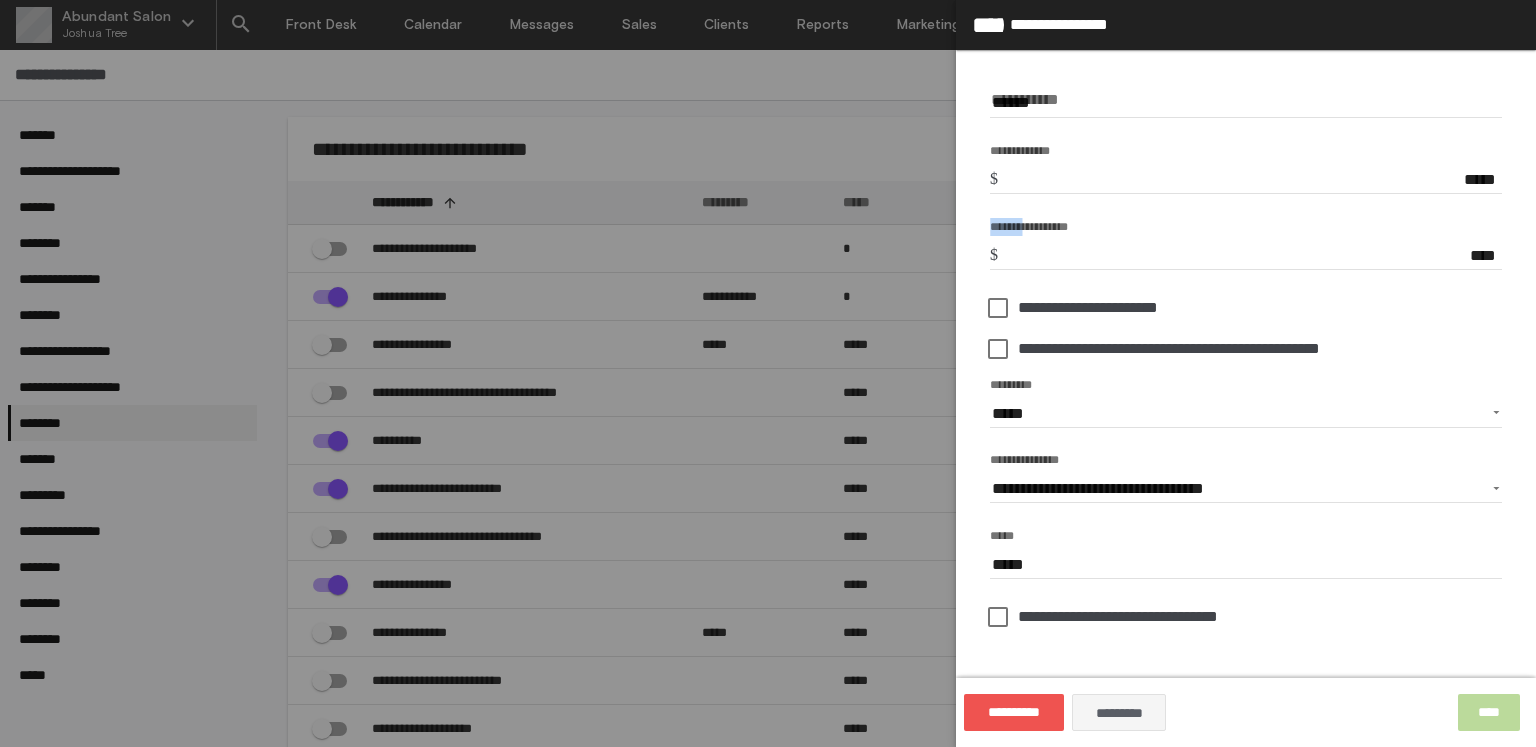 click on "**********" 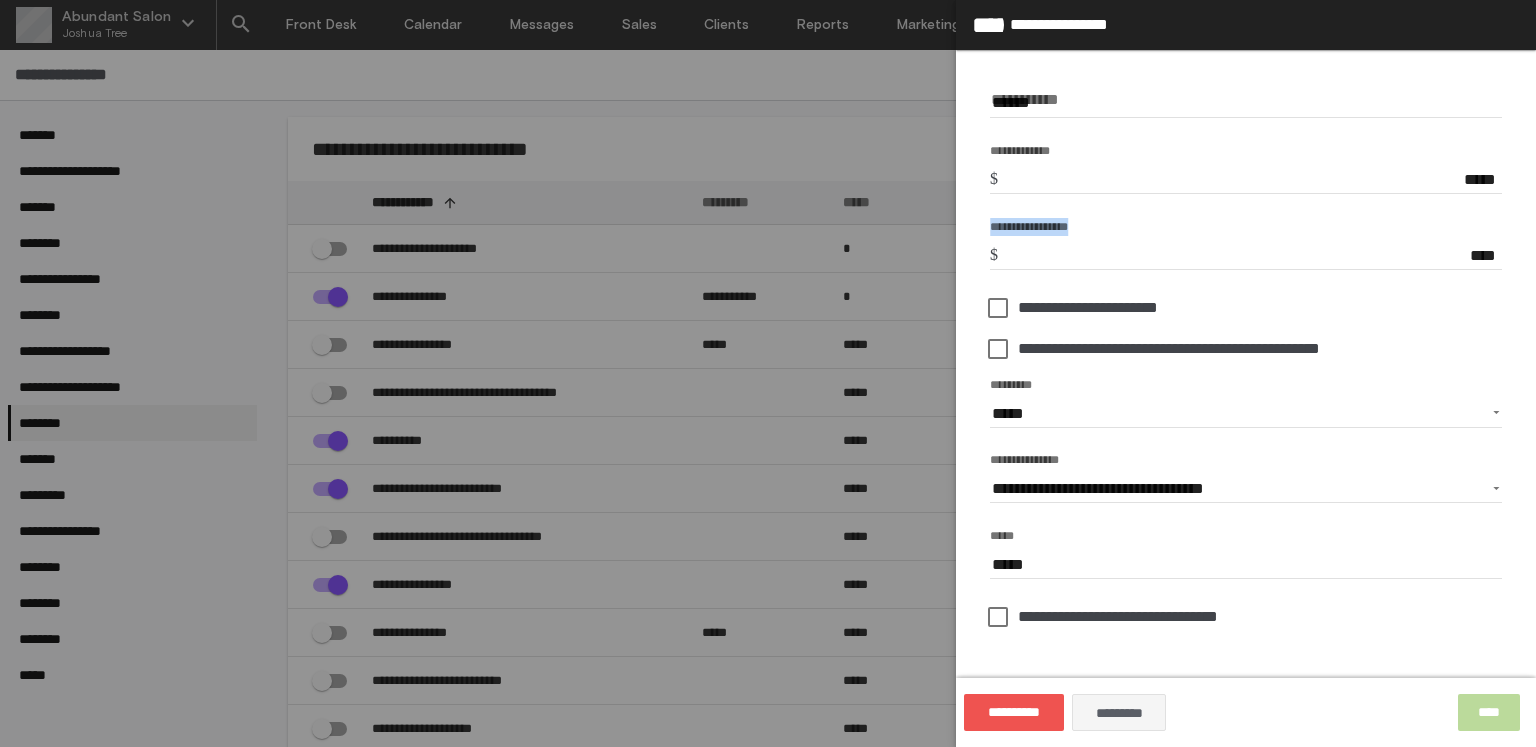 click on "**********" 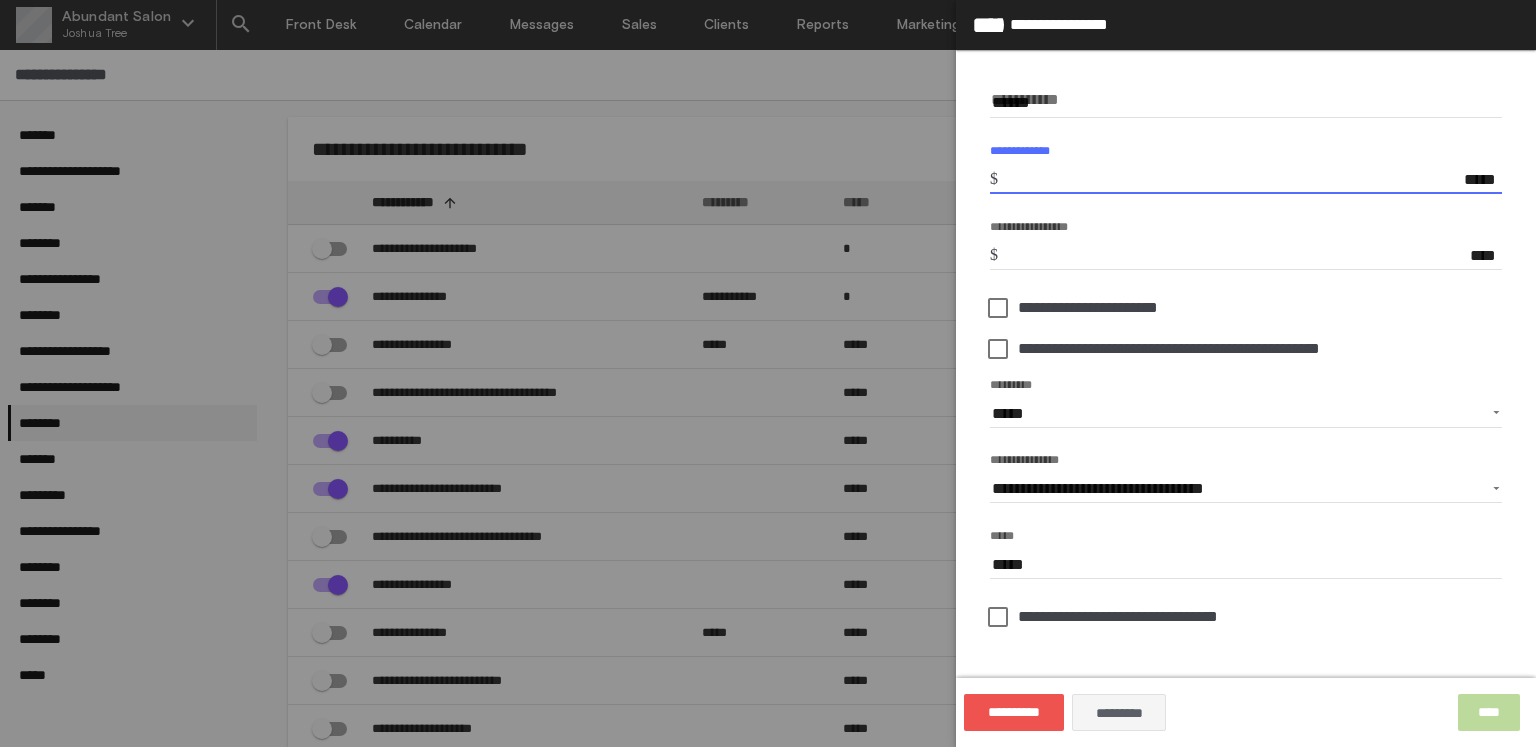 drag, startPoint x: 1451, startPoint y: 172, endPoint x: 1498, endPoint y: 172, distance: 47 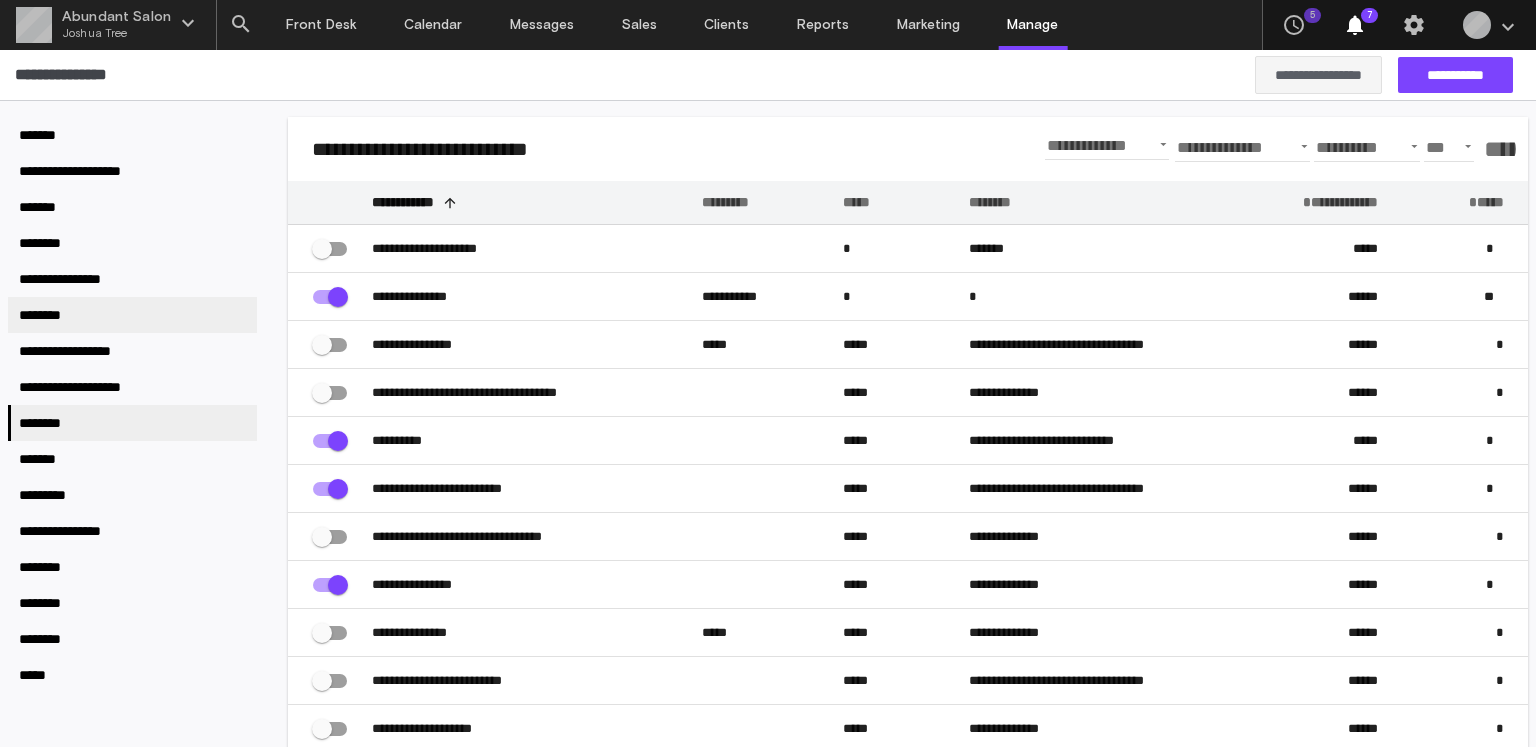 click on "********" at bounding box center (132, 315) 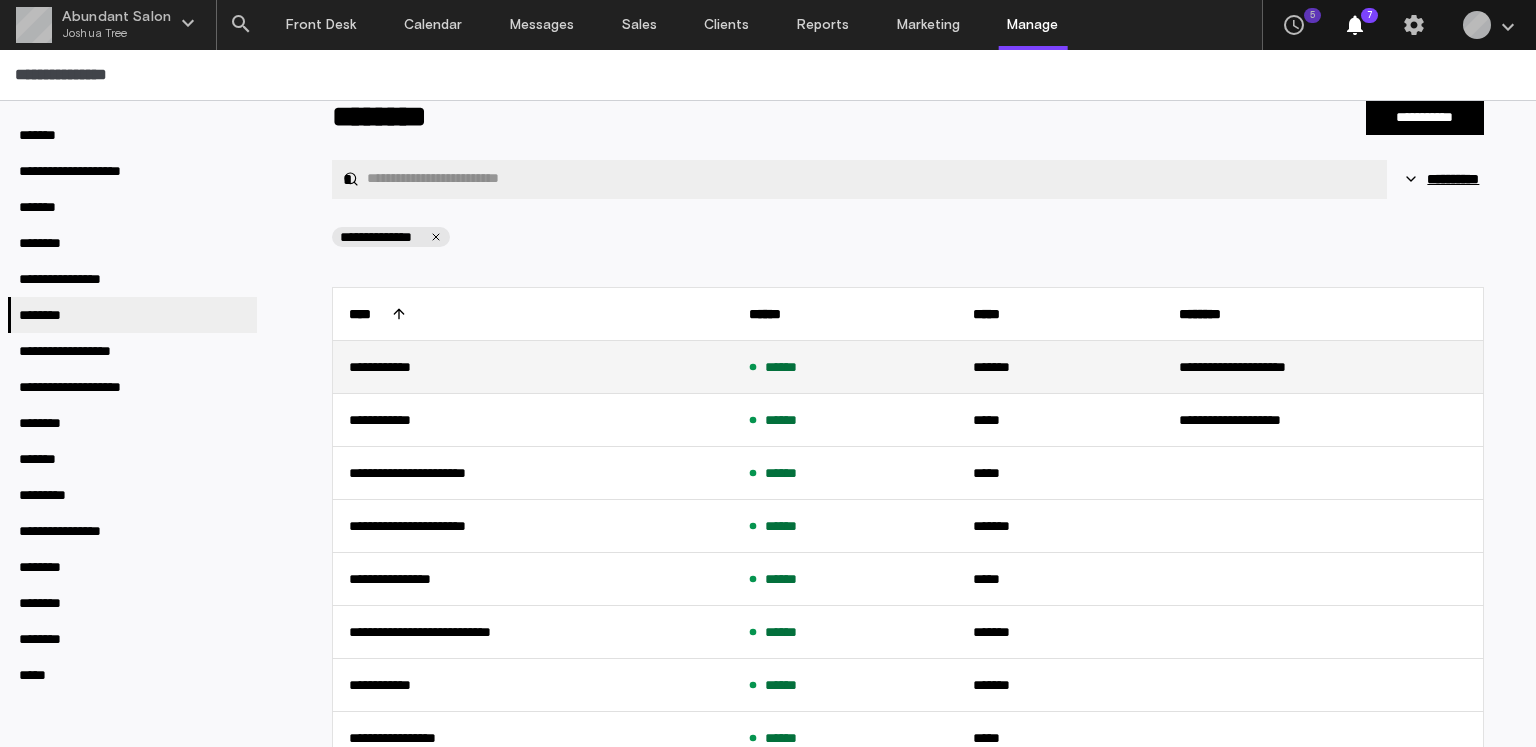 scroll, scrollTop: 32, scrollLeft: 0, axis: vertical 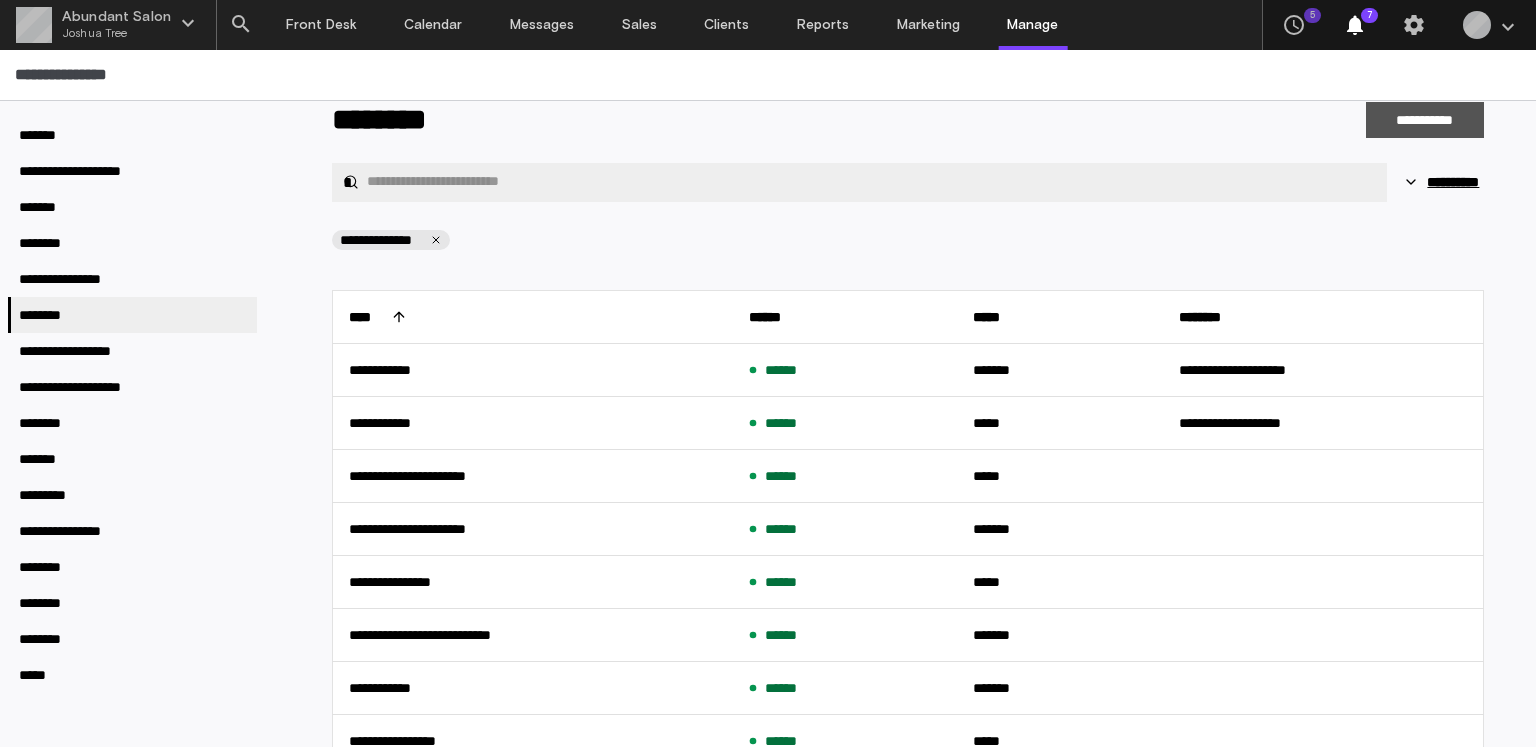 click on "**********" at bounding box center [1425, 120] 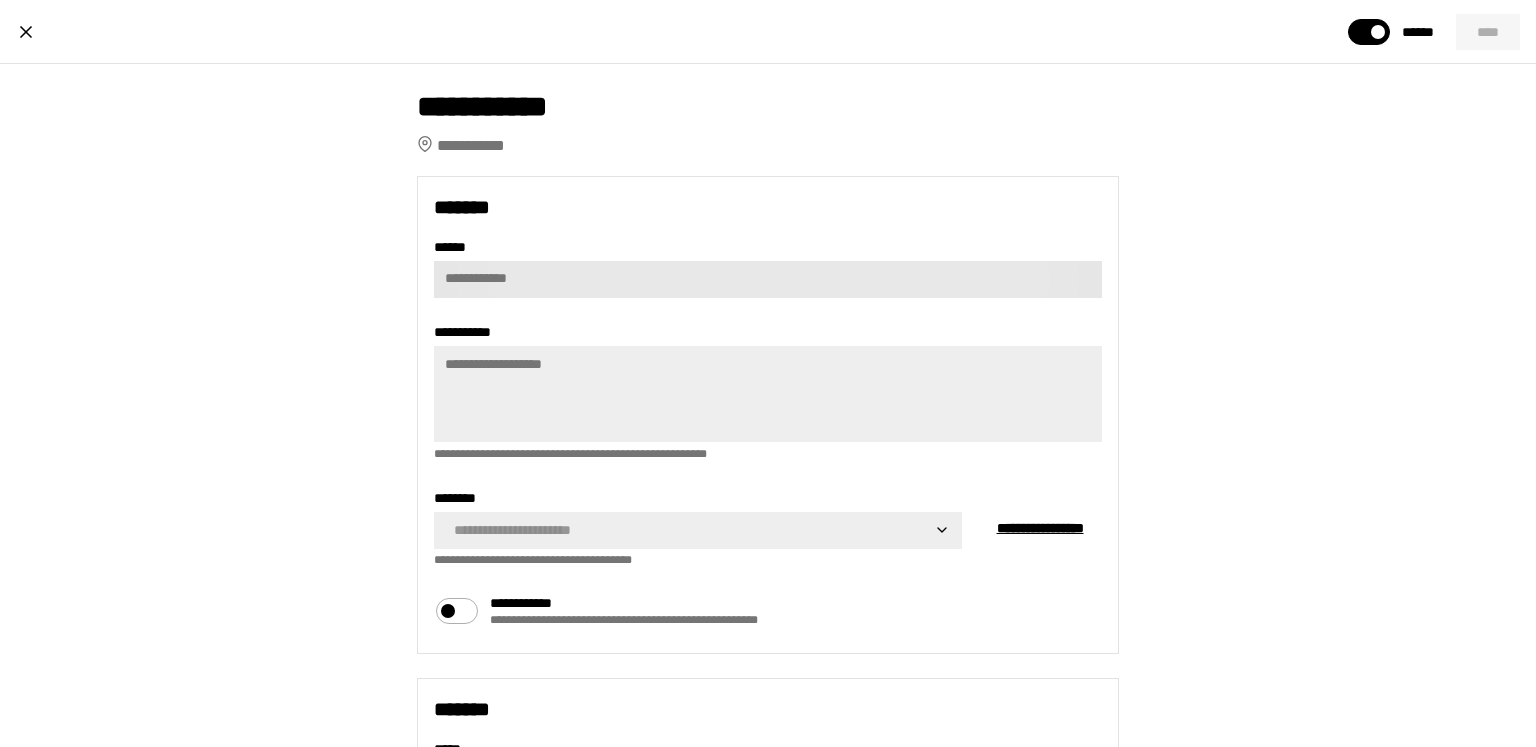 click on "****   *" at bounding box center [768, 279] 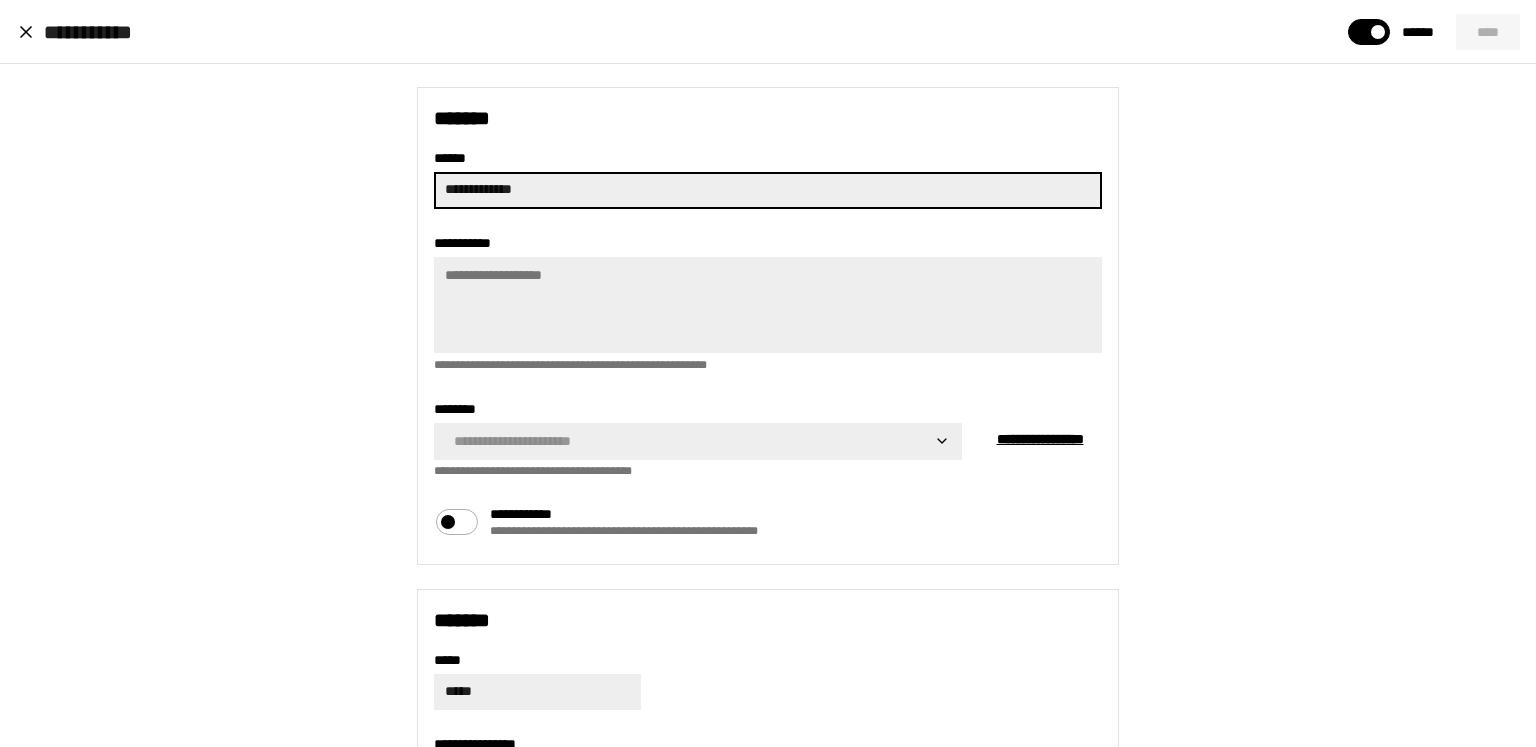 scroll, scrollTop: 94, scrollLeft: 0, axis: vertical 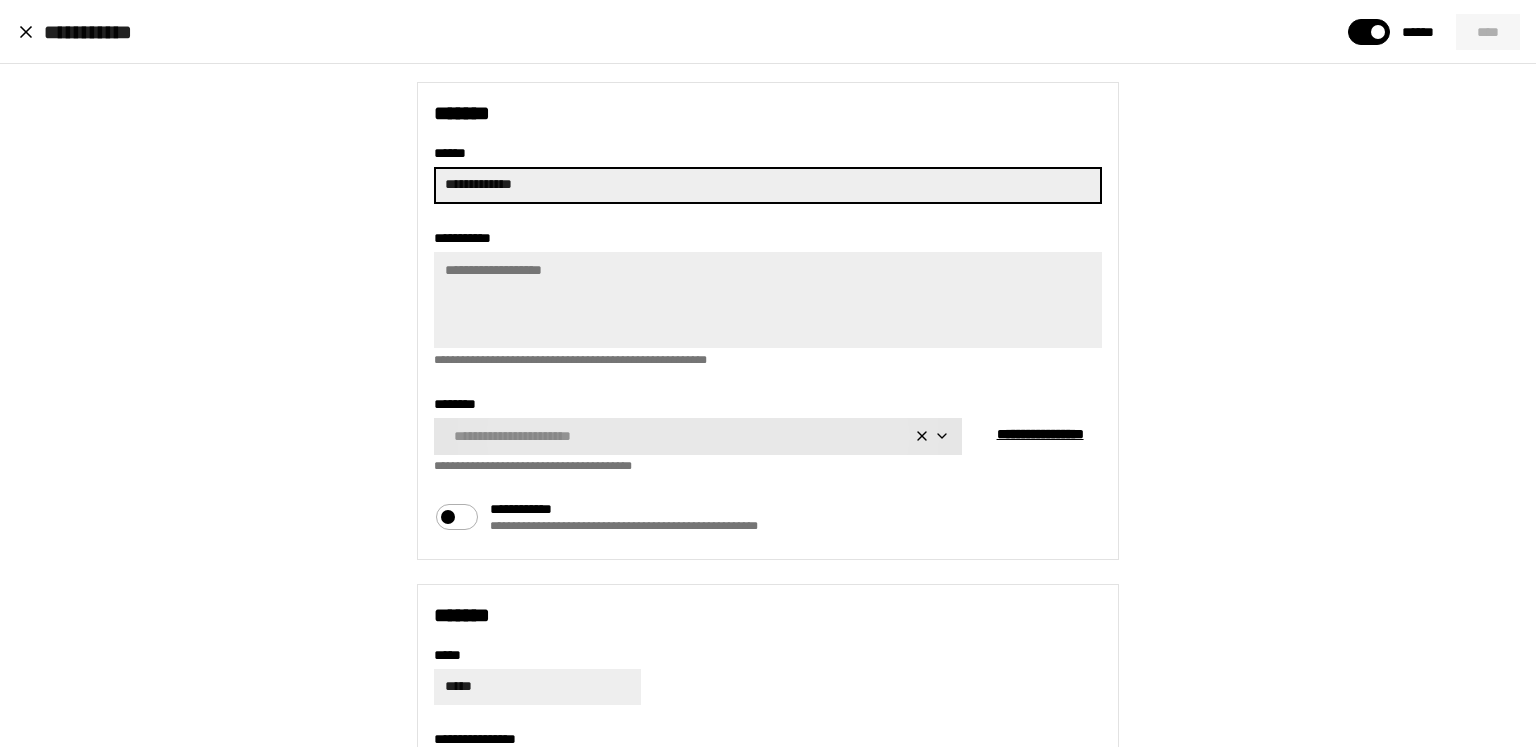 type on "**********" 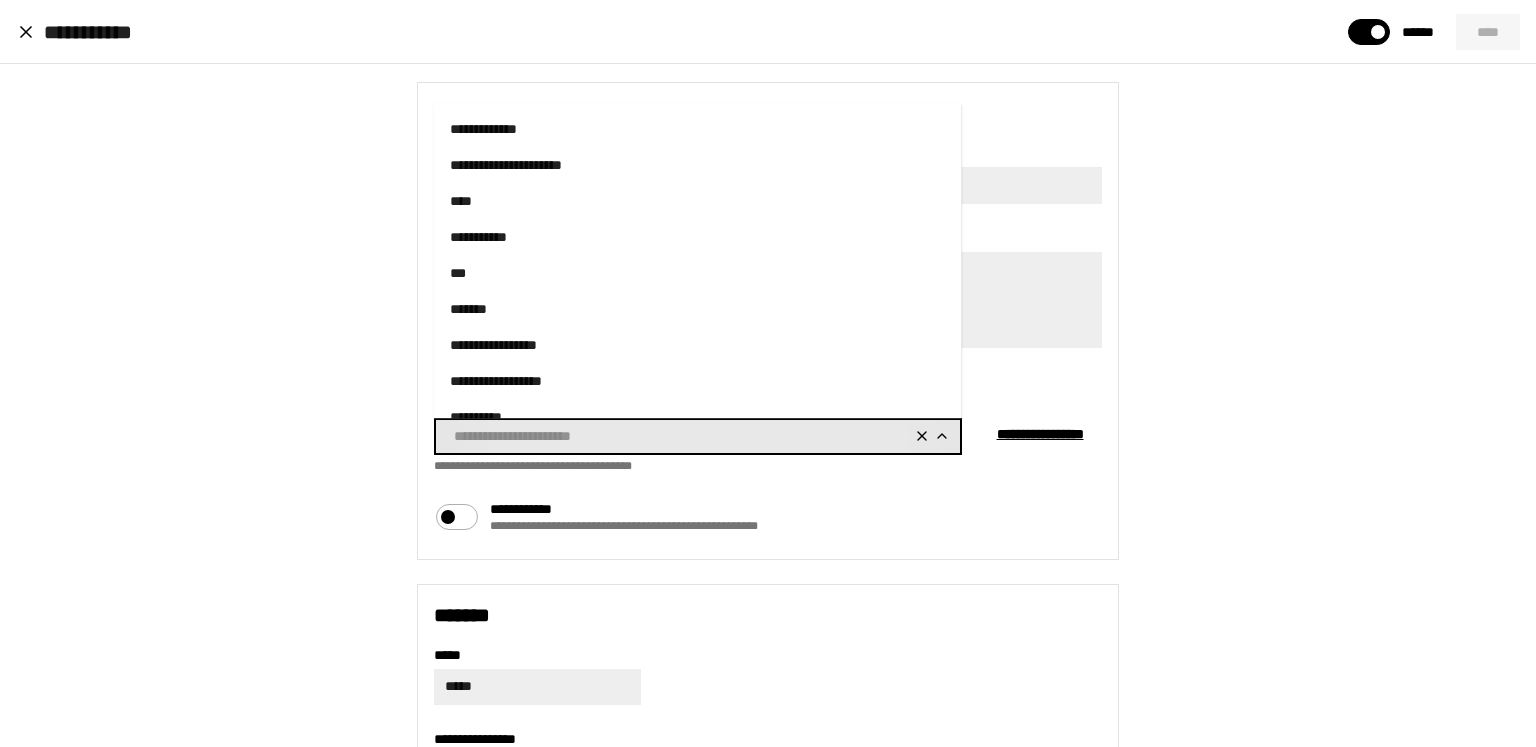 click on "********" at bounding box center [680, 436] 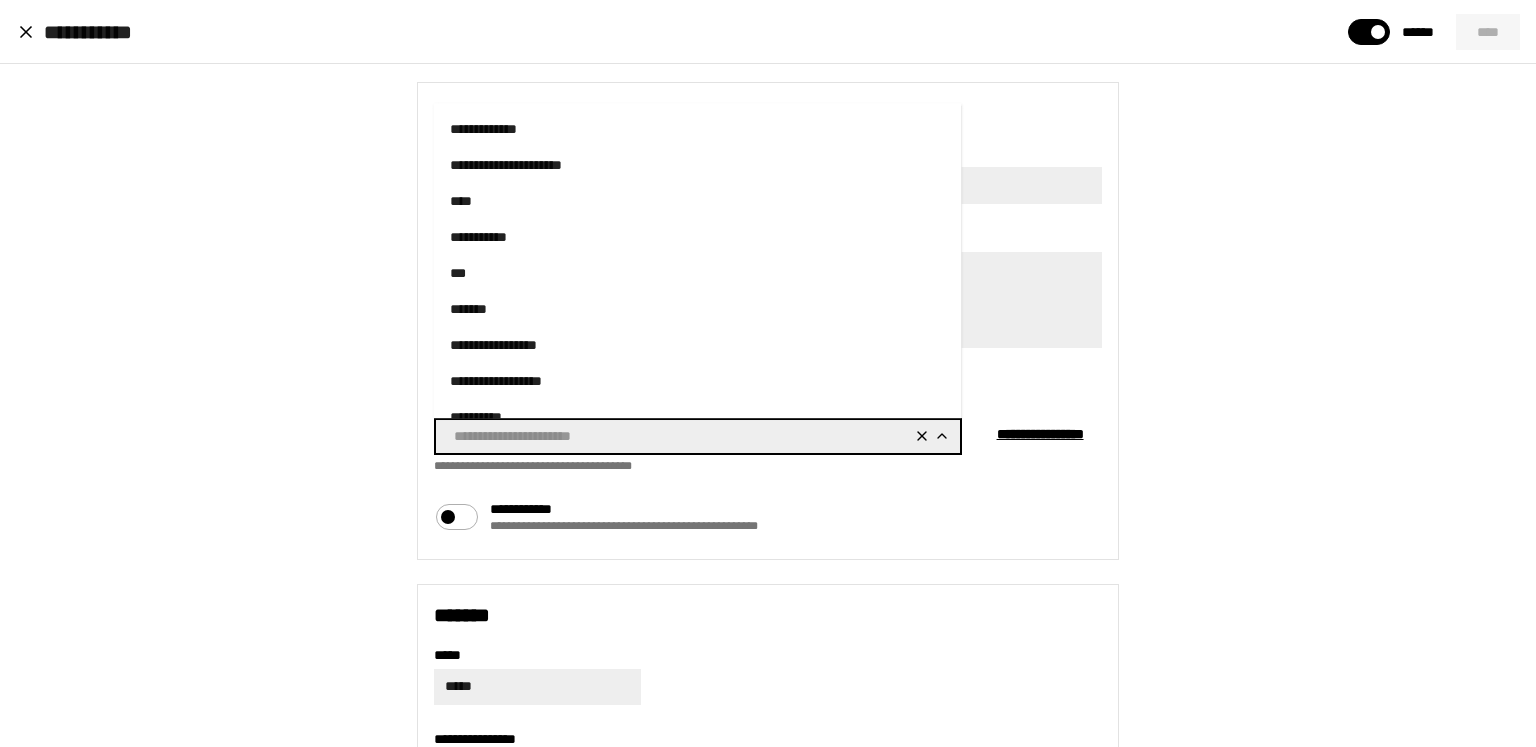 click on "**********" at bounding box center [698, 130] 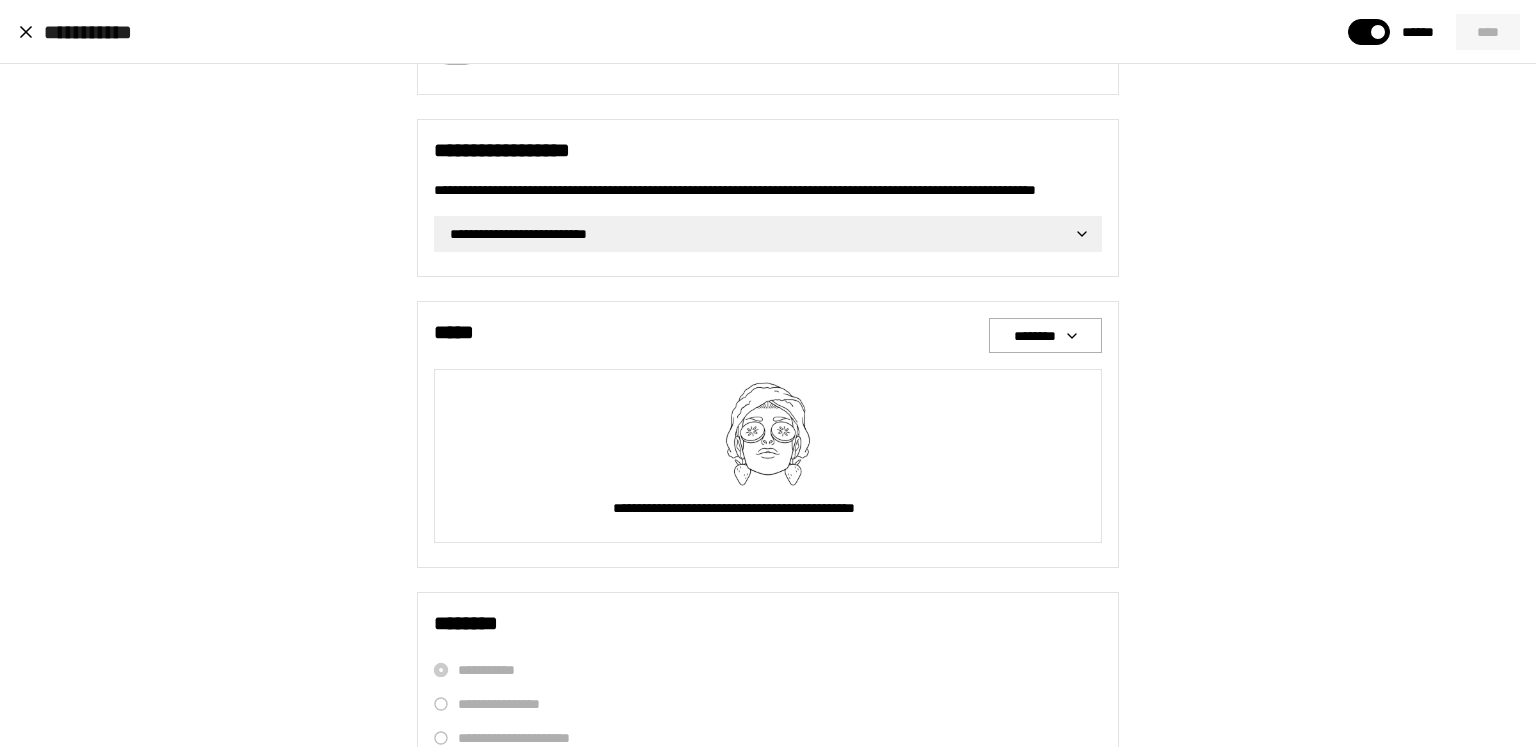scroll, scrollTop: 970, scrollLeft: 0, axis: vertical 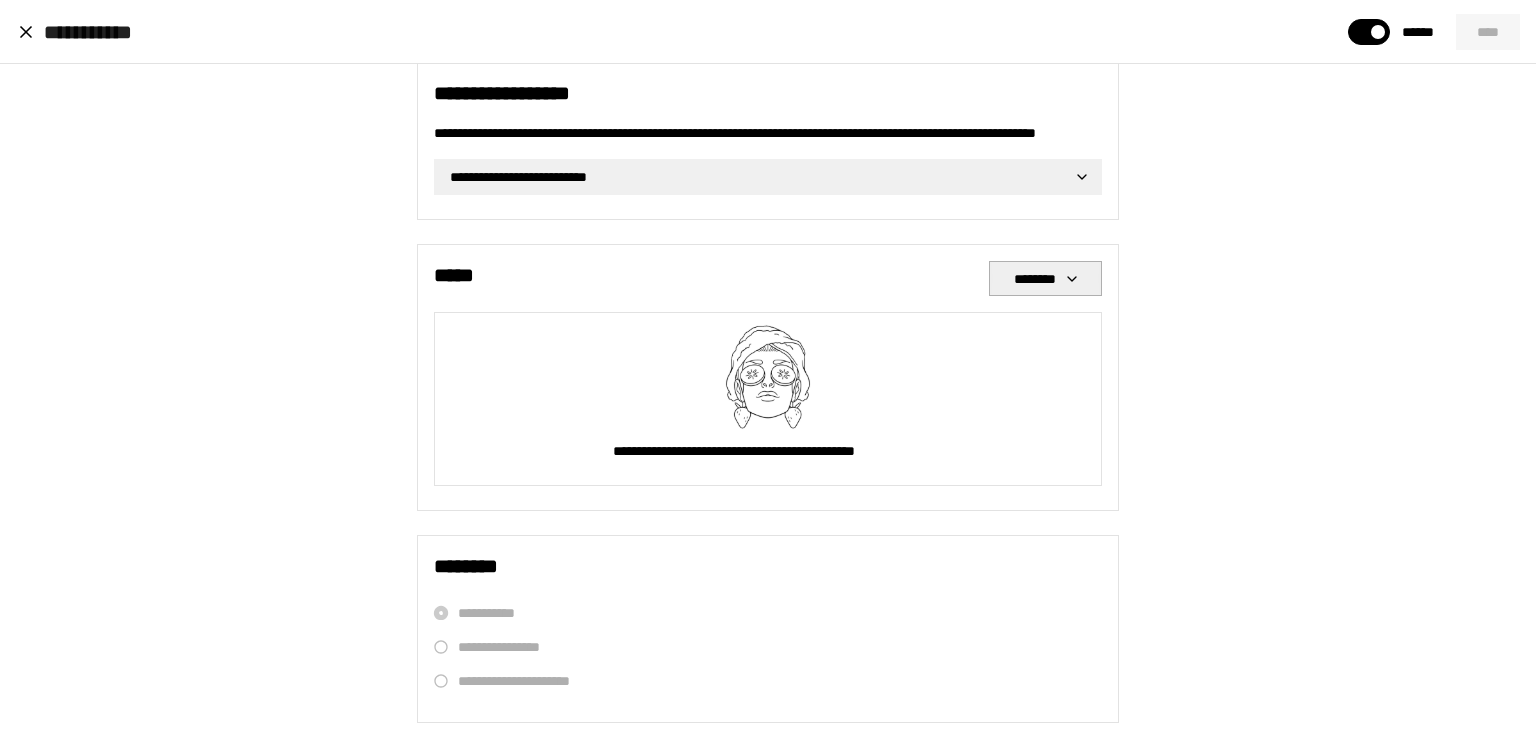 click on "********" at bounding box center [1045, 279] 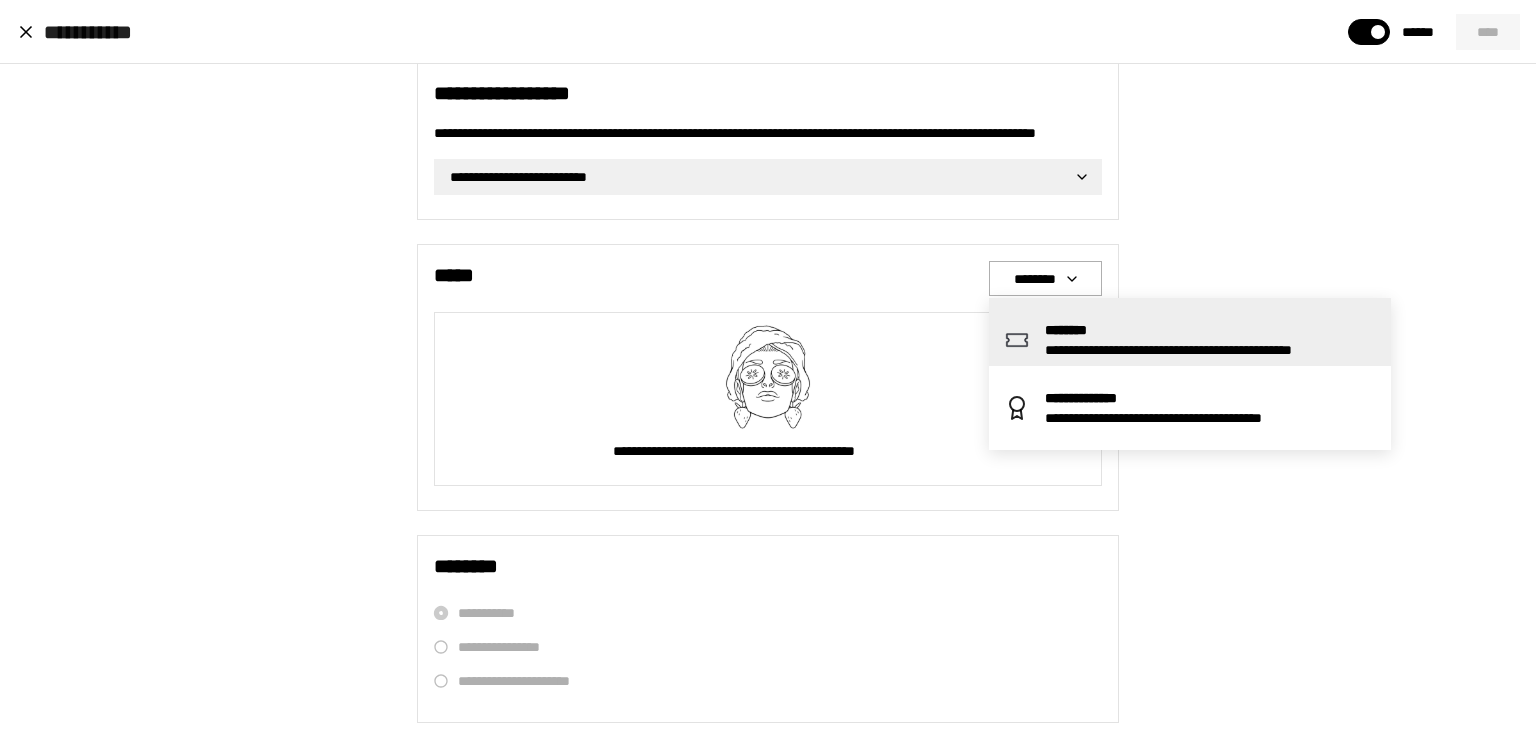 click on "**********" at bounding box center [1210, 350] 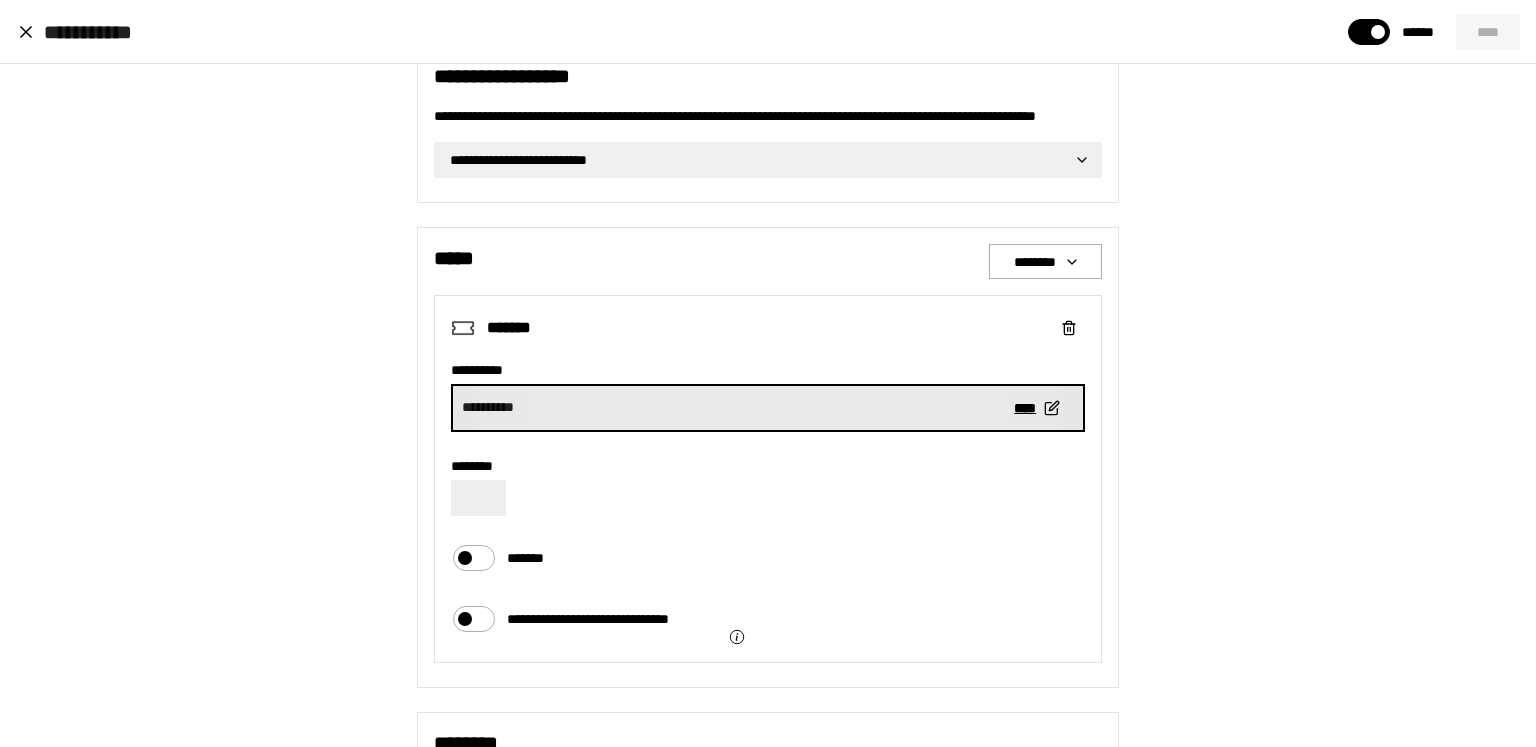 click on "**********" at bounding box center [725, 408] 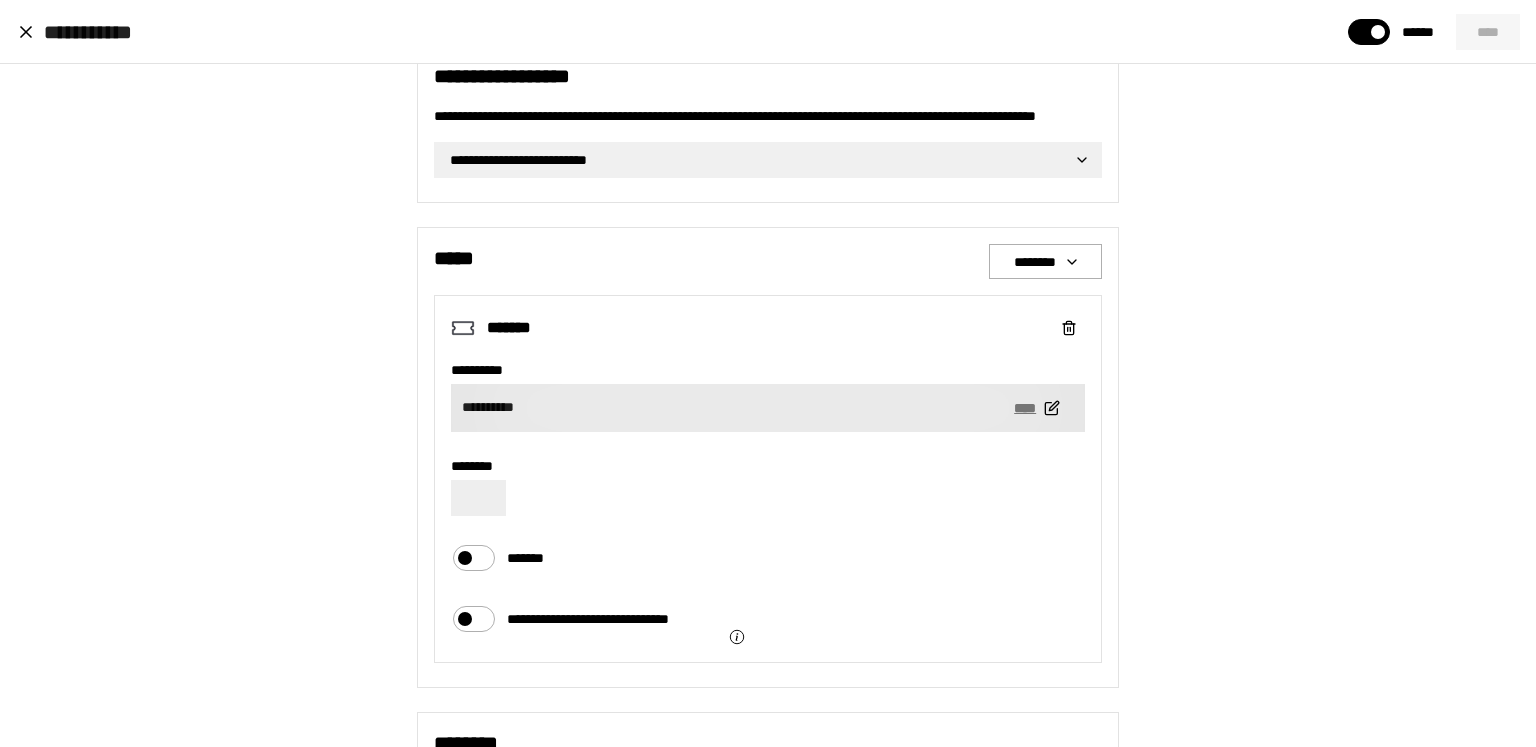 click on "****" at bounding box center [1035, 408] 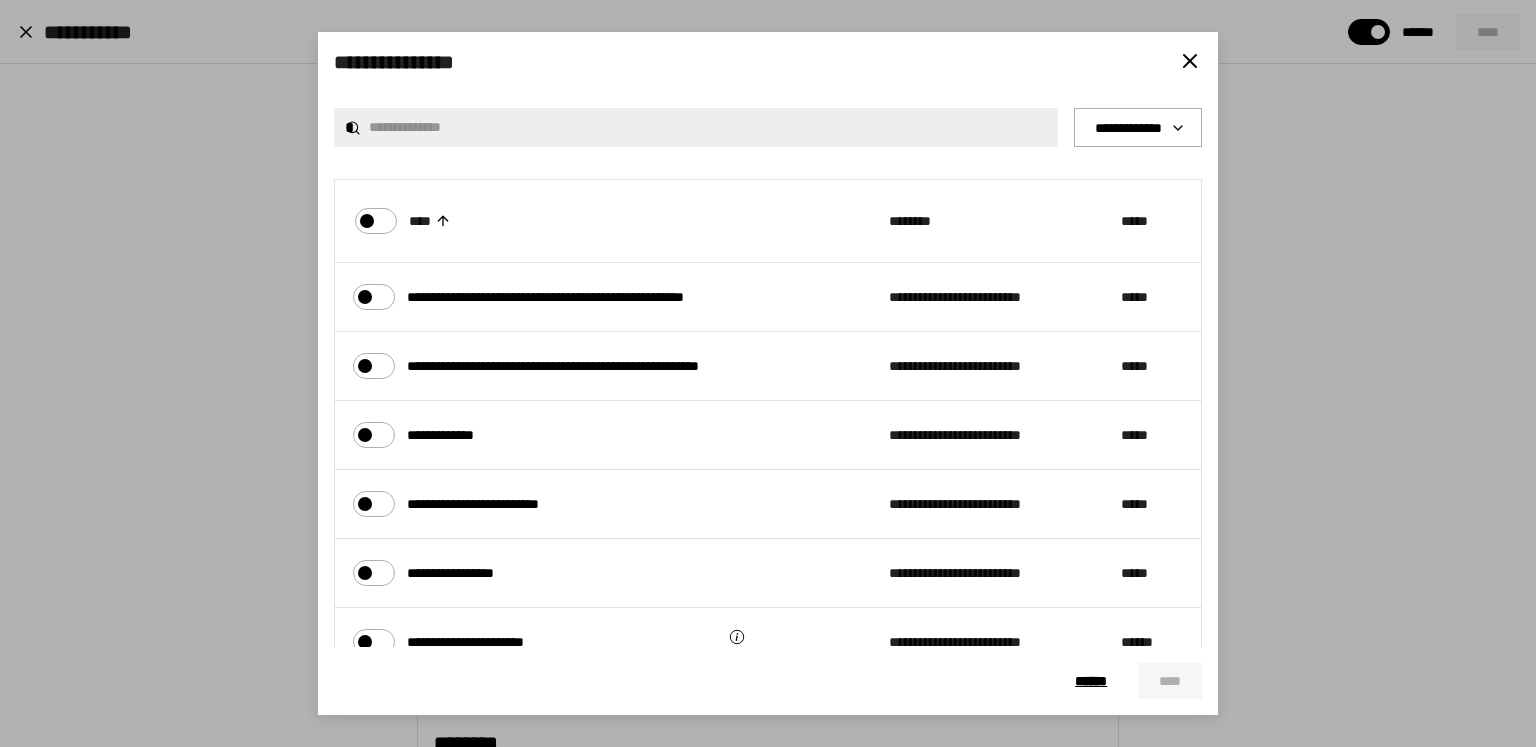 scroll, scrollTop: 14, scrollLeft: 0, axis: vertical 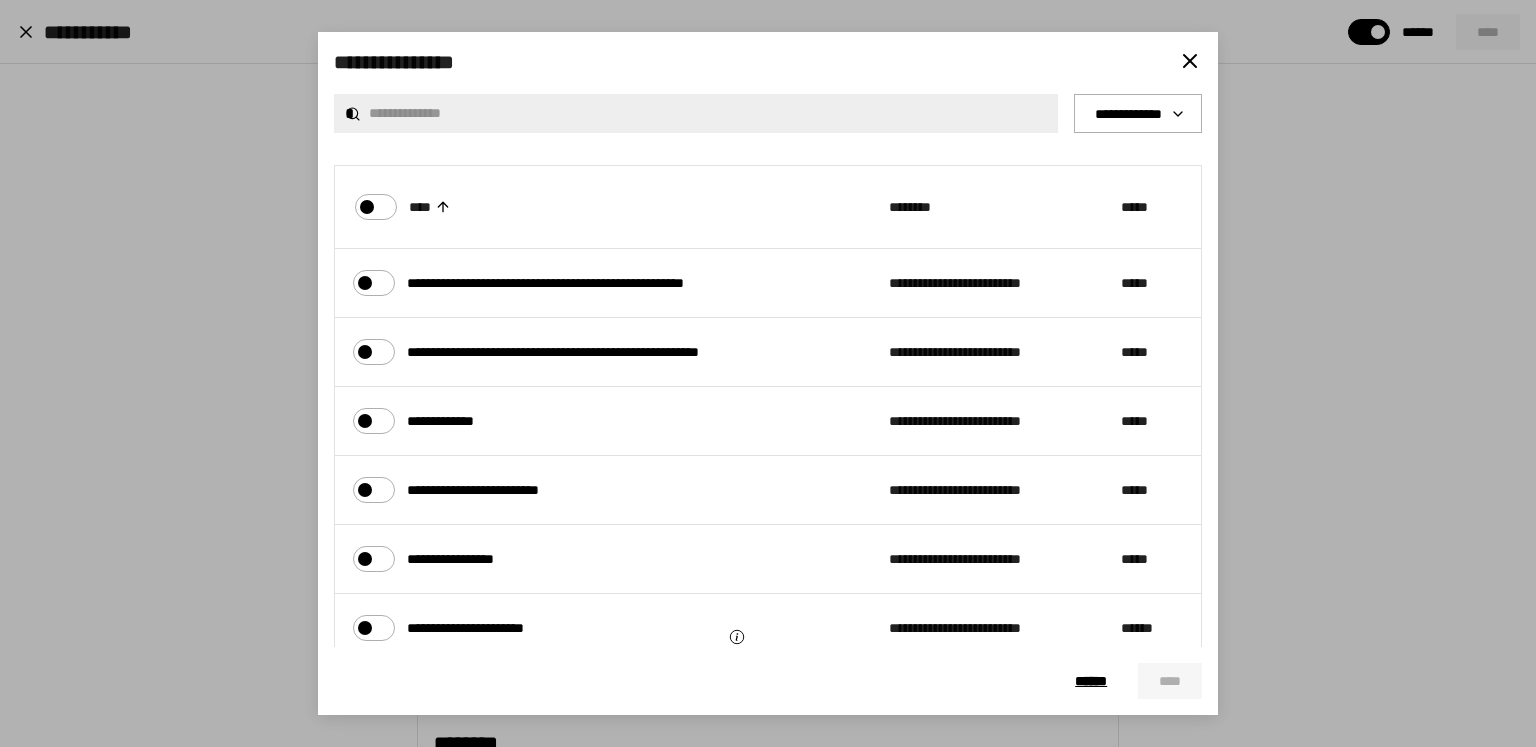 click on "**********" at bounding box center [450, 421] 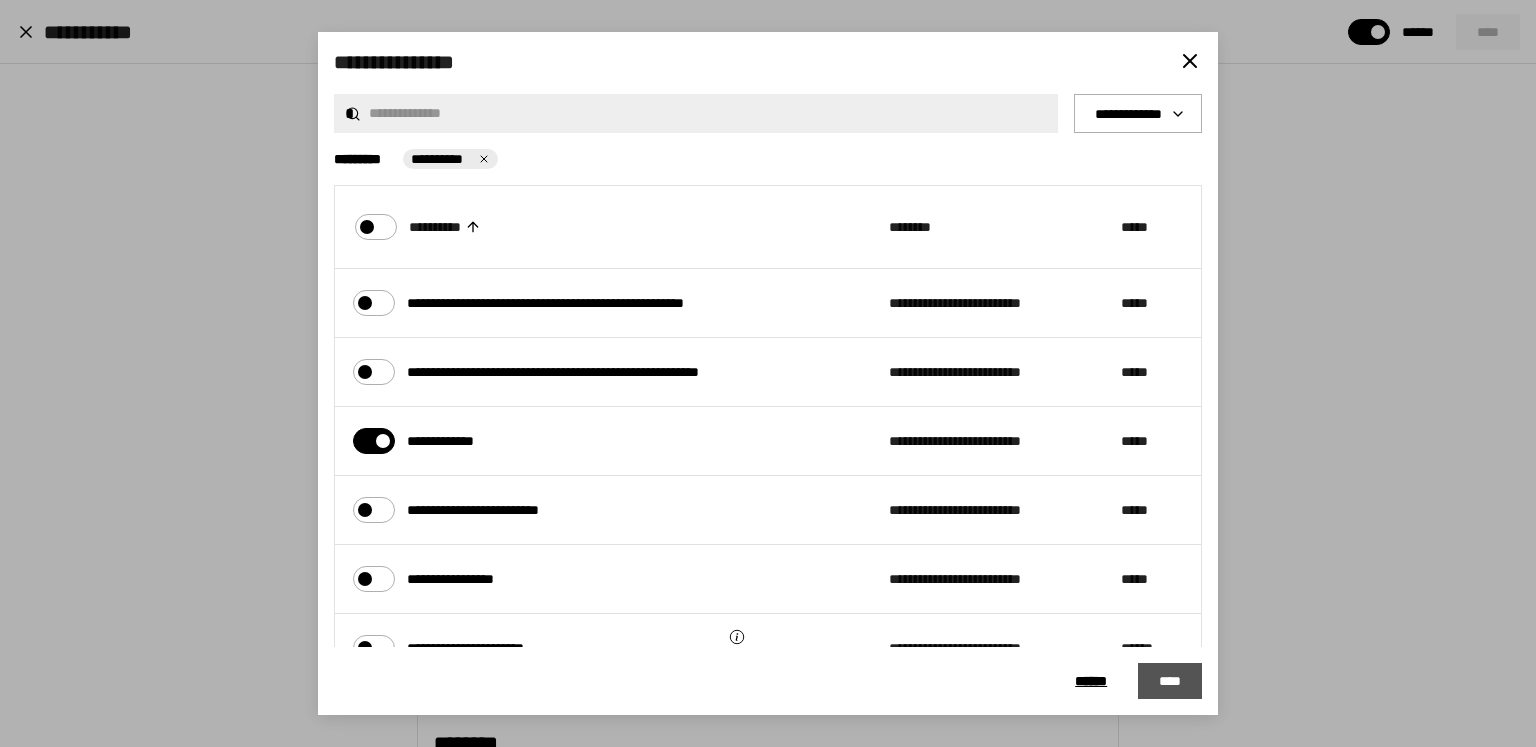 click on "****" at bounding box center (1170, 681) 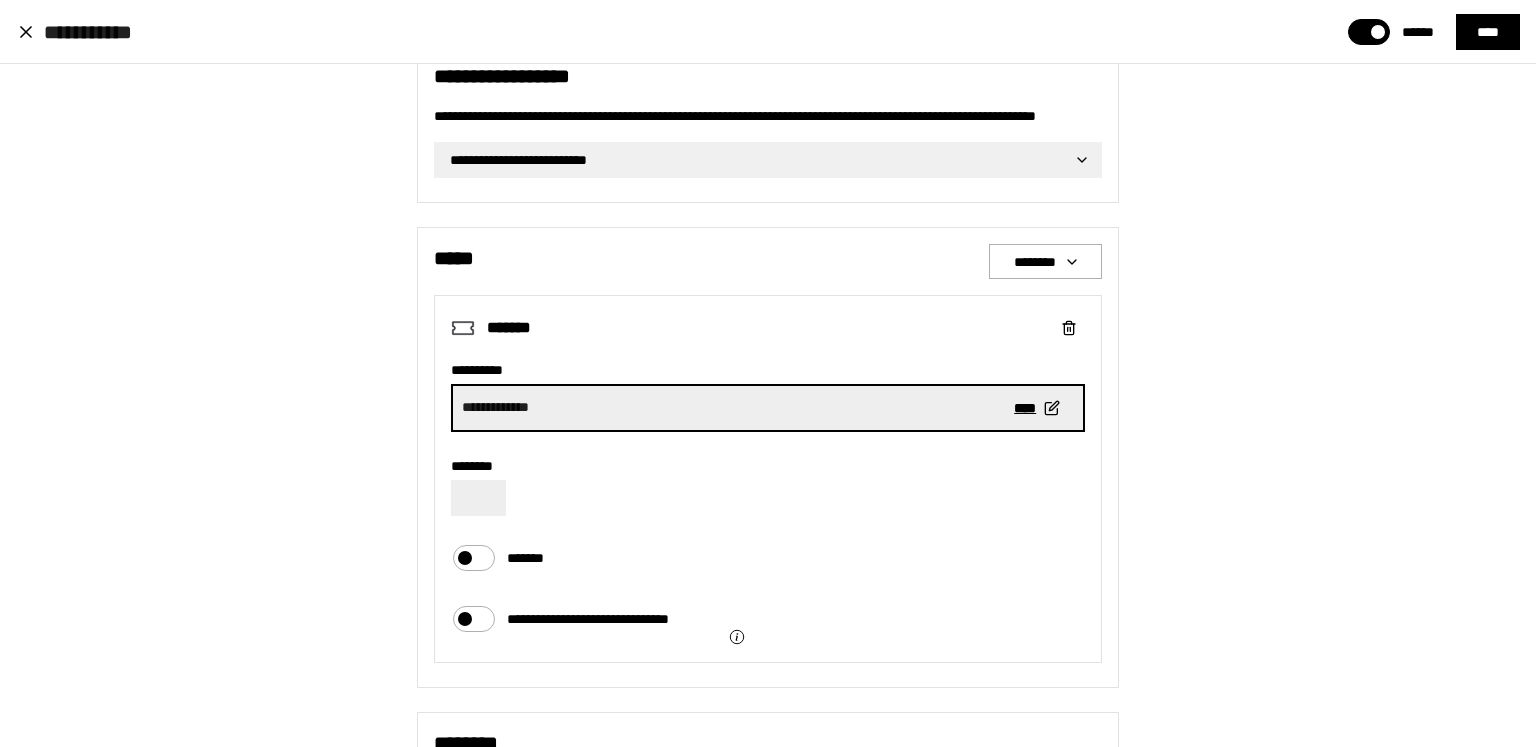 drag, startPoint x: 589, startPoint y: 424, endPoint x: 439, endPoint y: 403, distance: 151.46286 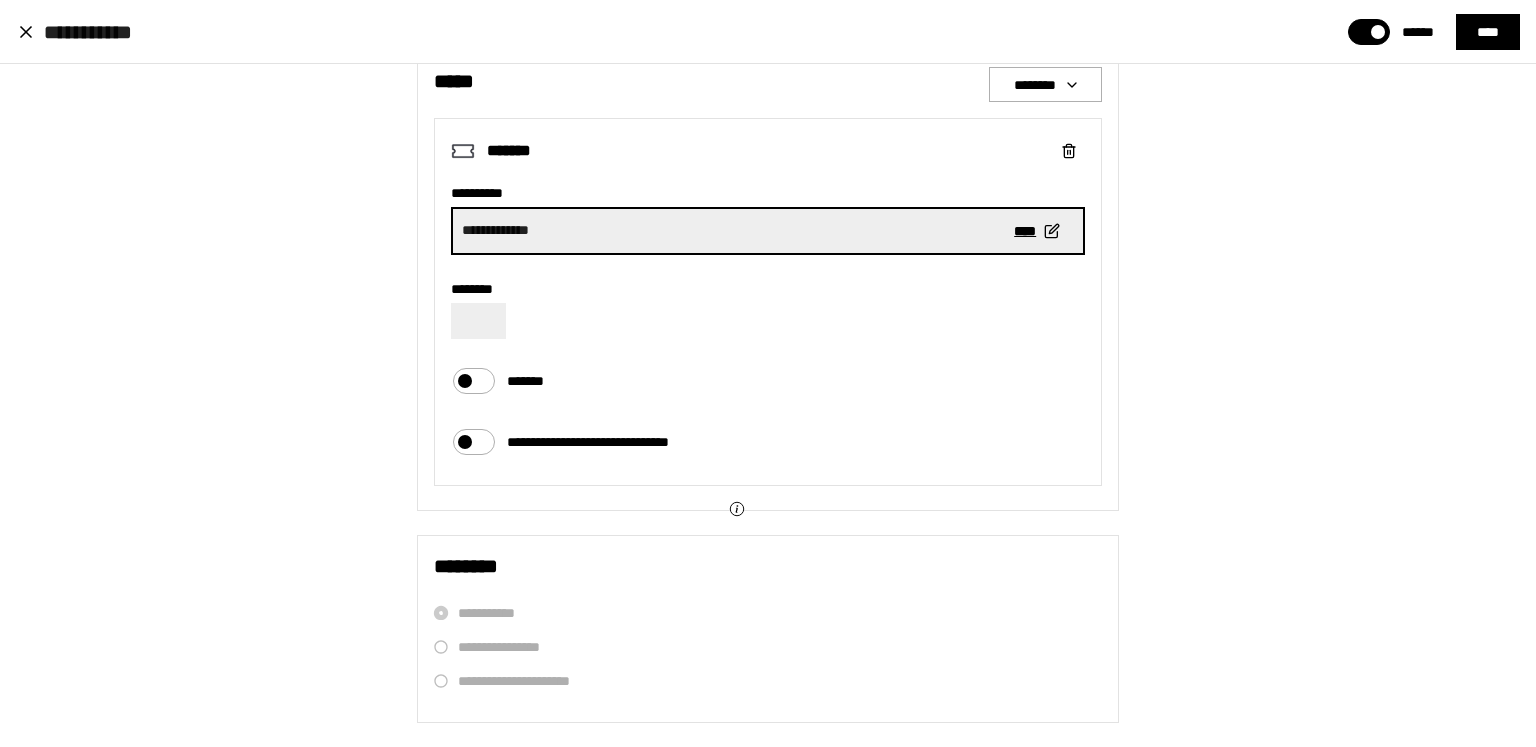 scroll, scrollTop: 1068, scrollLeft: 0, axis: vertical 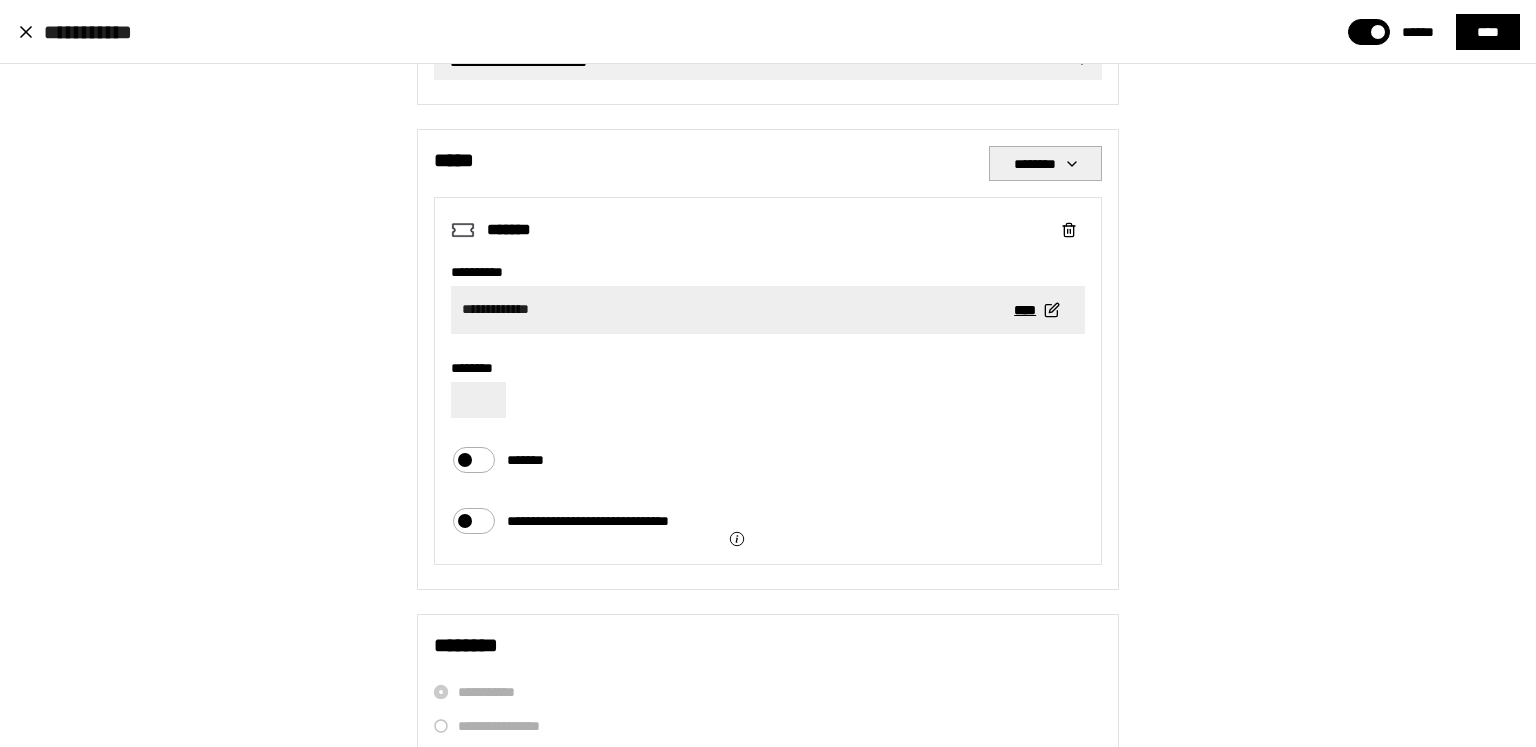 click on "********" at bounding box center (1045, 164) 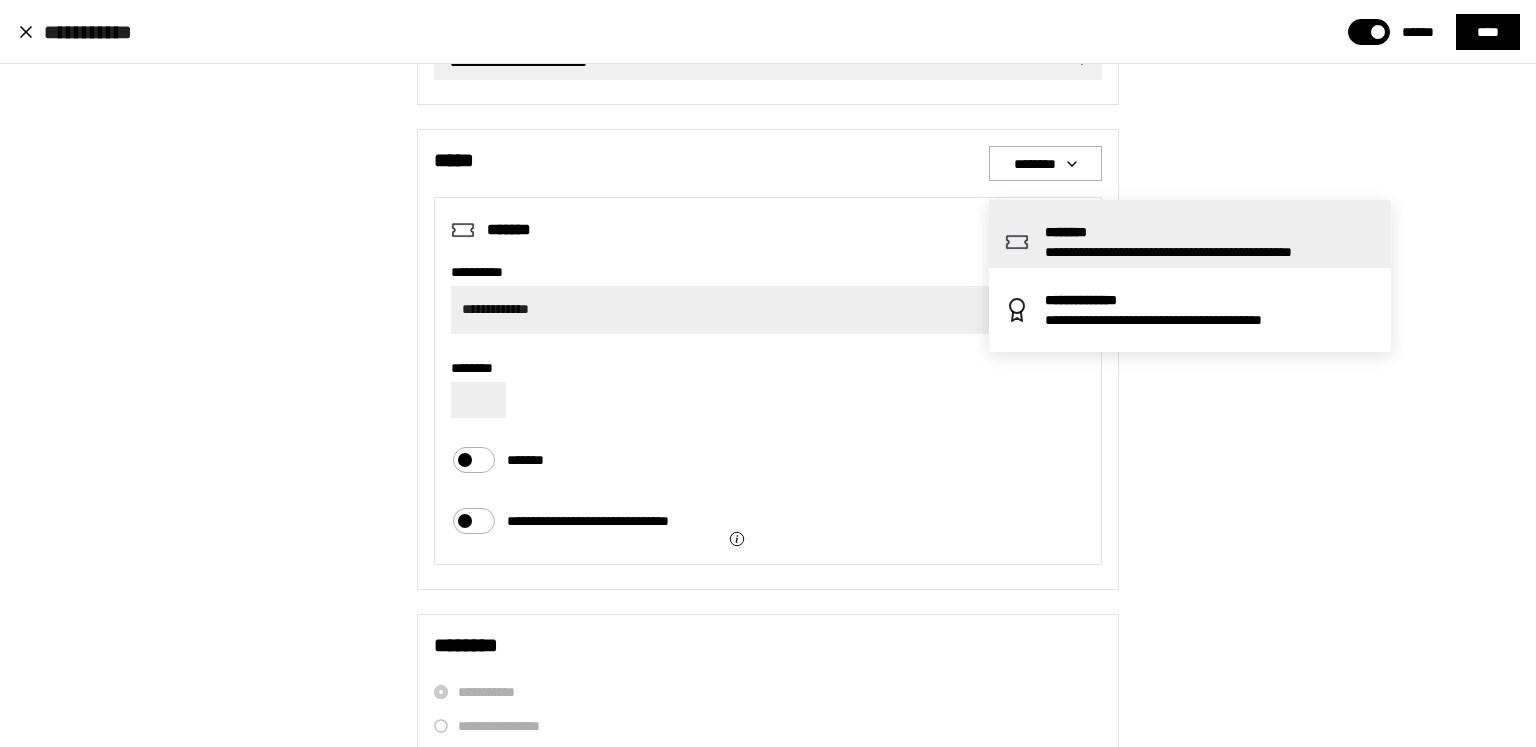 click on "********" at bounding box center [1210, 232] 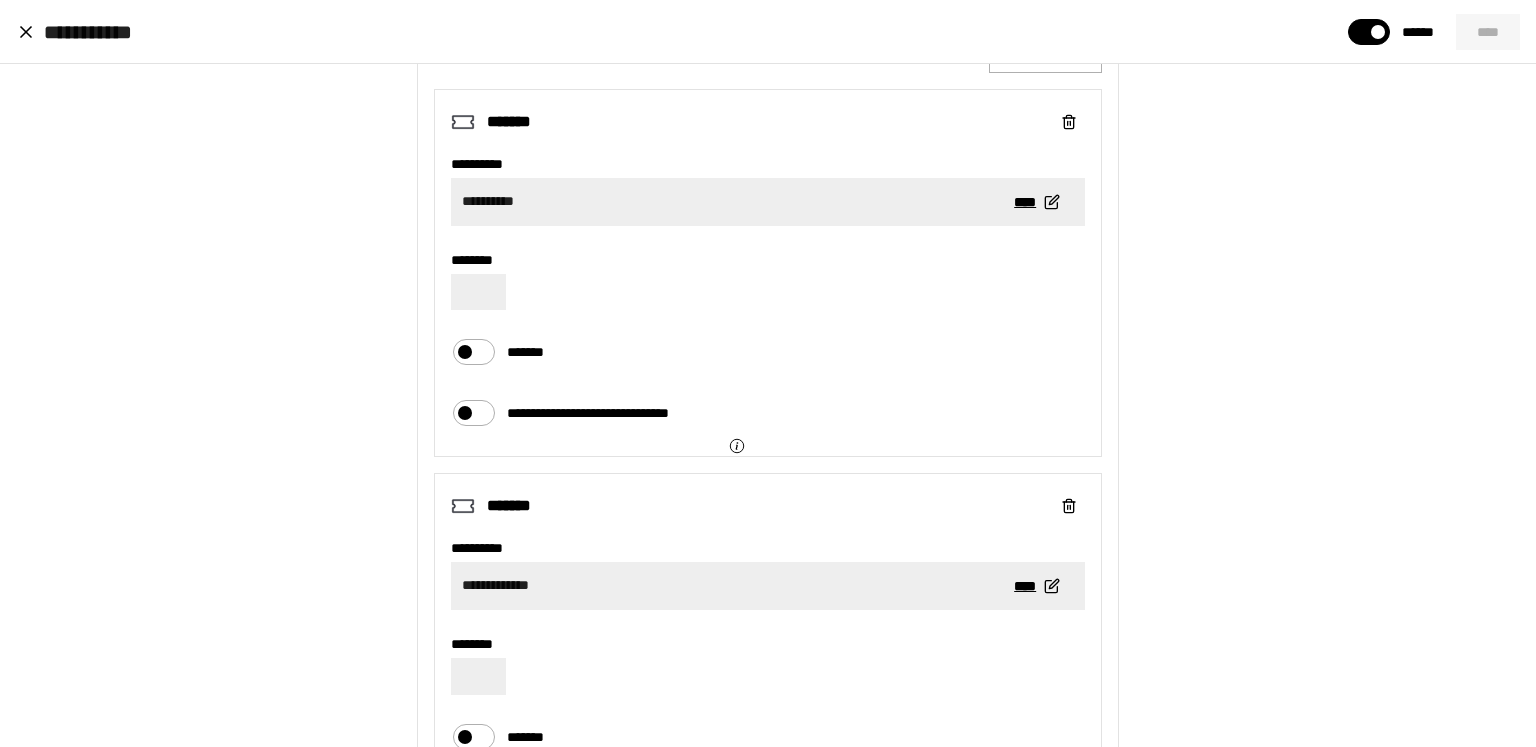 scroll, scrollTop: 1184, scrollLeft: 0, axis: vertical 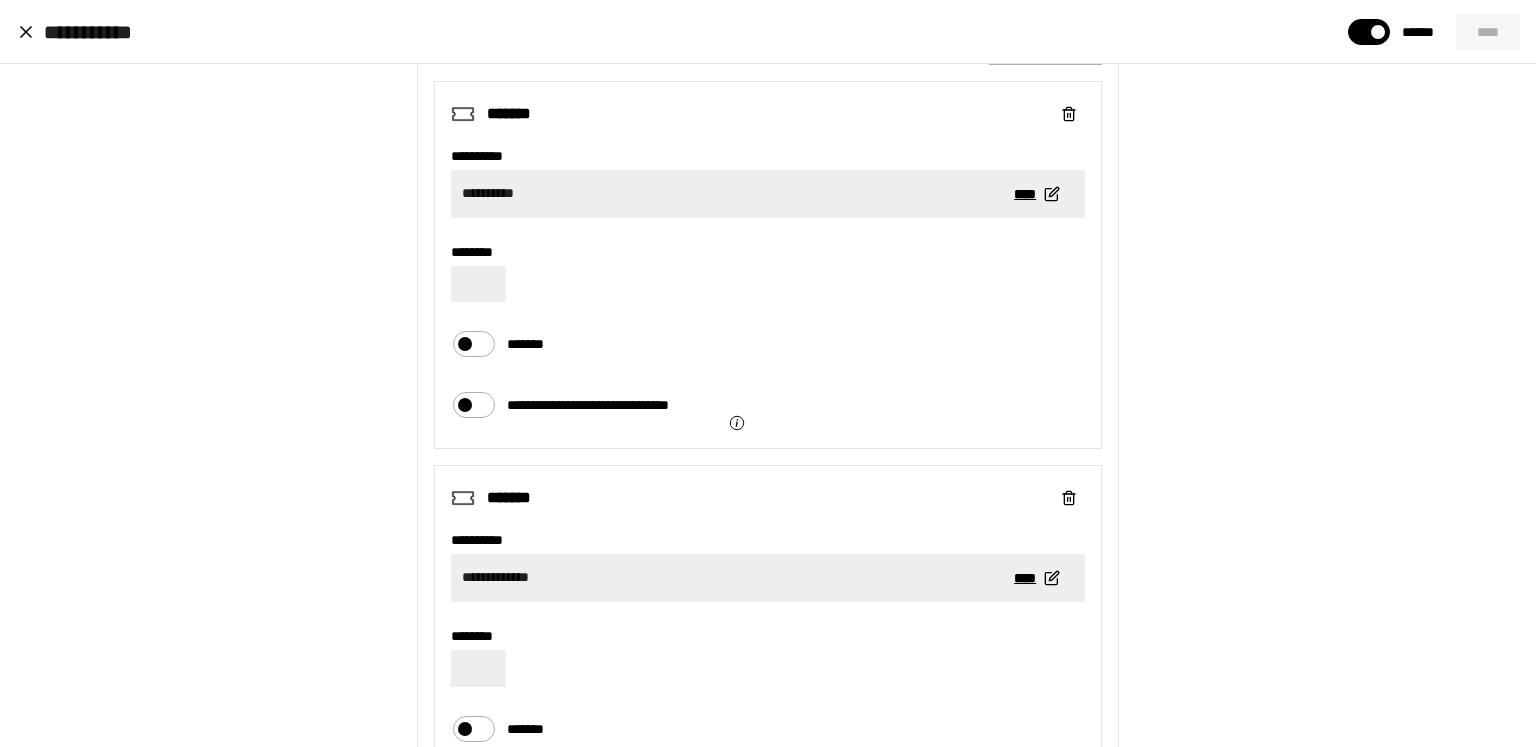 click 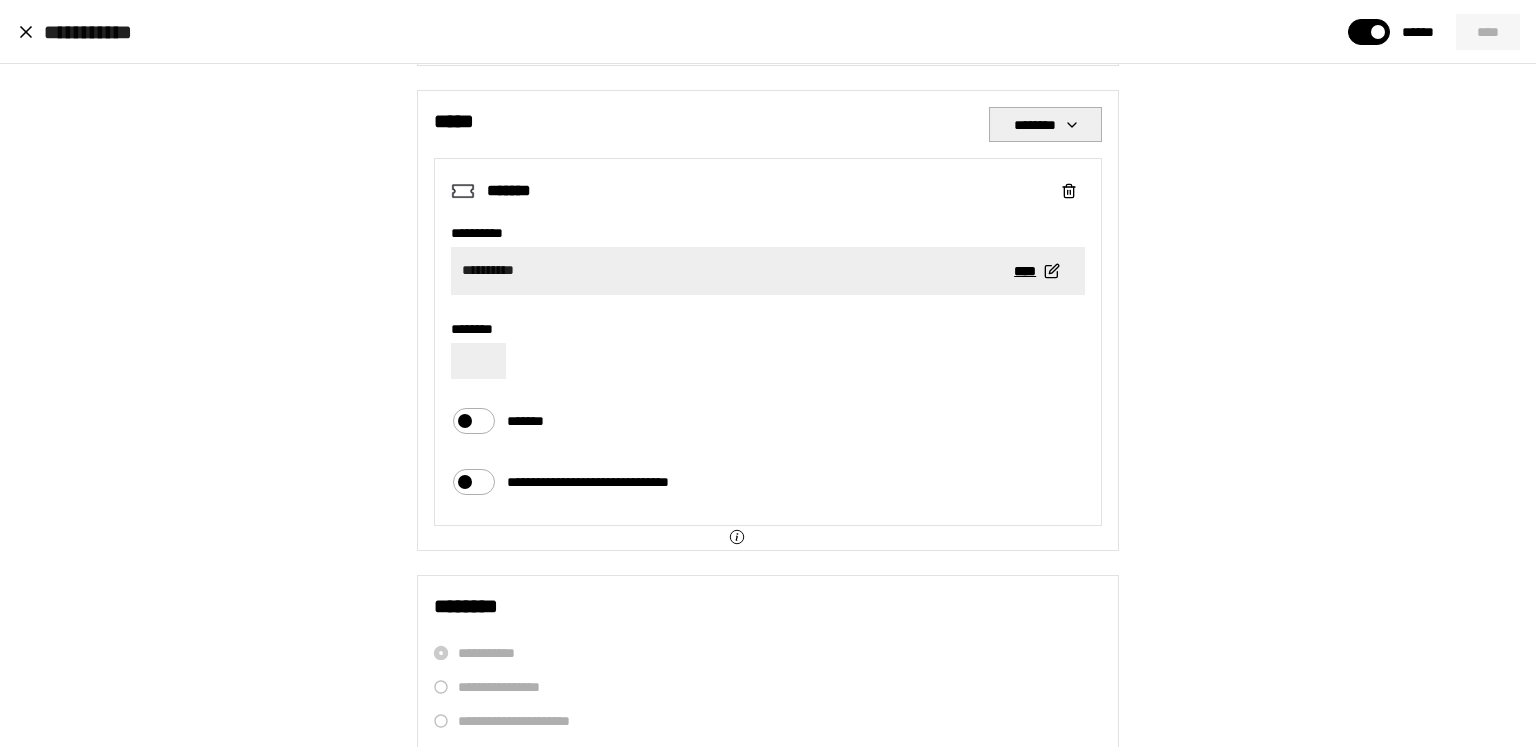 scroll, scrollTop: 1165, scrollLeft: 0, axis: vertical 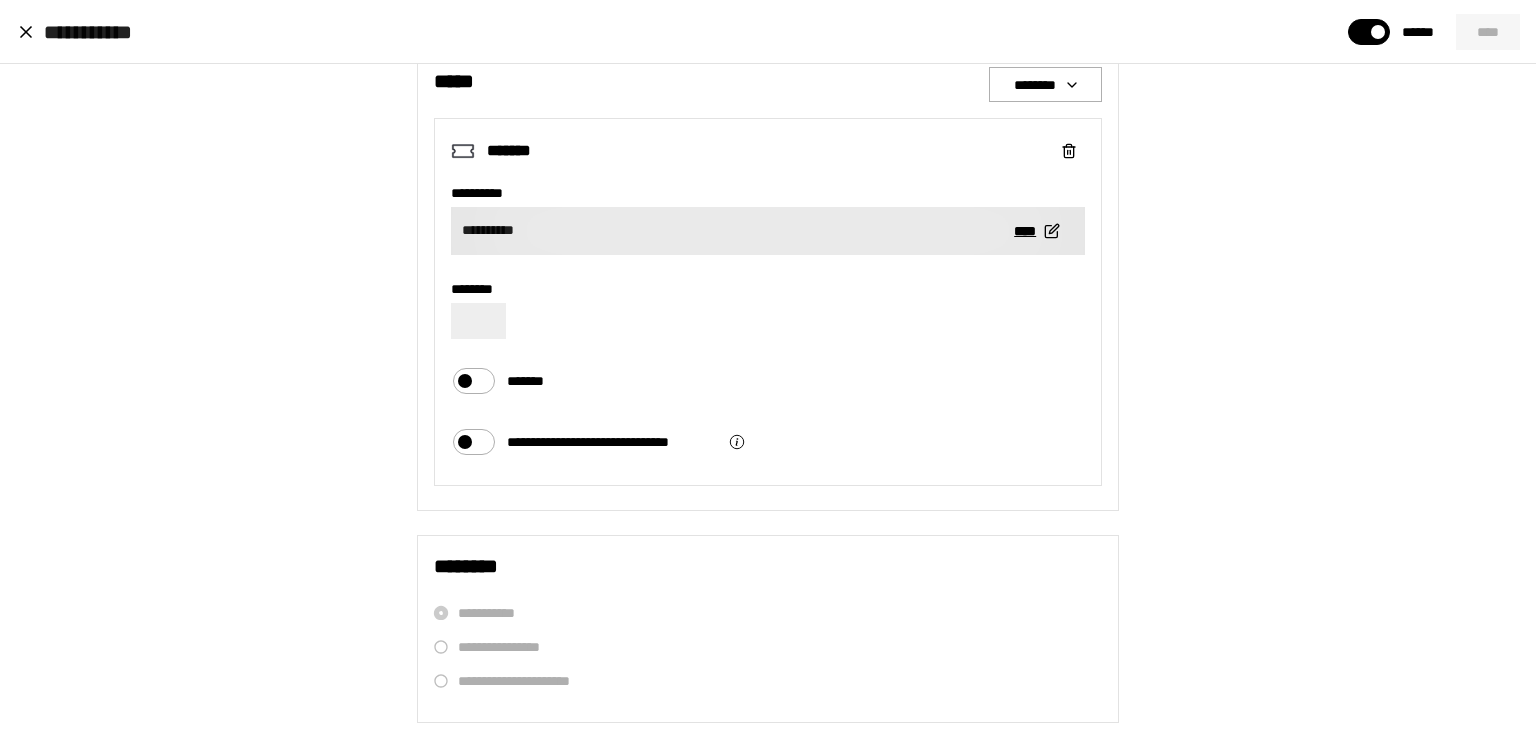click on "**********" at bounding box center (768, 231) 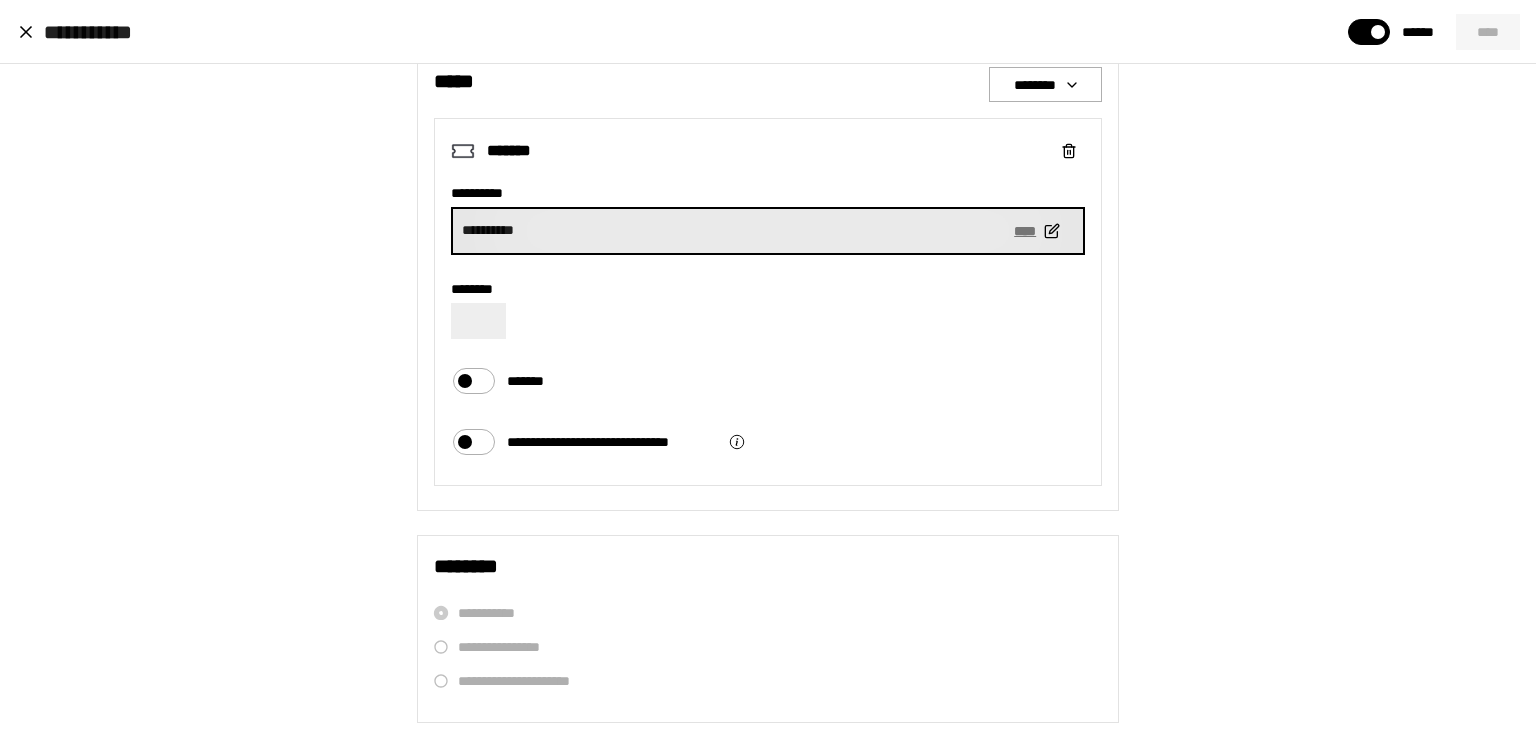 click on "****" at bounding box center [1035, 231] 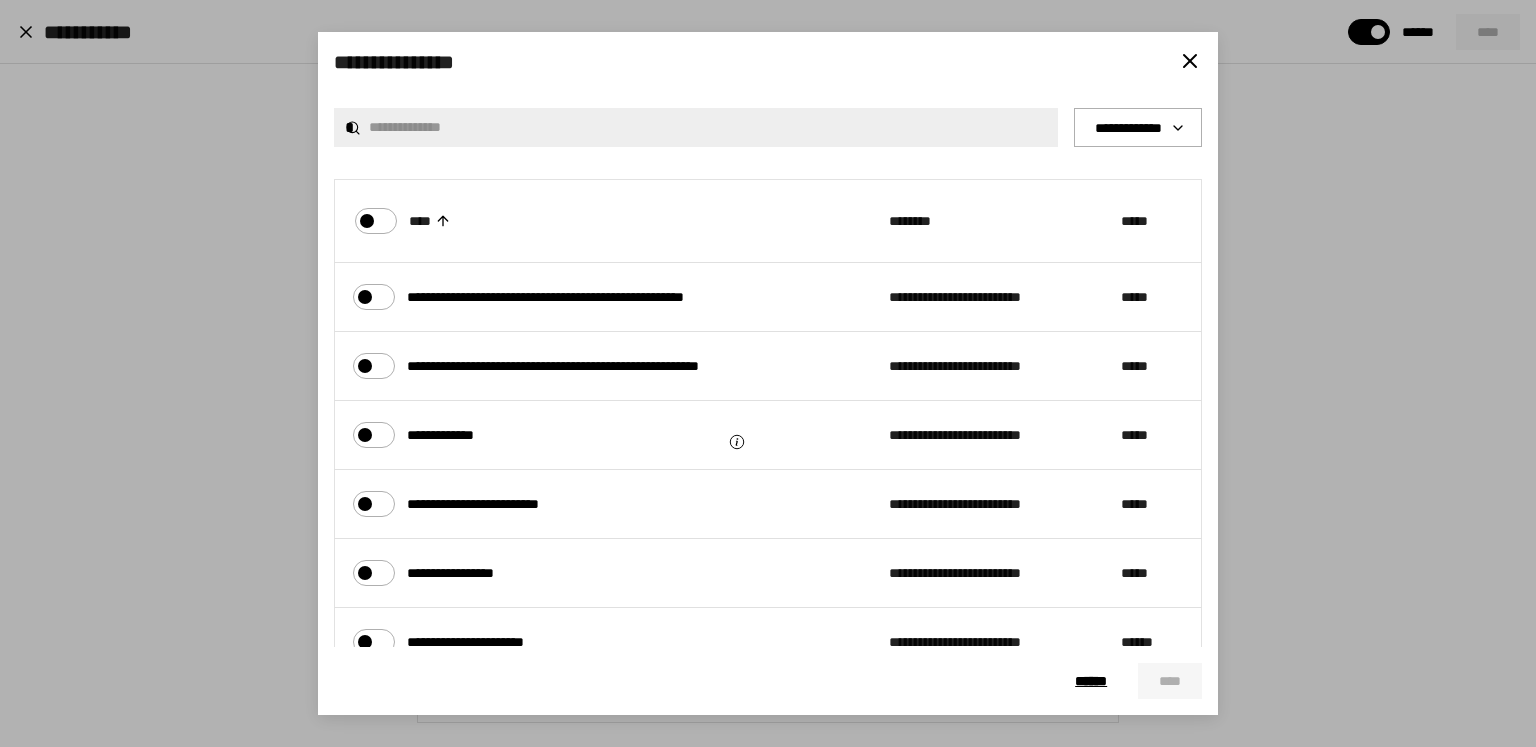click on "**********" at bounding box center [604, 435] 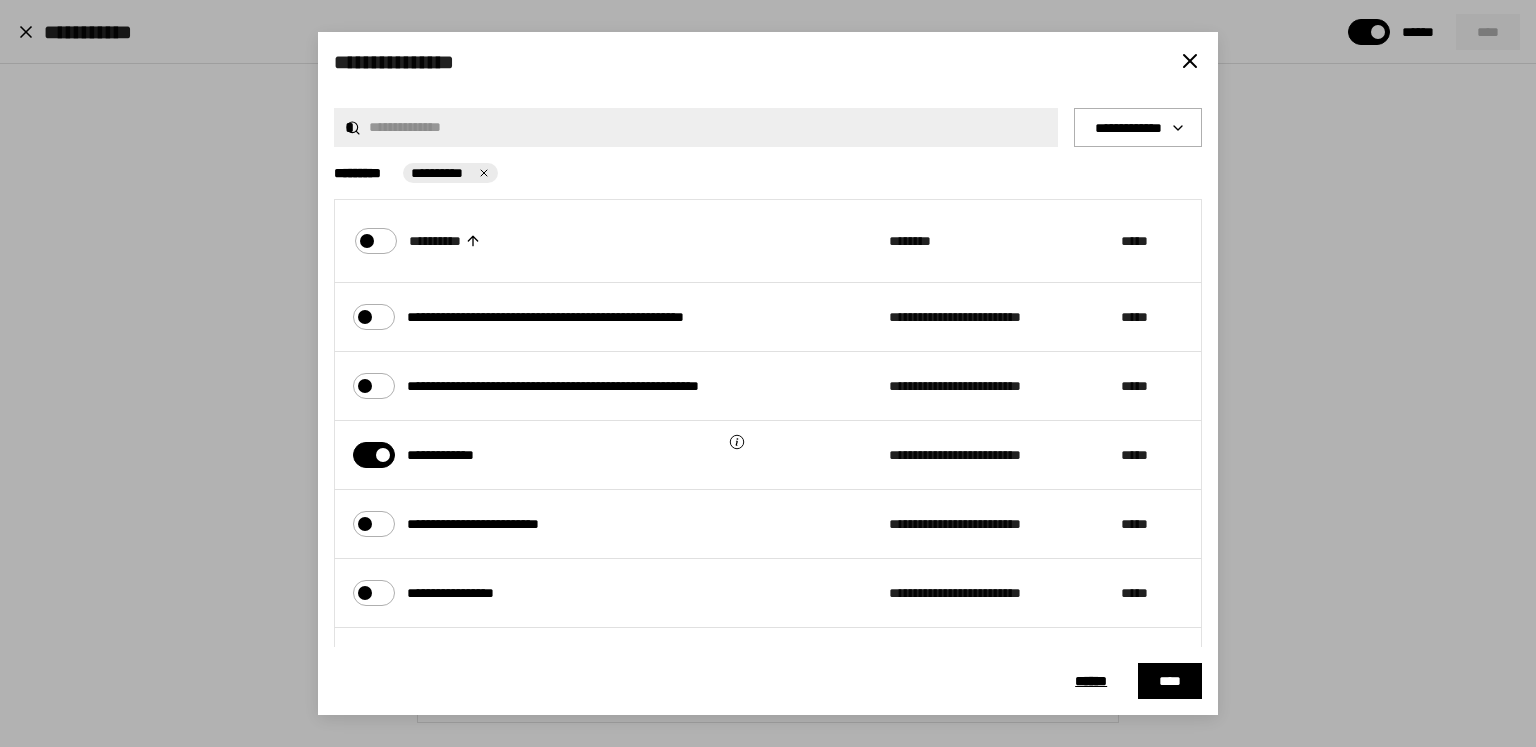 click on "****" at bounding box center (1170, 681) 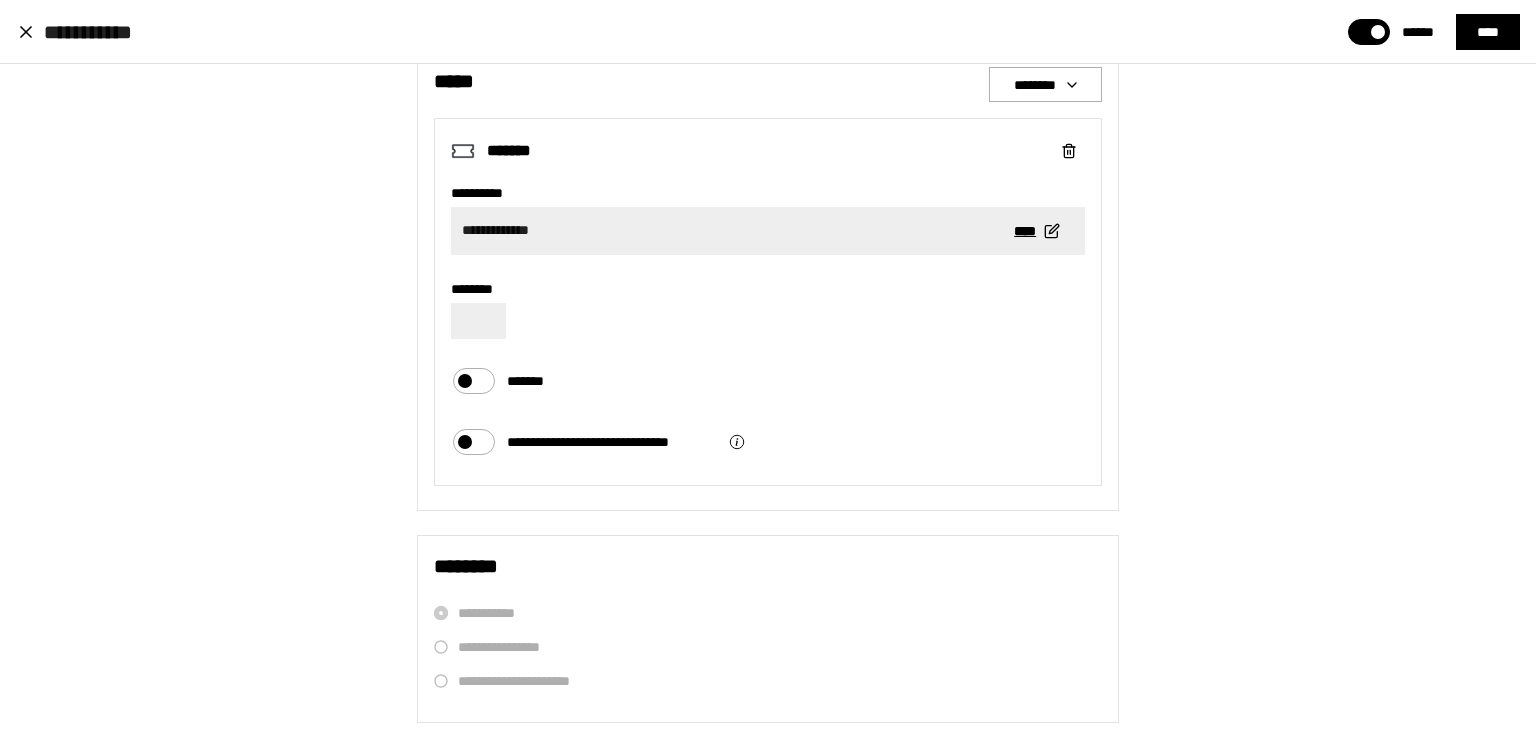 click on "****" 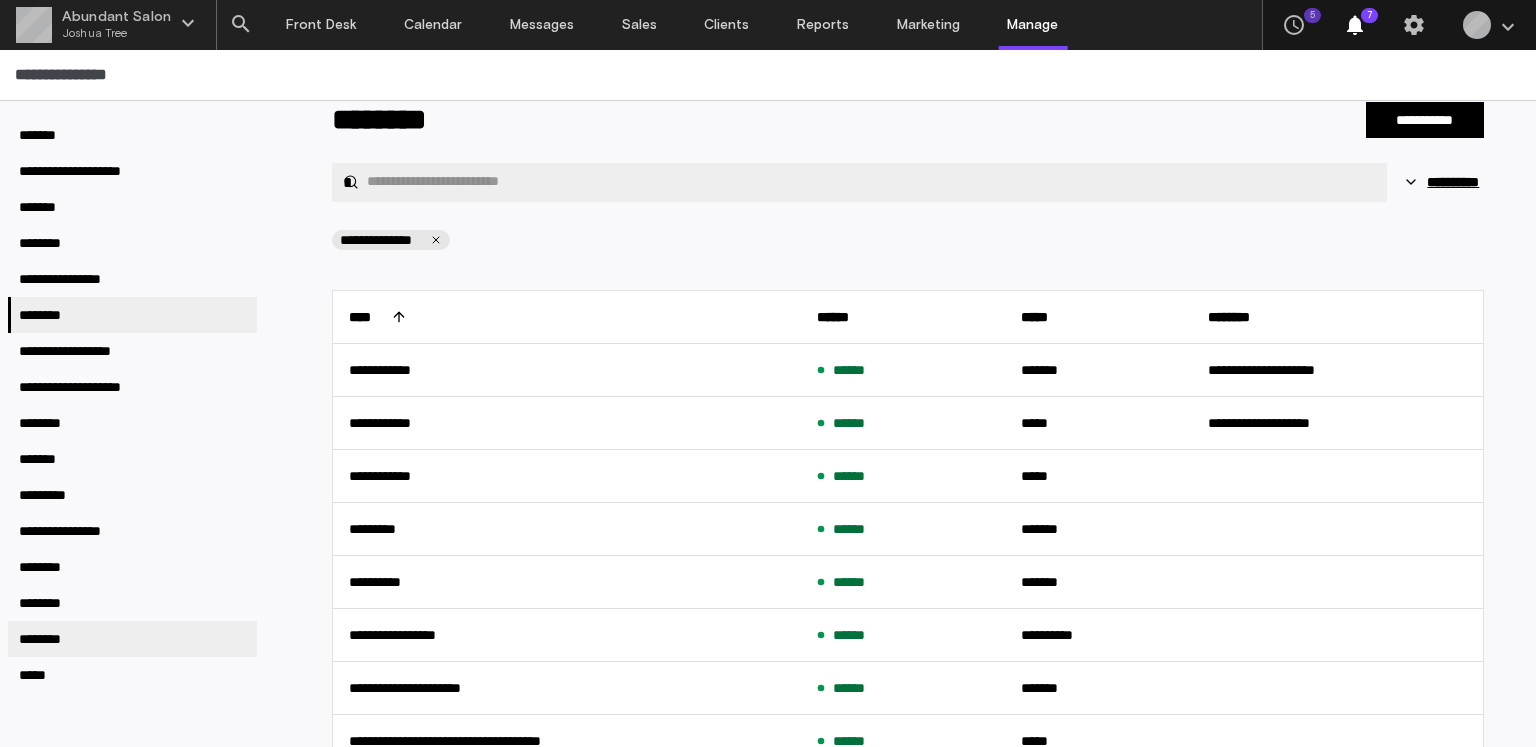 click on "********" at bounding box center [132, 639] 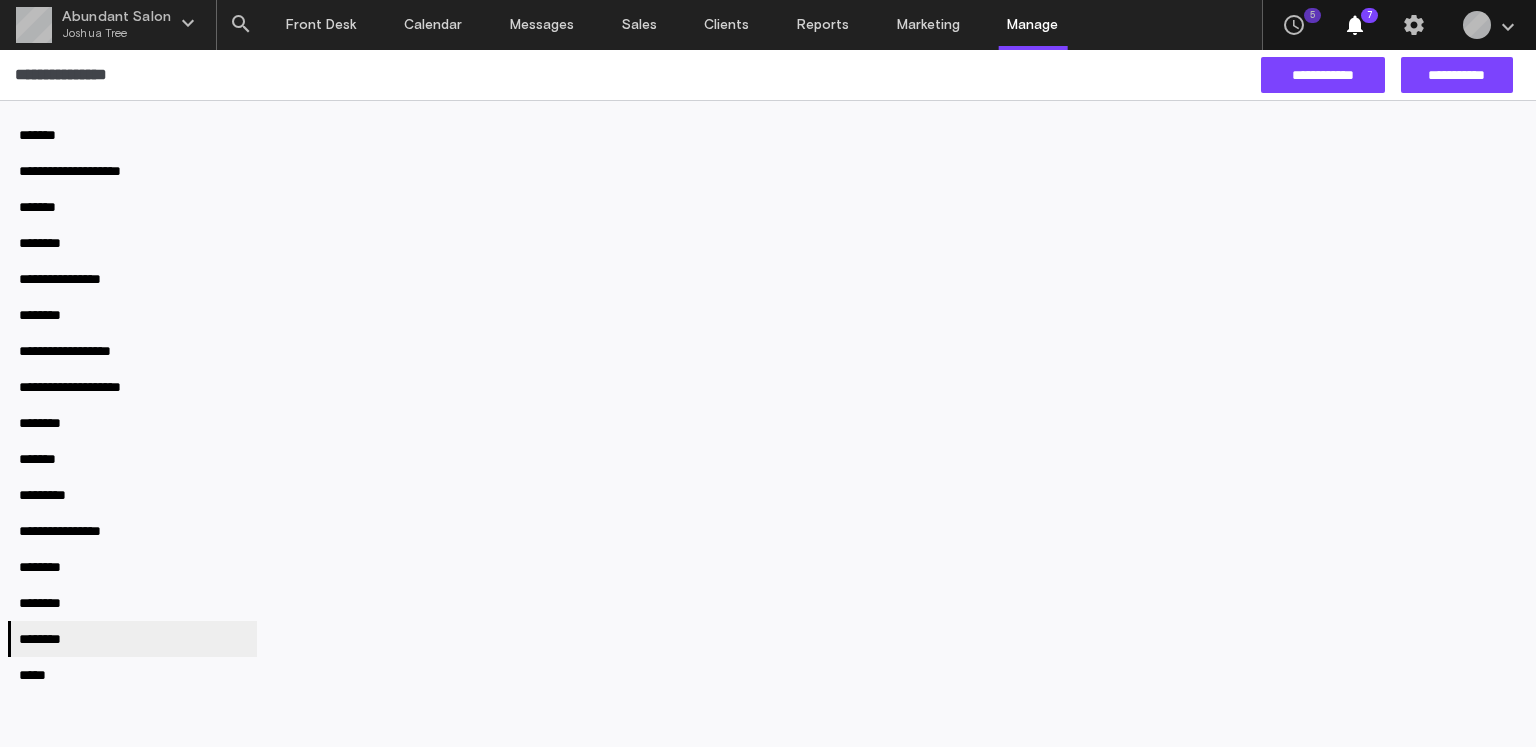 scroll, scrollTop: 0, scrollLeft: 0, axis: both 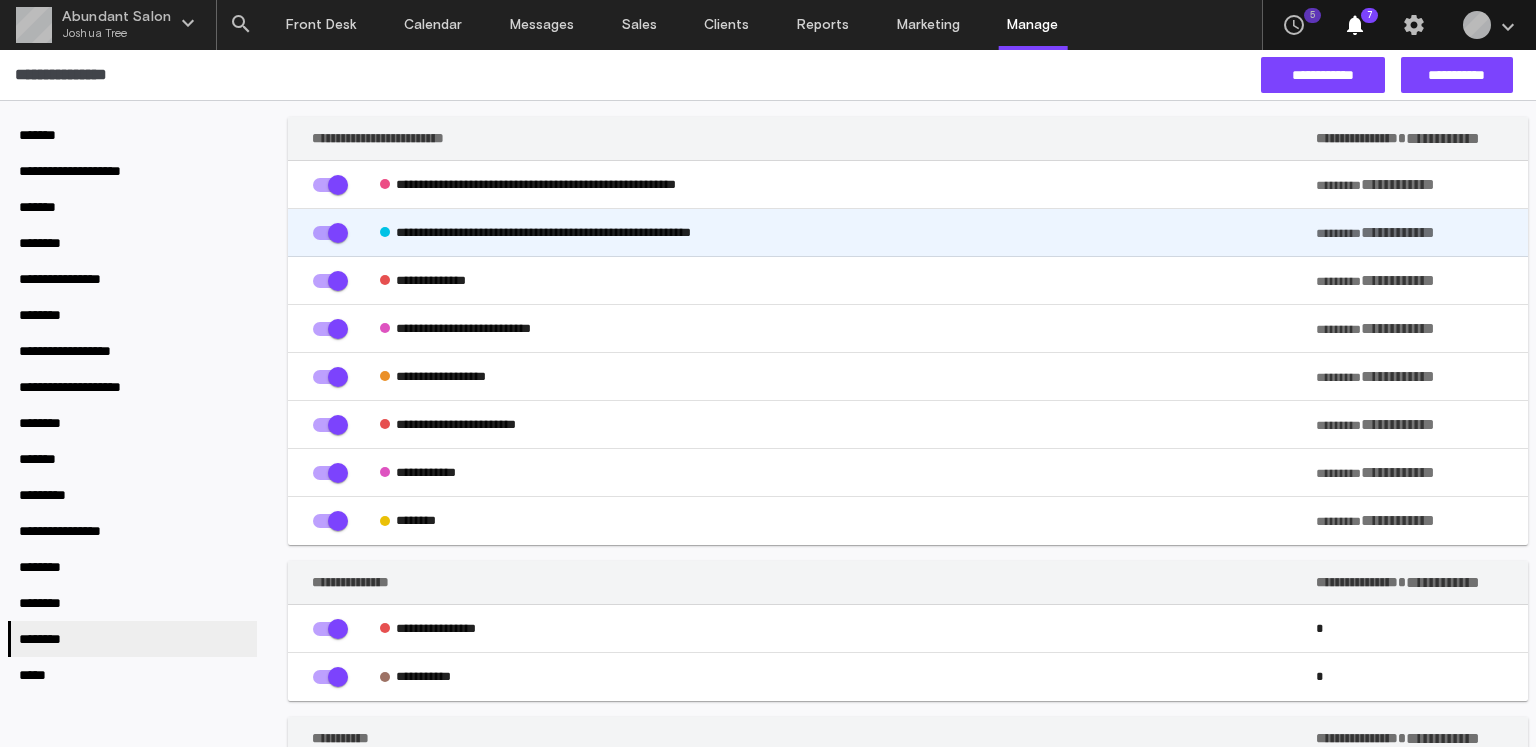 click on "**********" at bounding box center [848, 233] 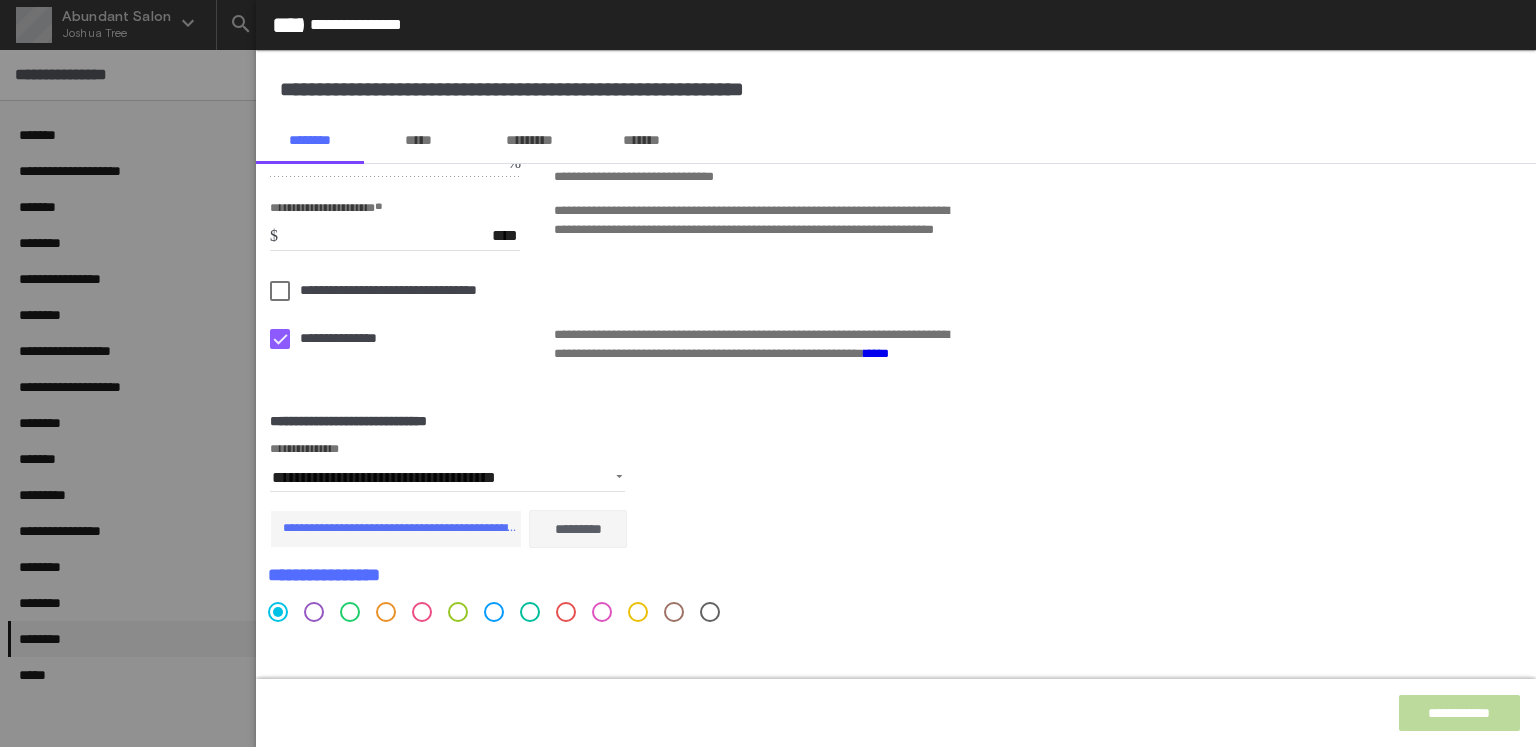 scroll, scrollTop: 0, scrollLeft: 0, axis: both 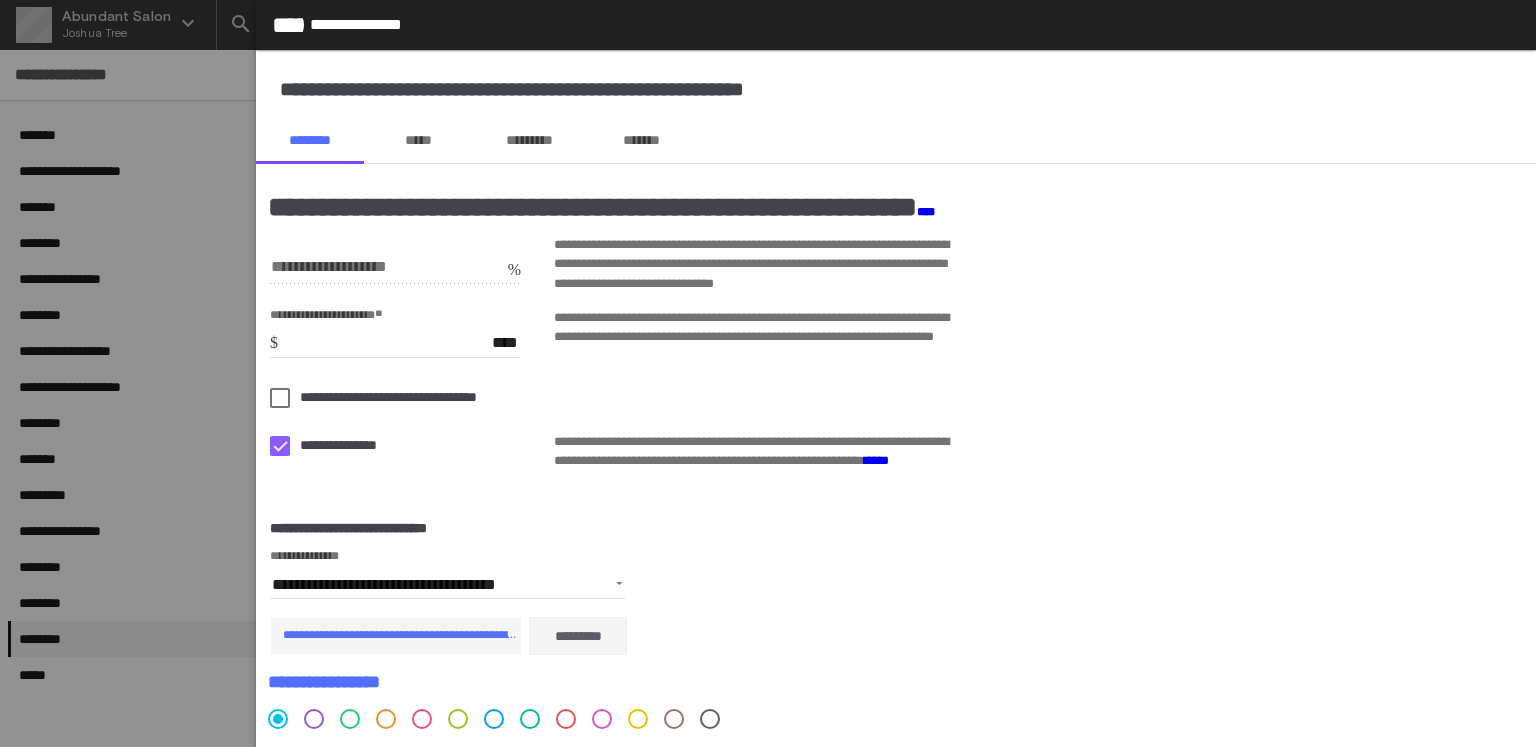 click on "*****" at bounding box center [418, 140] 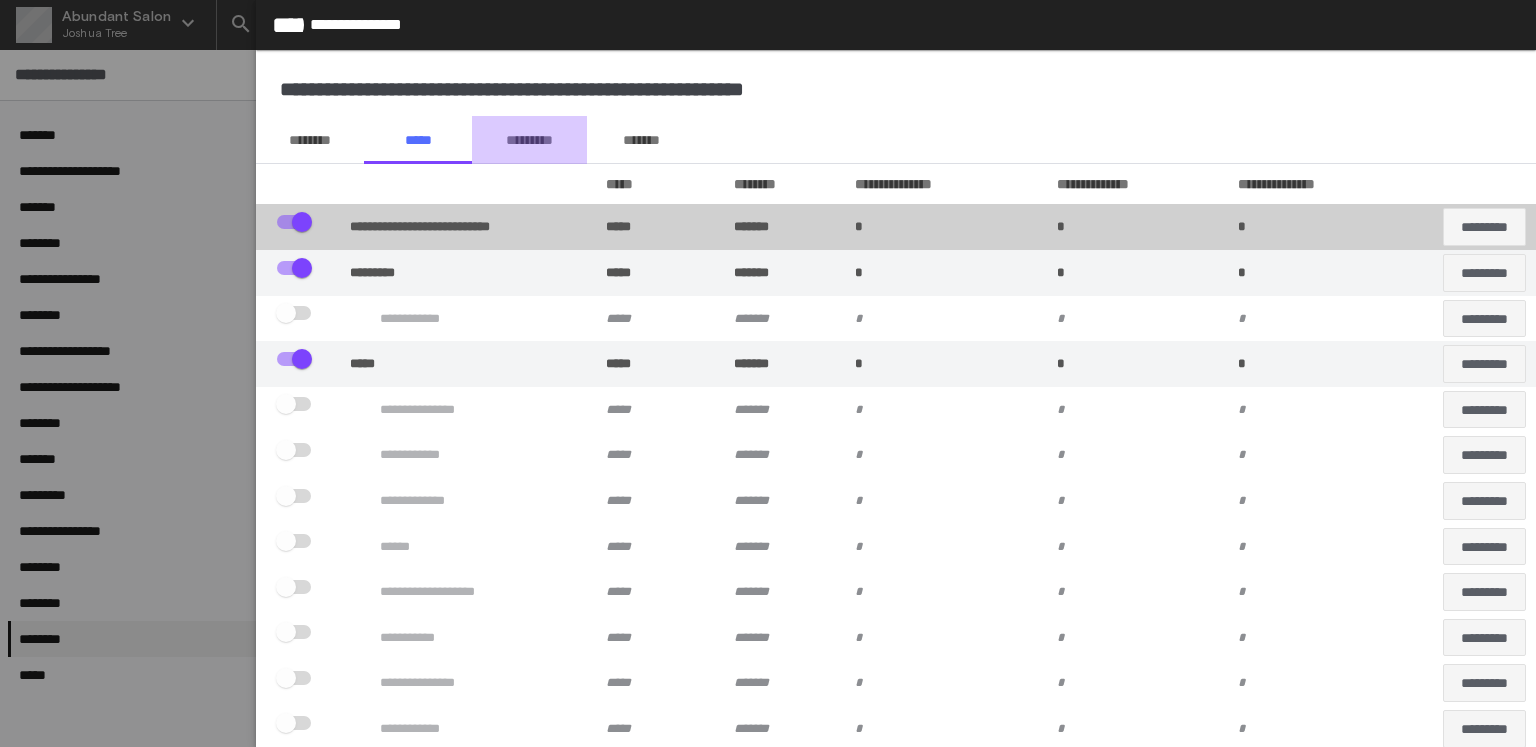 click on "*********" at bounding box center (529, 140) 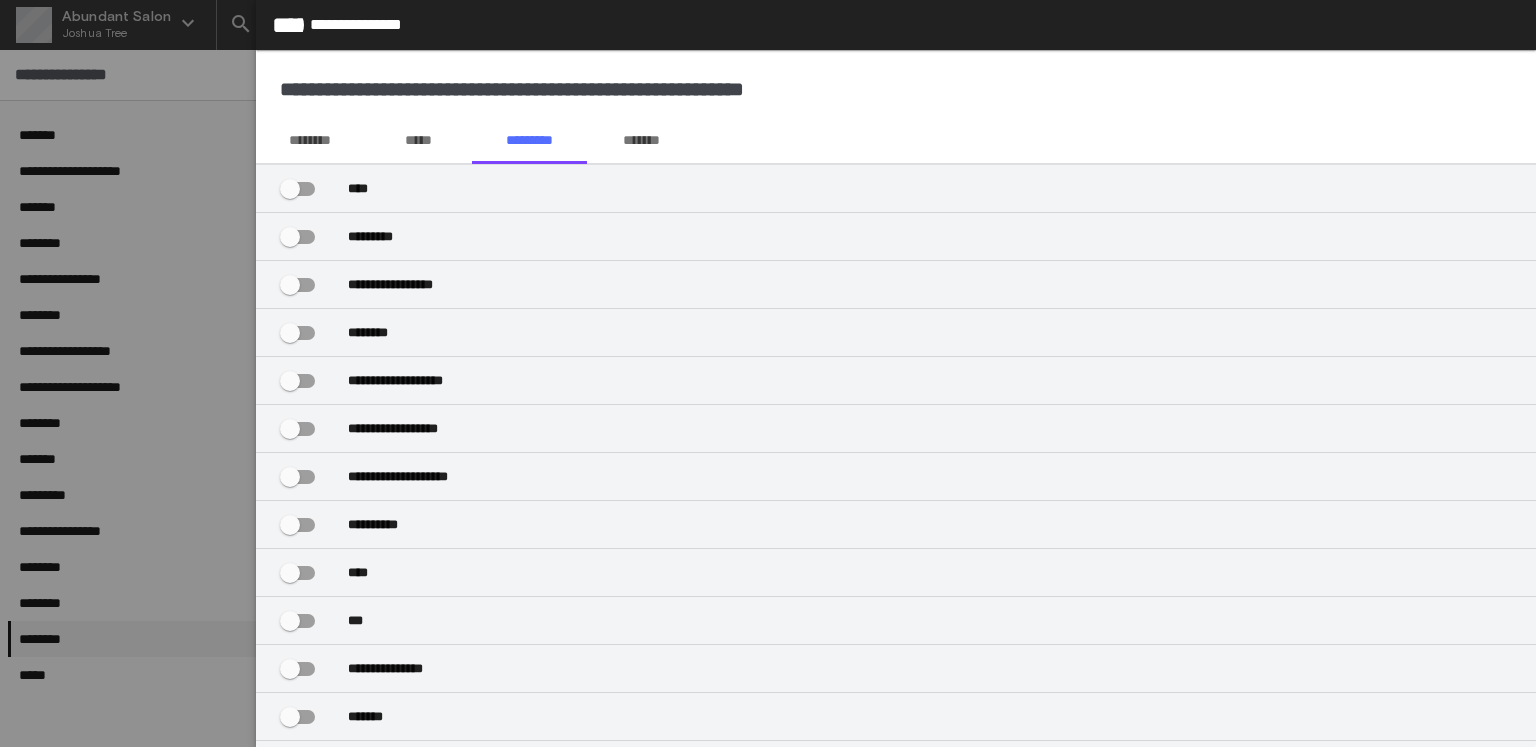 click on "*******" at bounding box center (641, 140) 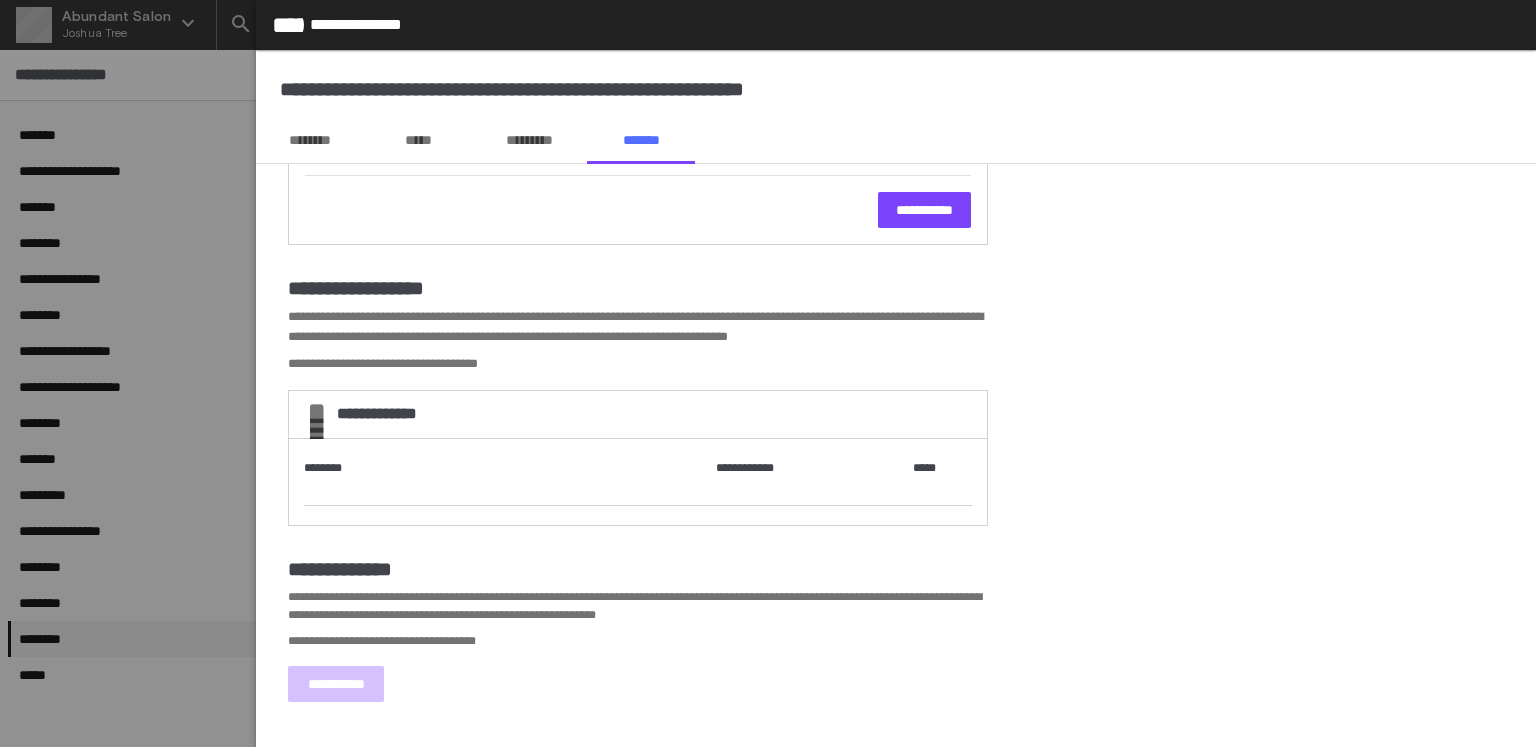 scroll, scrollTop: 0, scrollLeft: 0, axis: both 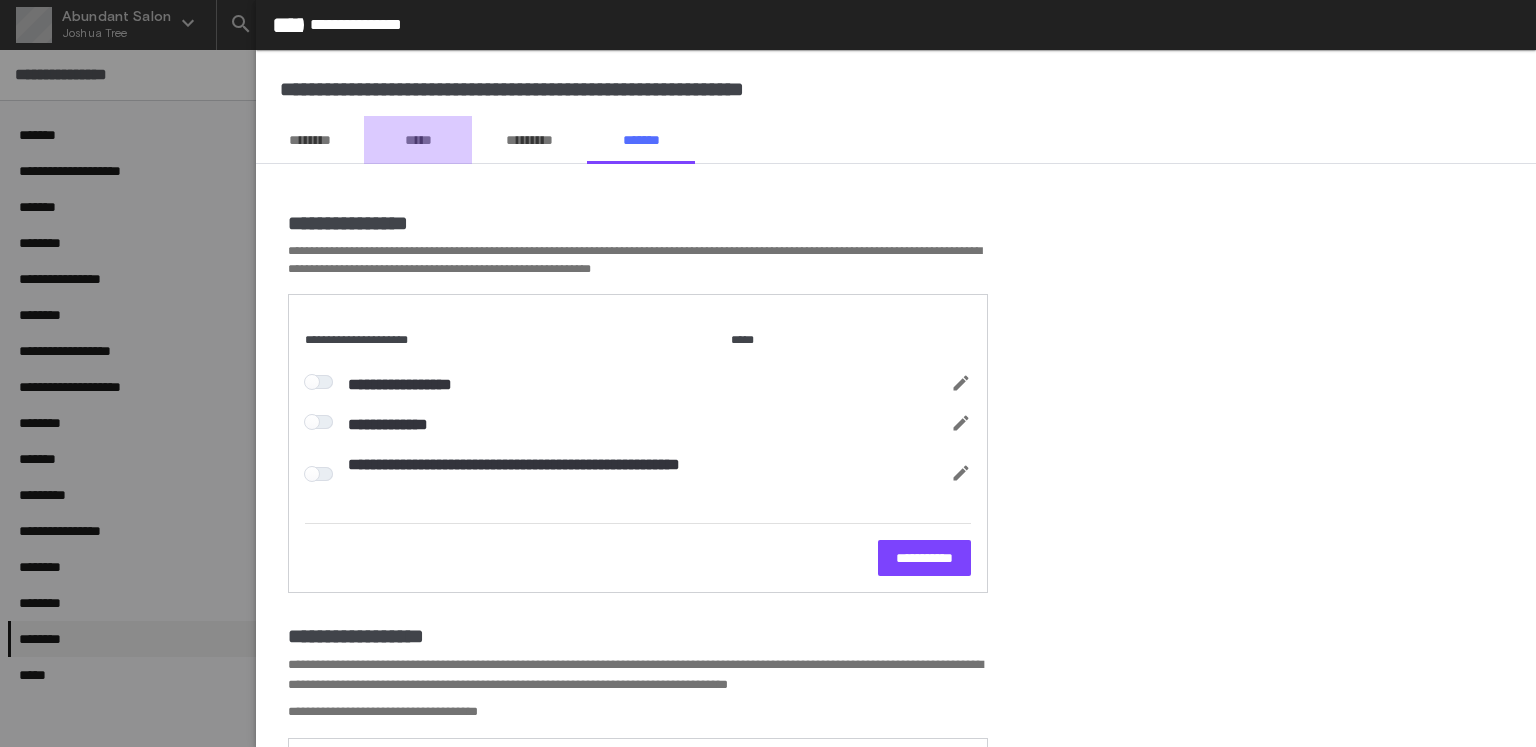 click on "*****" at bounding box center [418, 140] 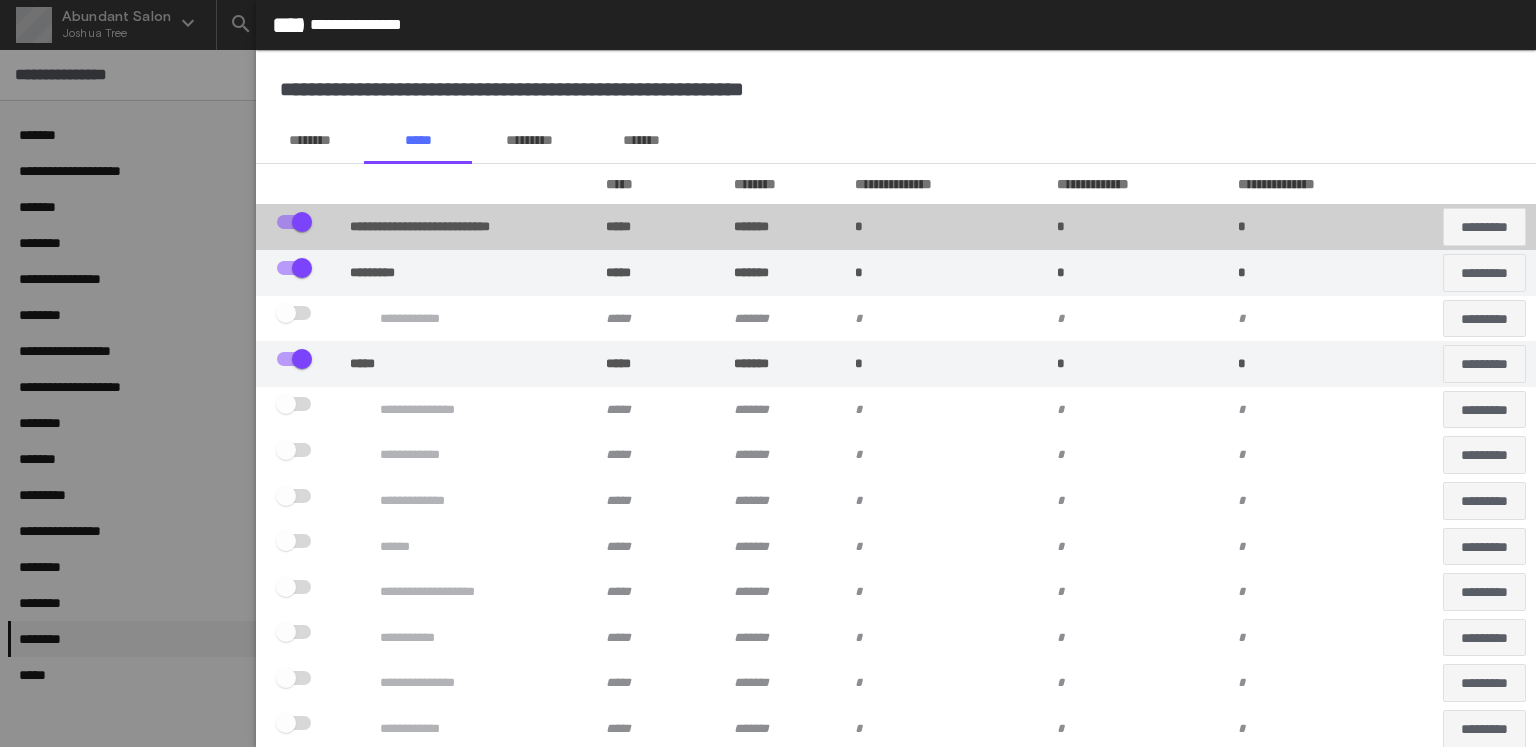 click on "*****" 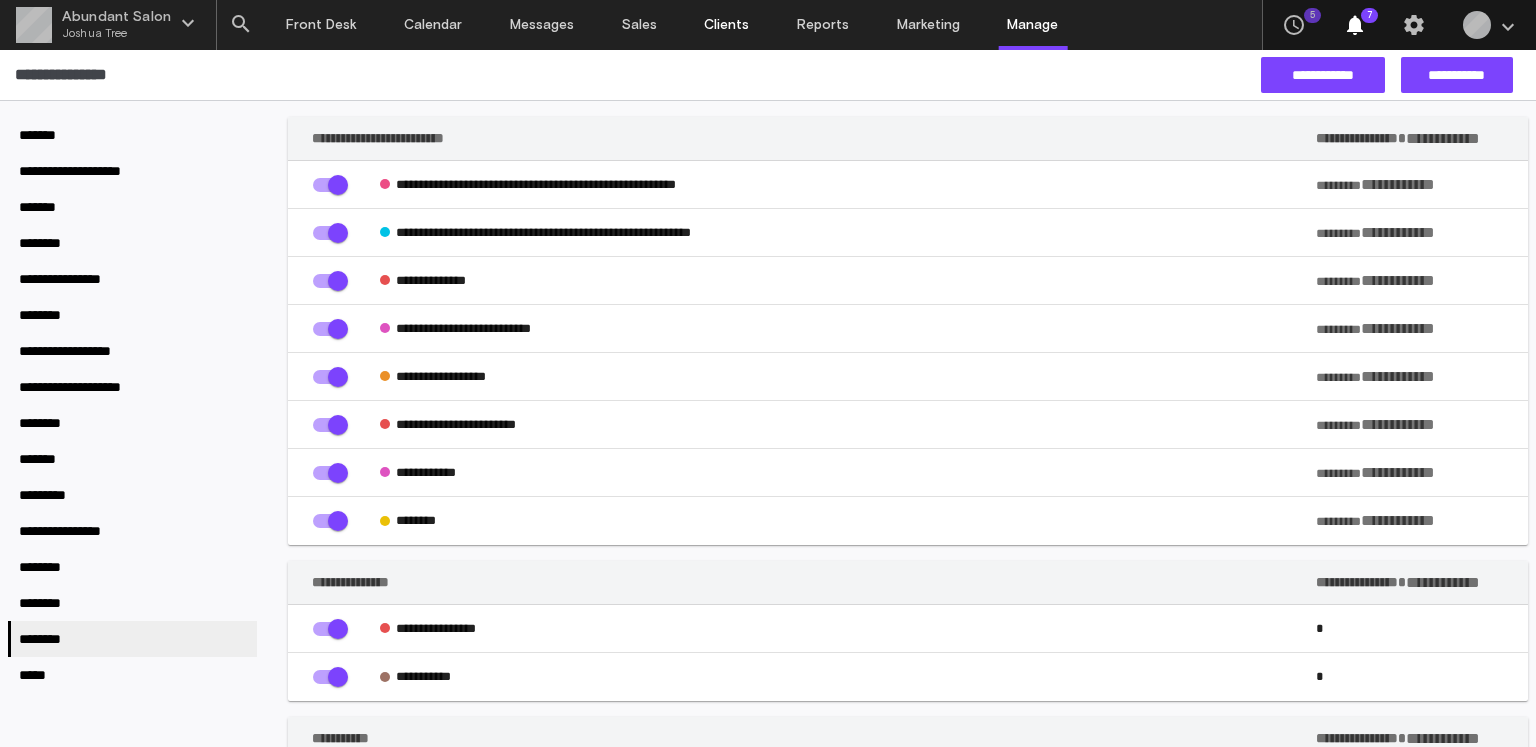 click on "Clients" at bounding box center (727, 25) 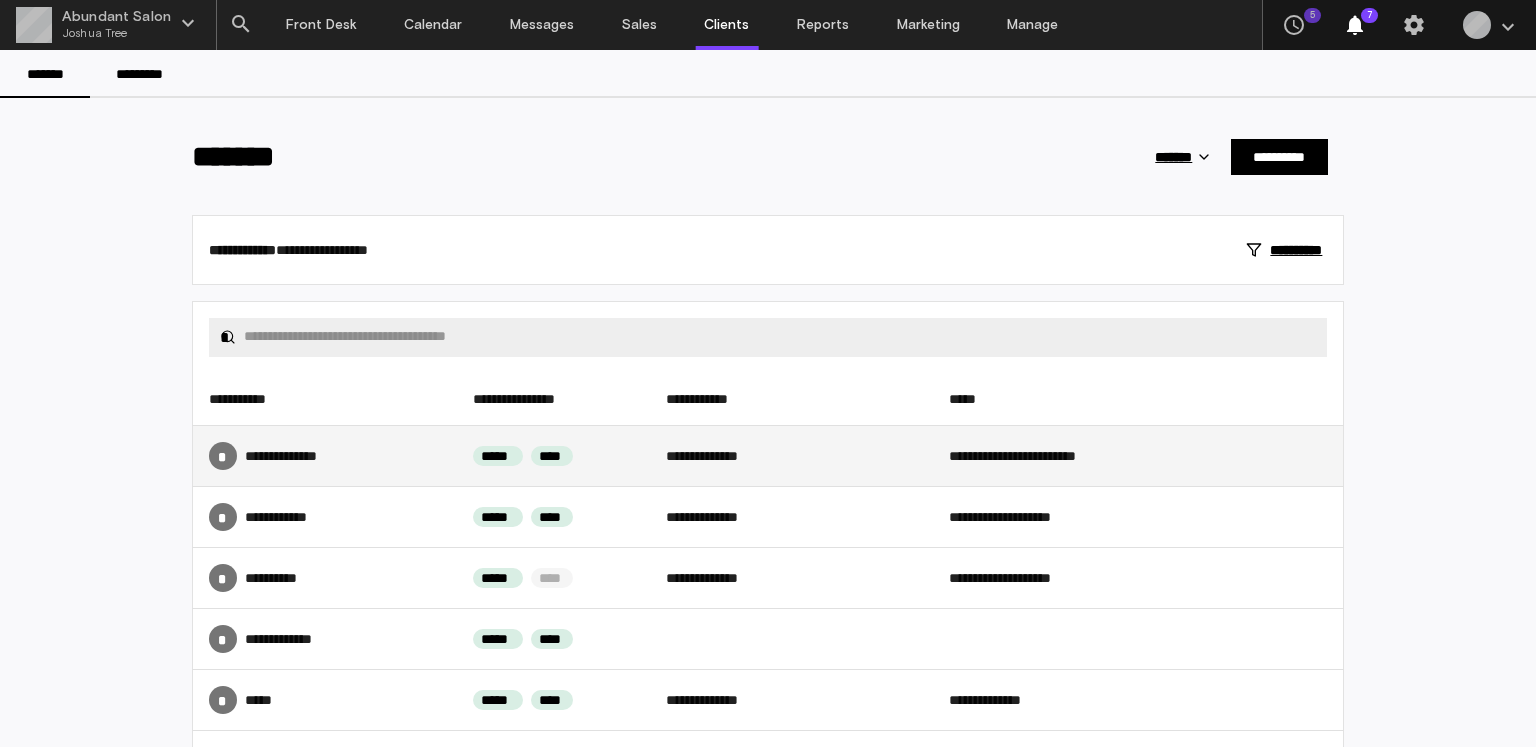 click on "*****   ********" at bounding box center (294, 456) 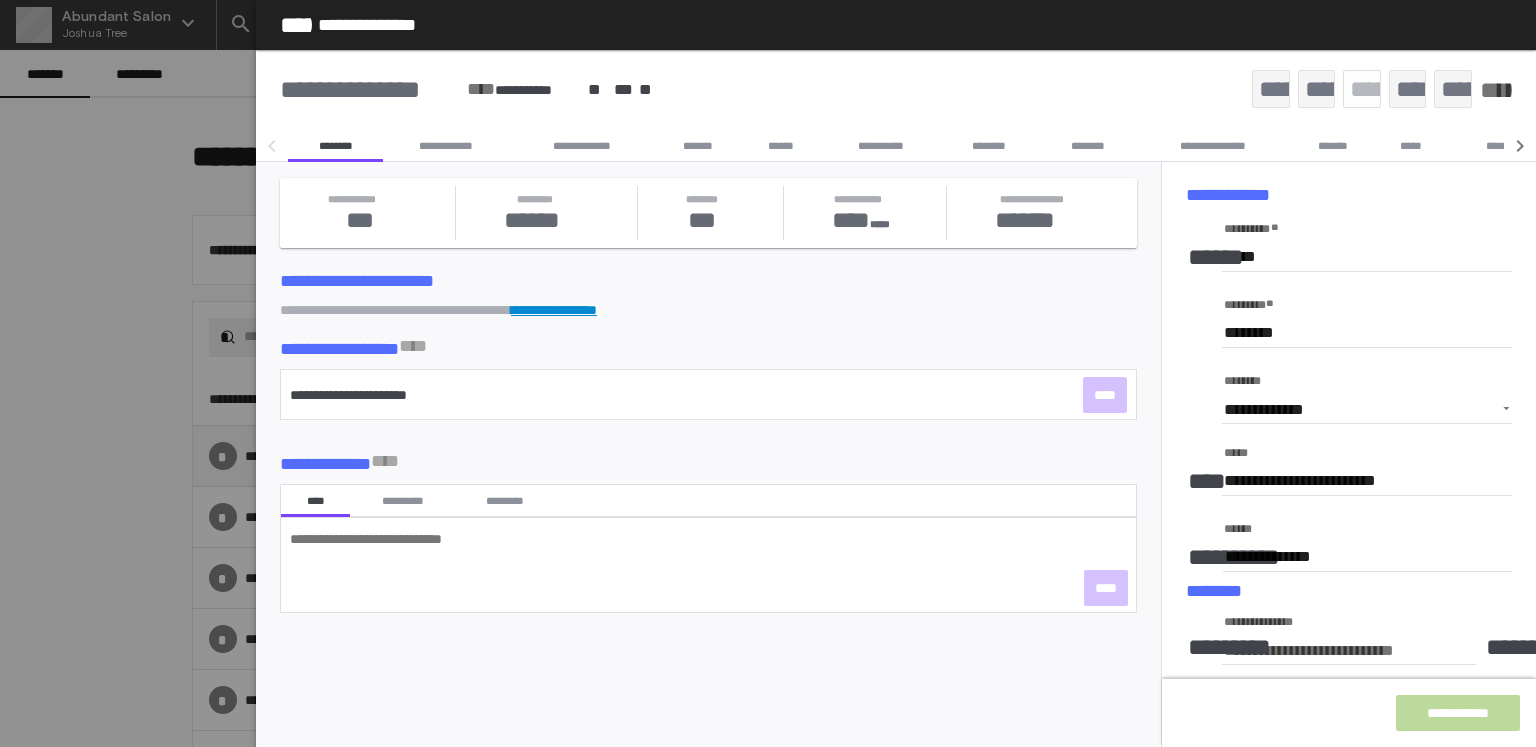 type on "**********" 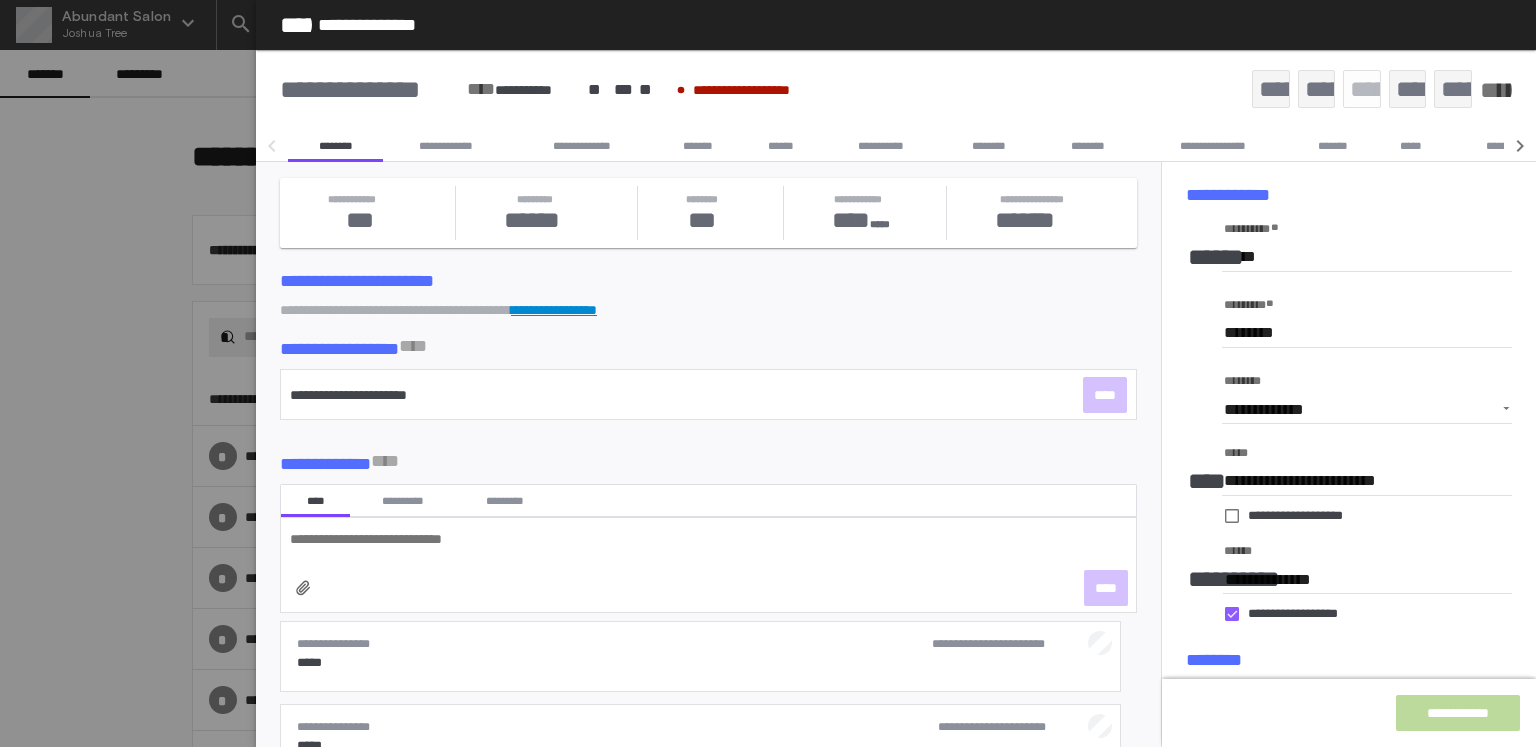 click on "******" at bounding box center (781, 146) 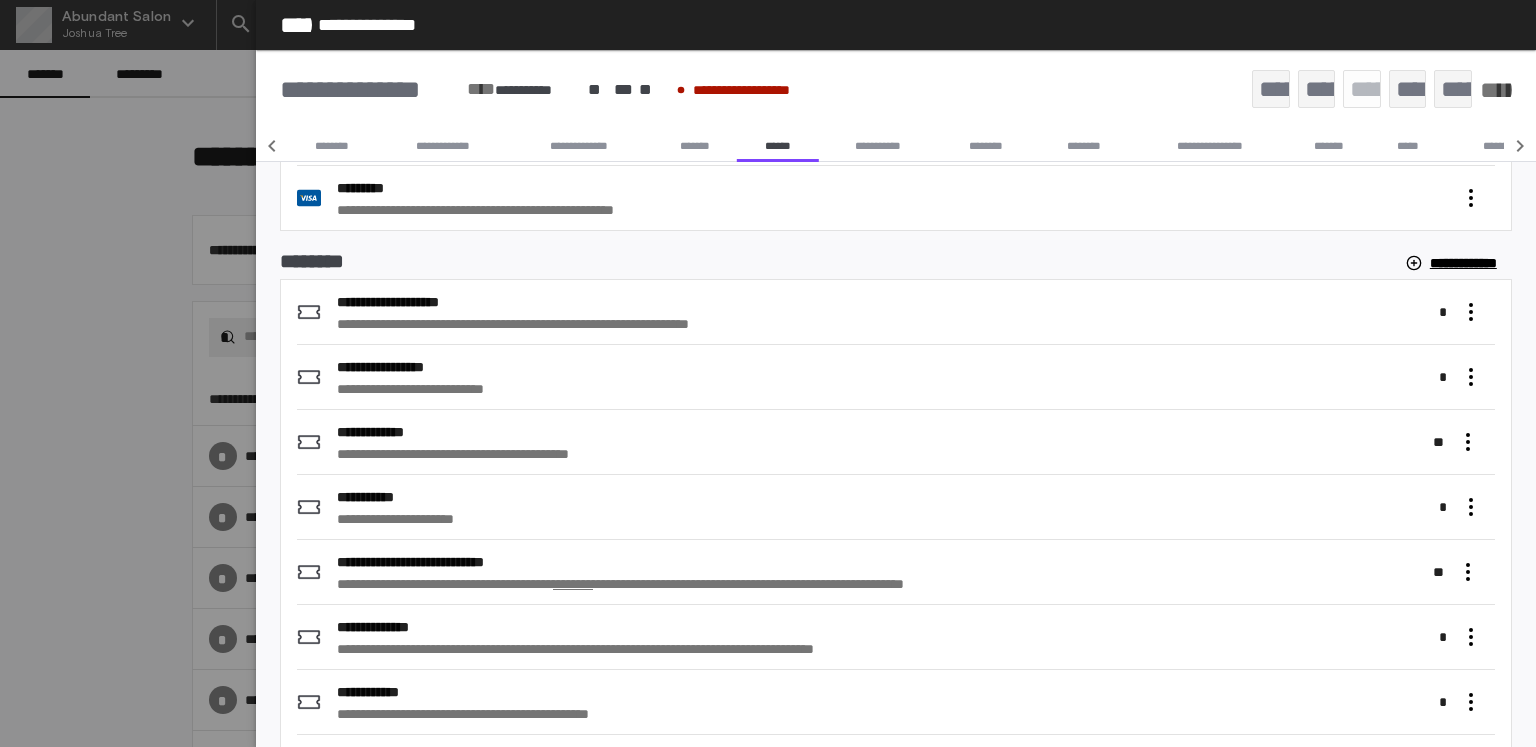 scroll, scrollTop: 644, scrollLeft: 0, axis: vertical 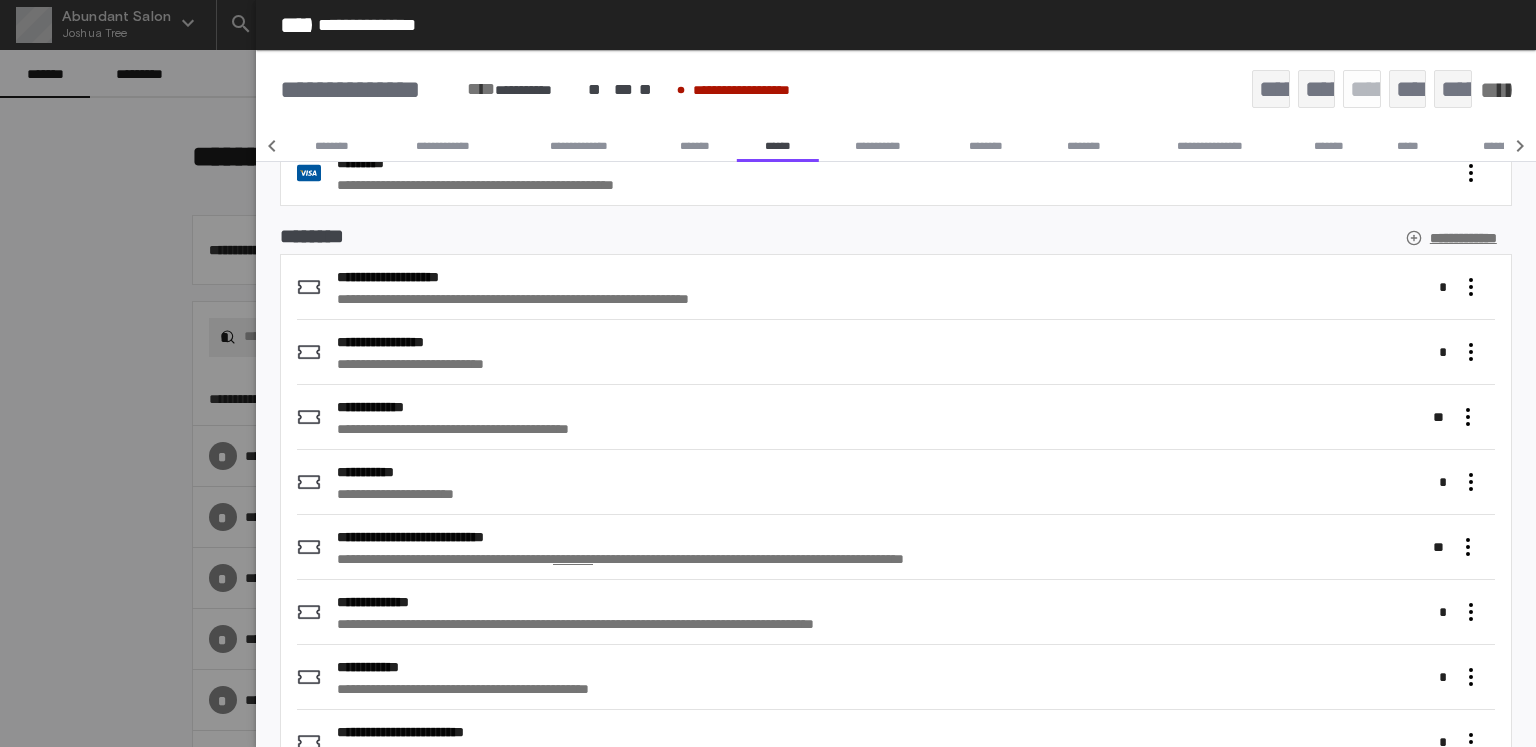 click on "**********" at bounding box center [1453, 238] 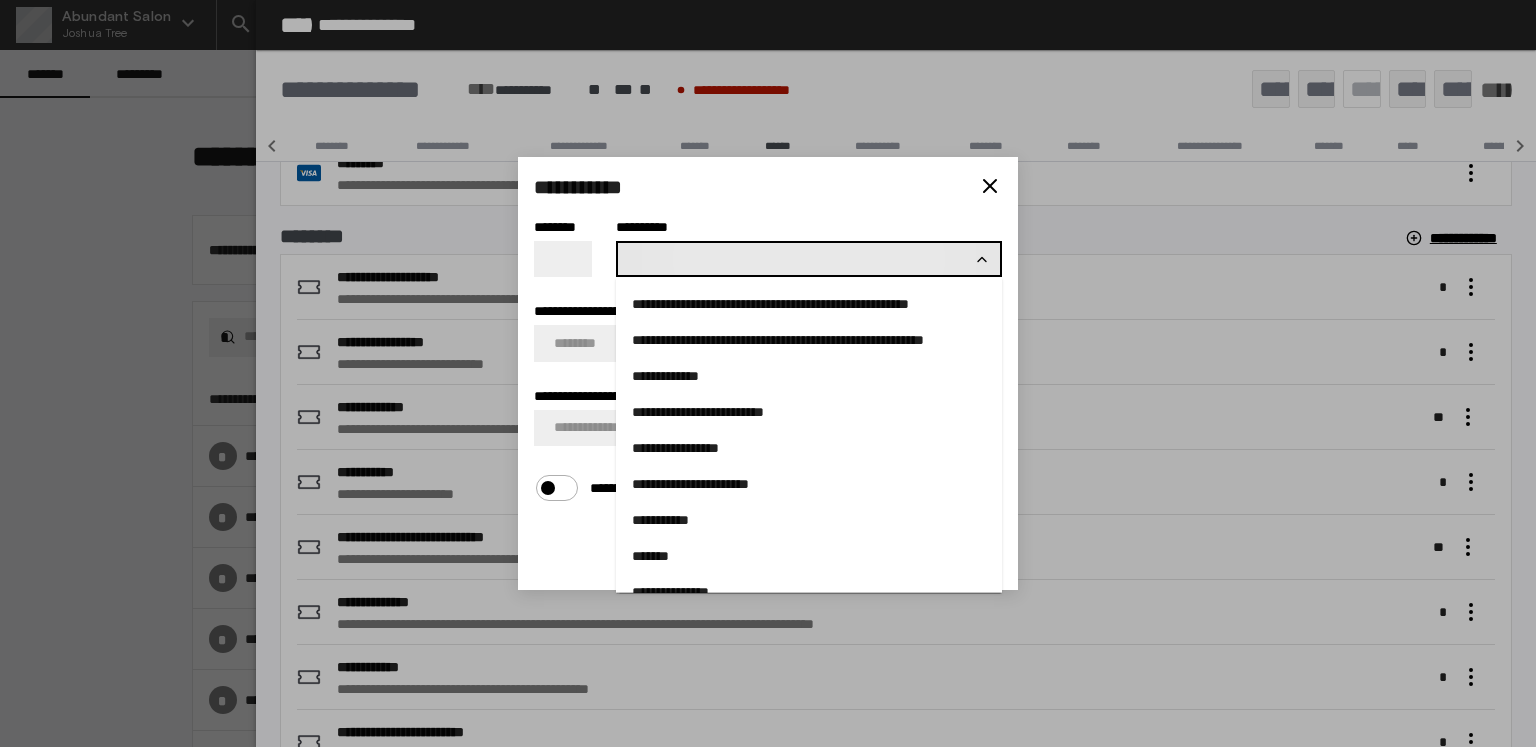 click on "**********" at bounding box center (804, 259) 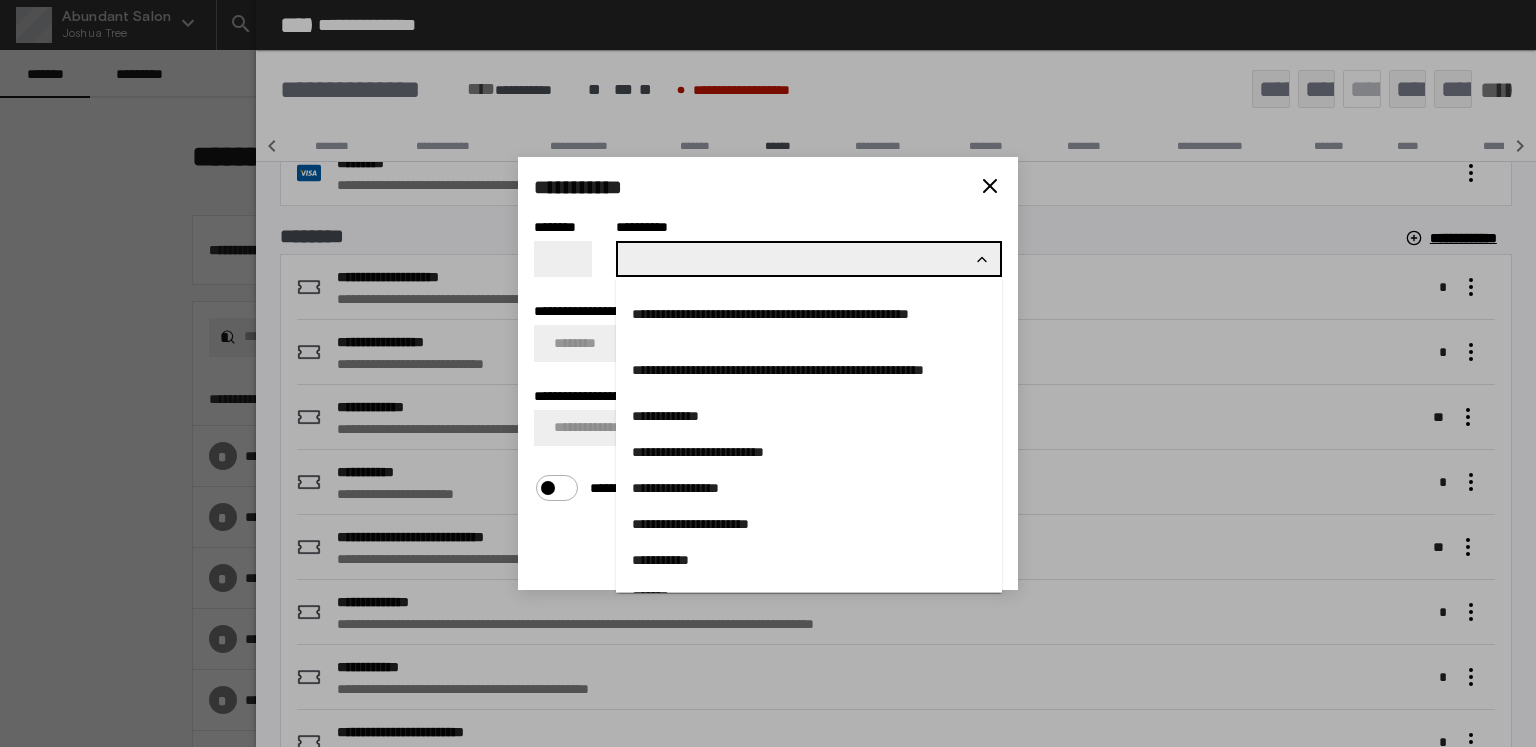 click on "**********" at bounding box center [809, 416] 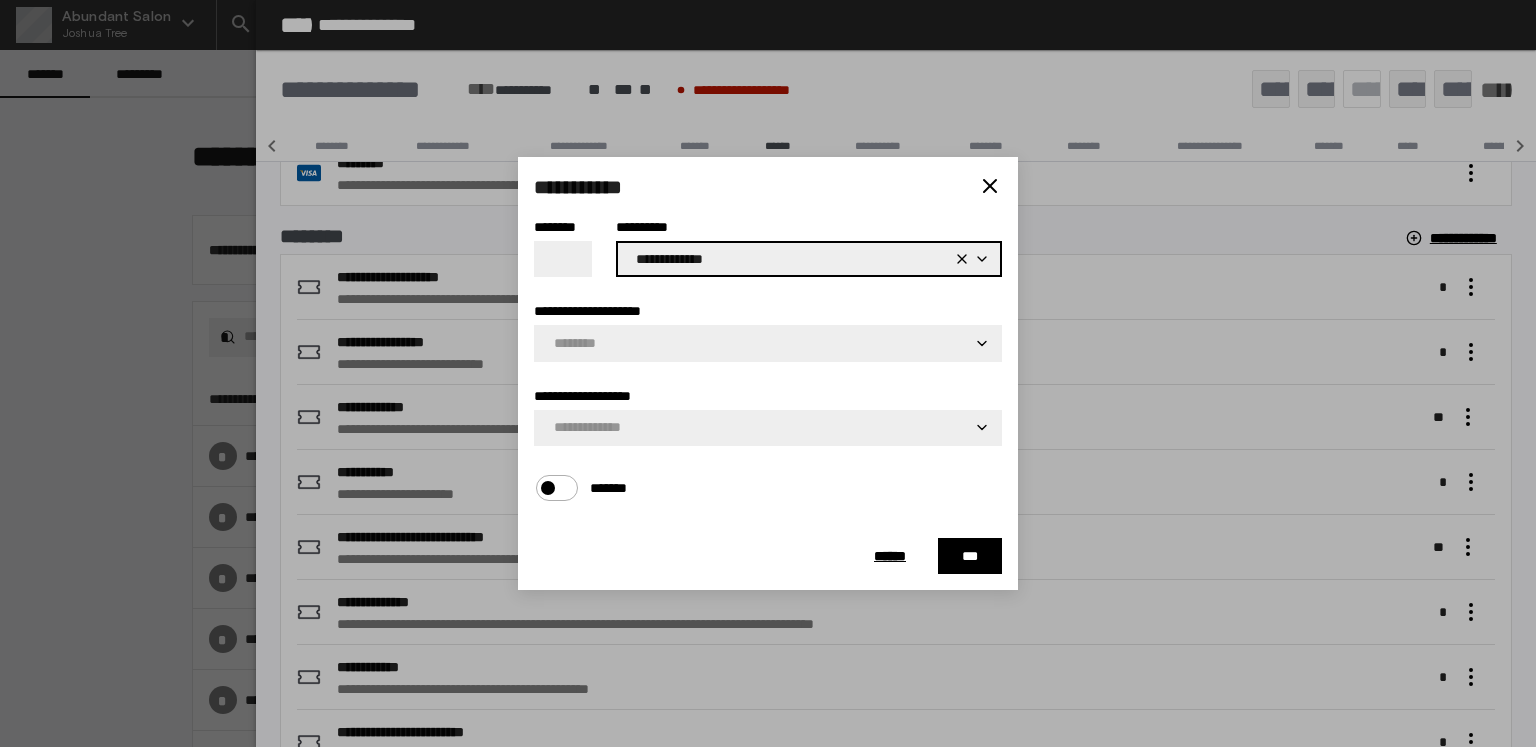 click on "**********" at bounding box center [768, 361] 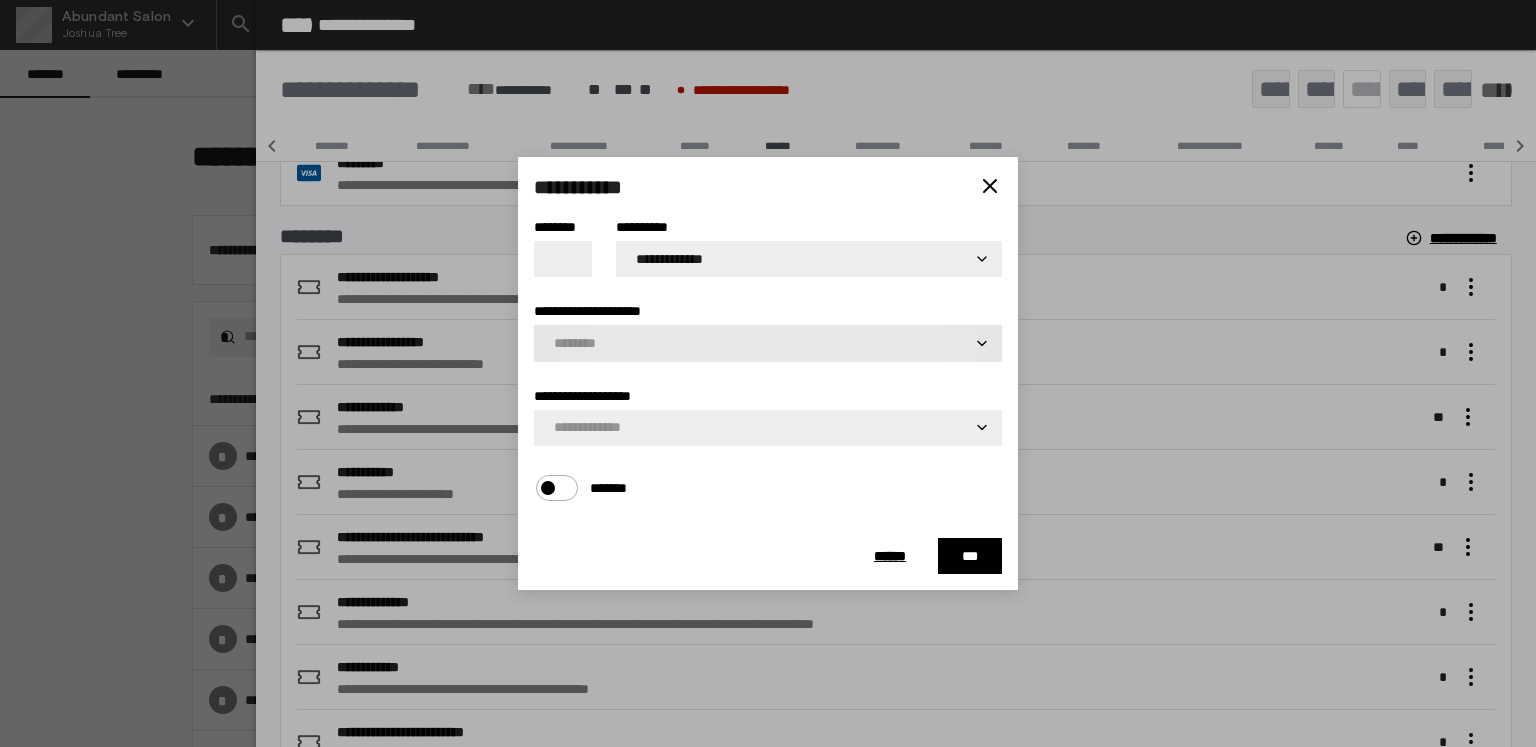 click on "**********" at bounding box center (763, 343) 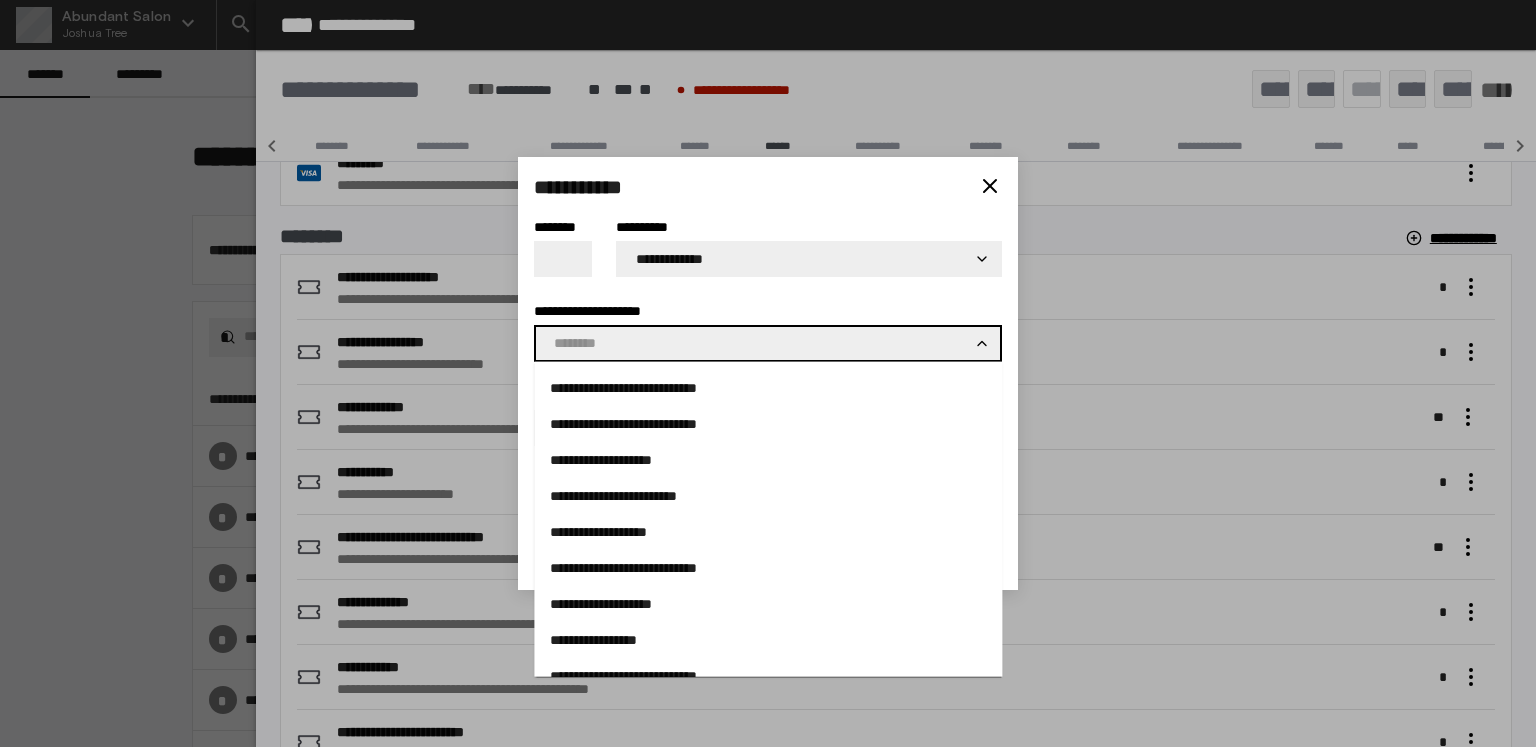 click on "**********" at bounding box center [768, 388] 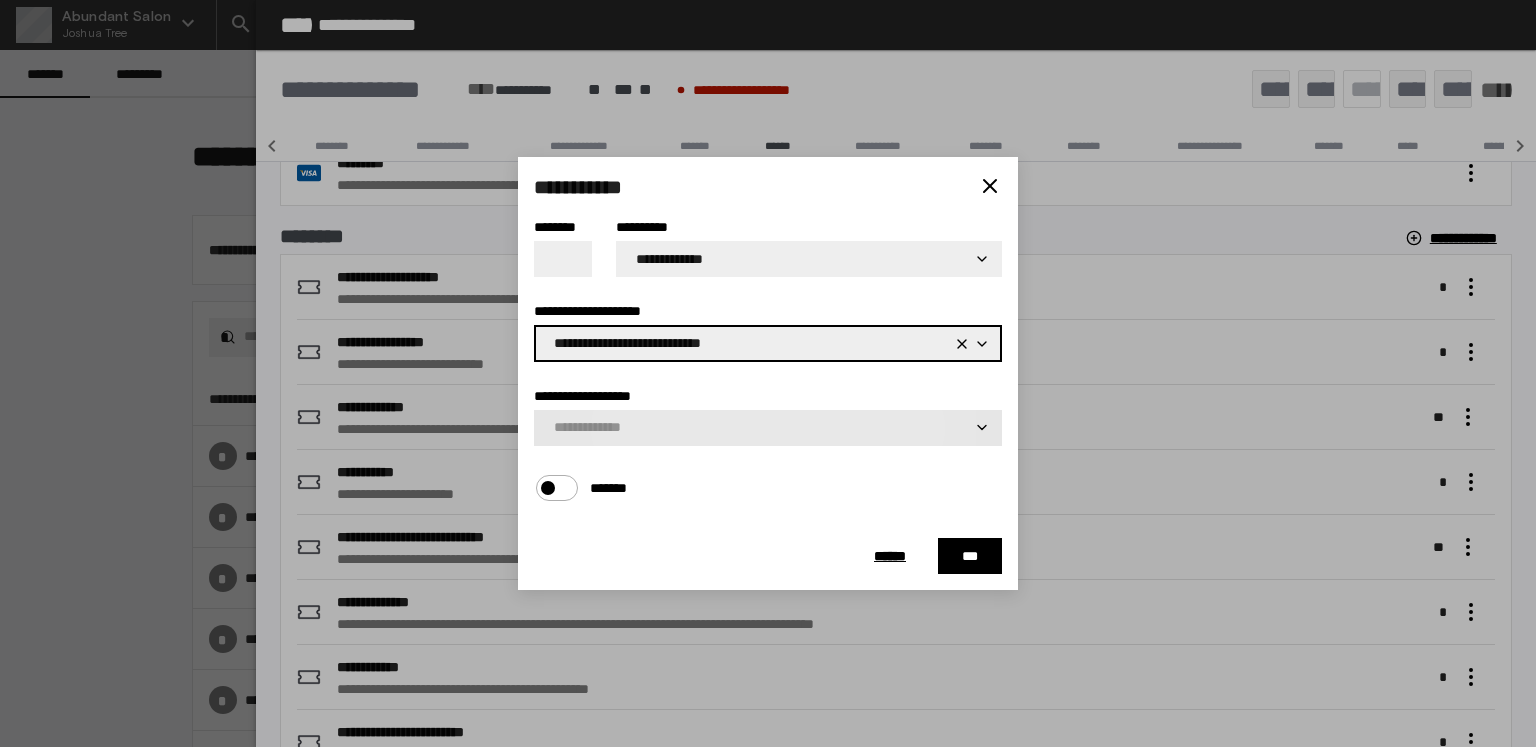 click at bounding box center [768, 428] 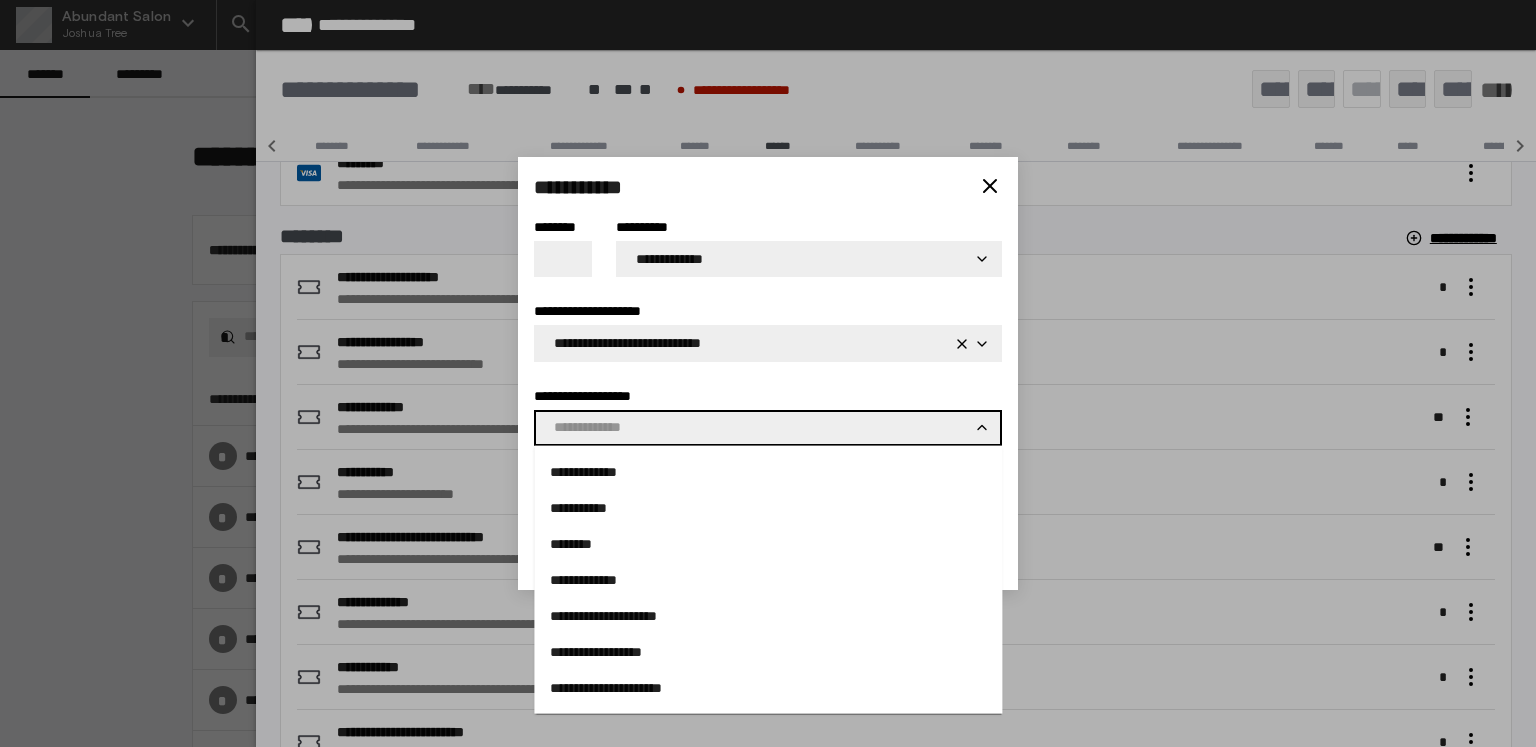 drag, startPoint x: 685, startPoint y: 496, endPoint x: 750, endPoint y: 309, distance: 197.97475 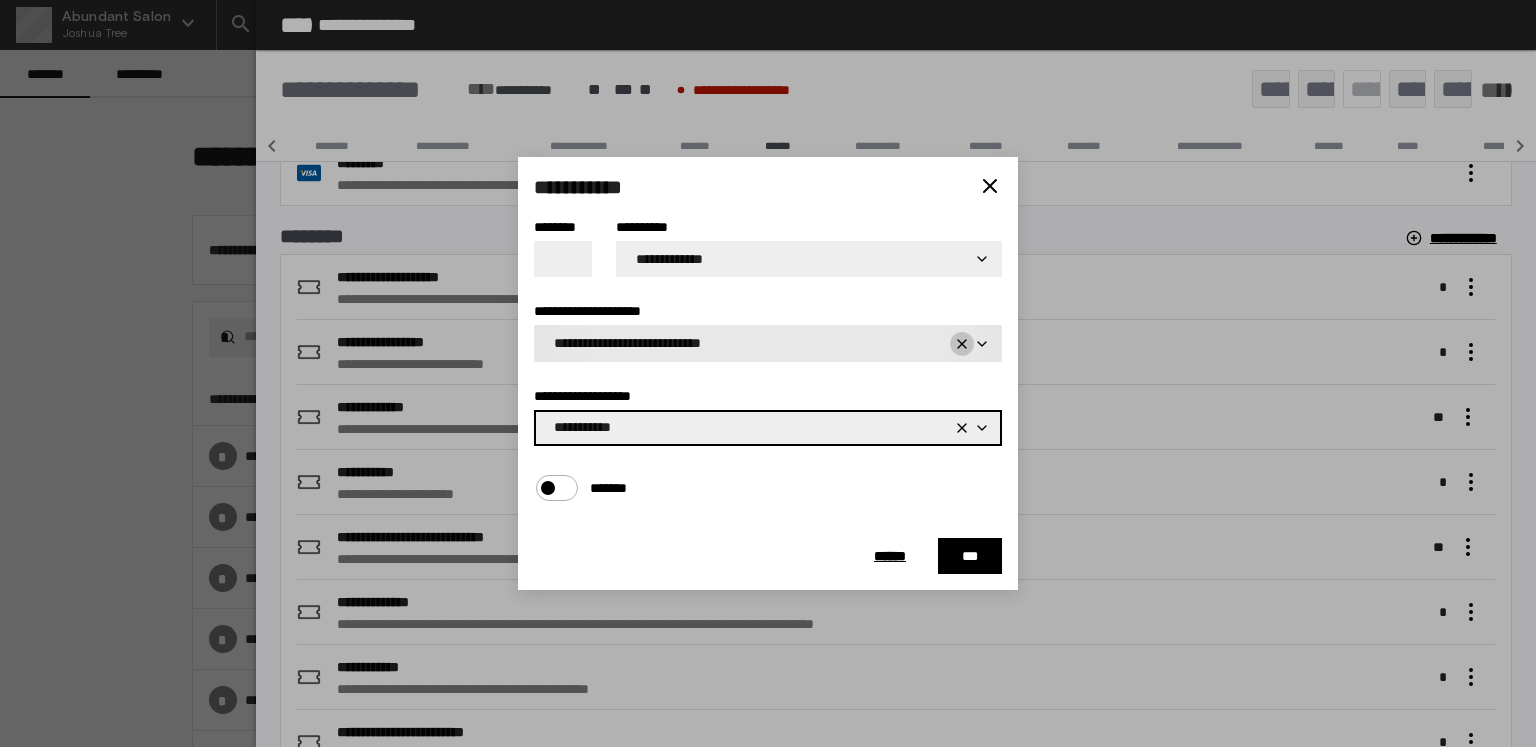 click 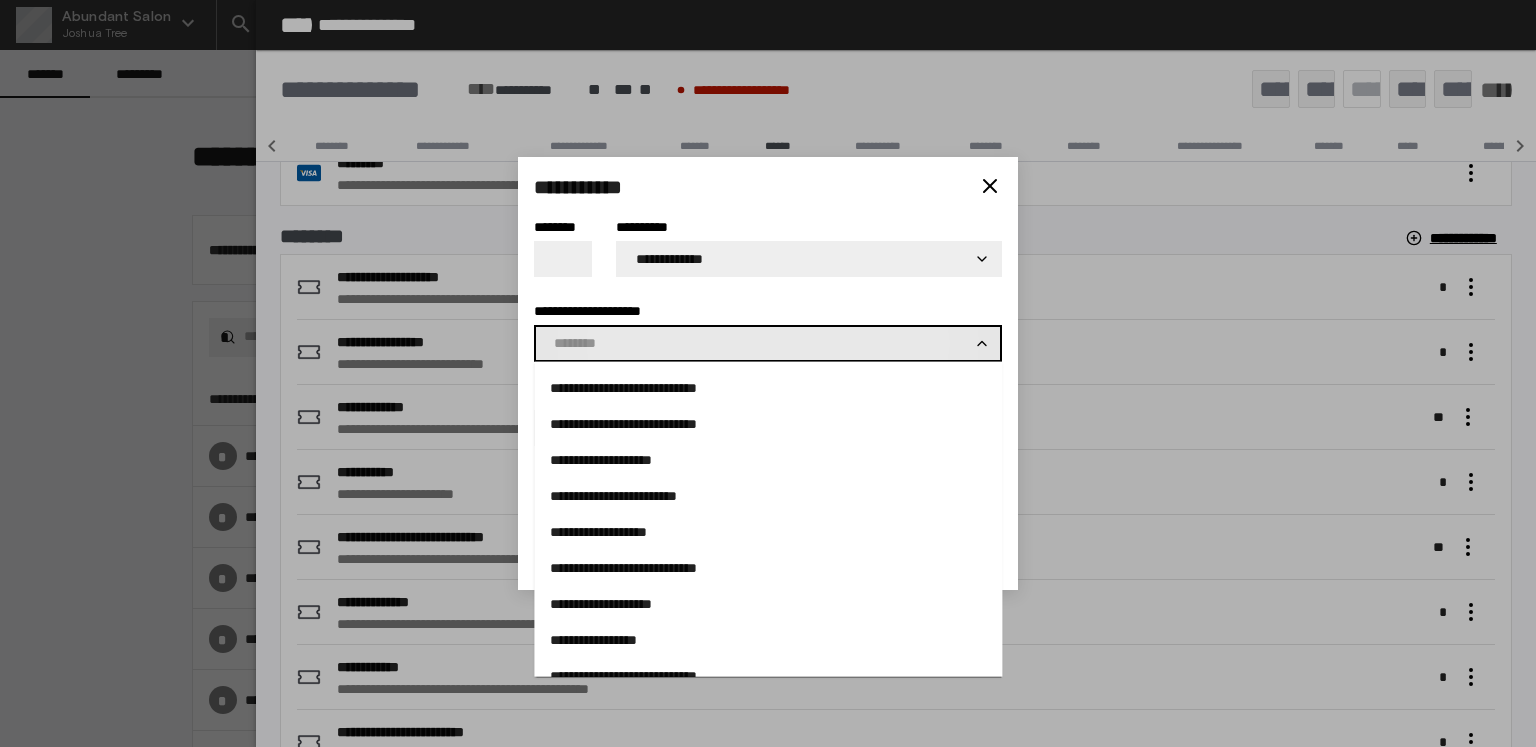 click on "**********" at bounding box center (763, 343) 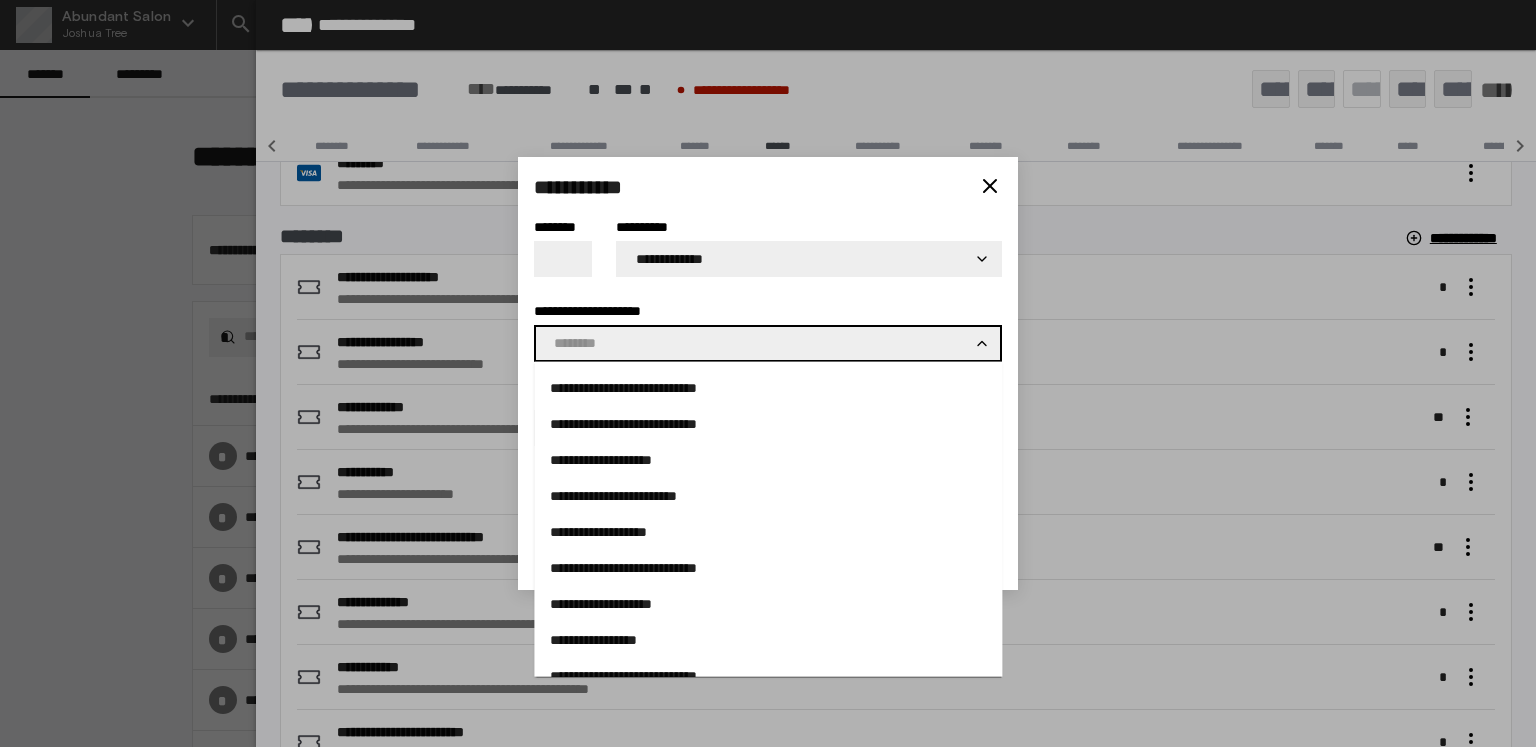 click on "**********" at bounding box center (768, 361) 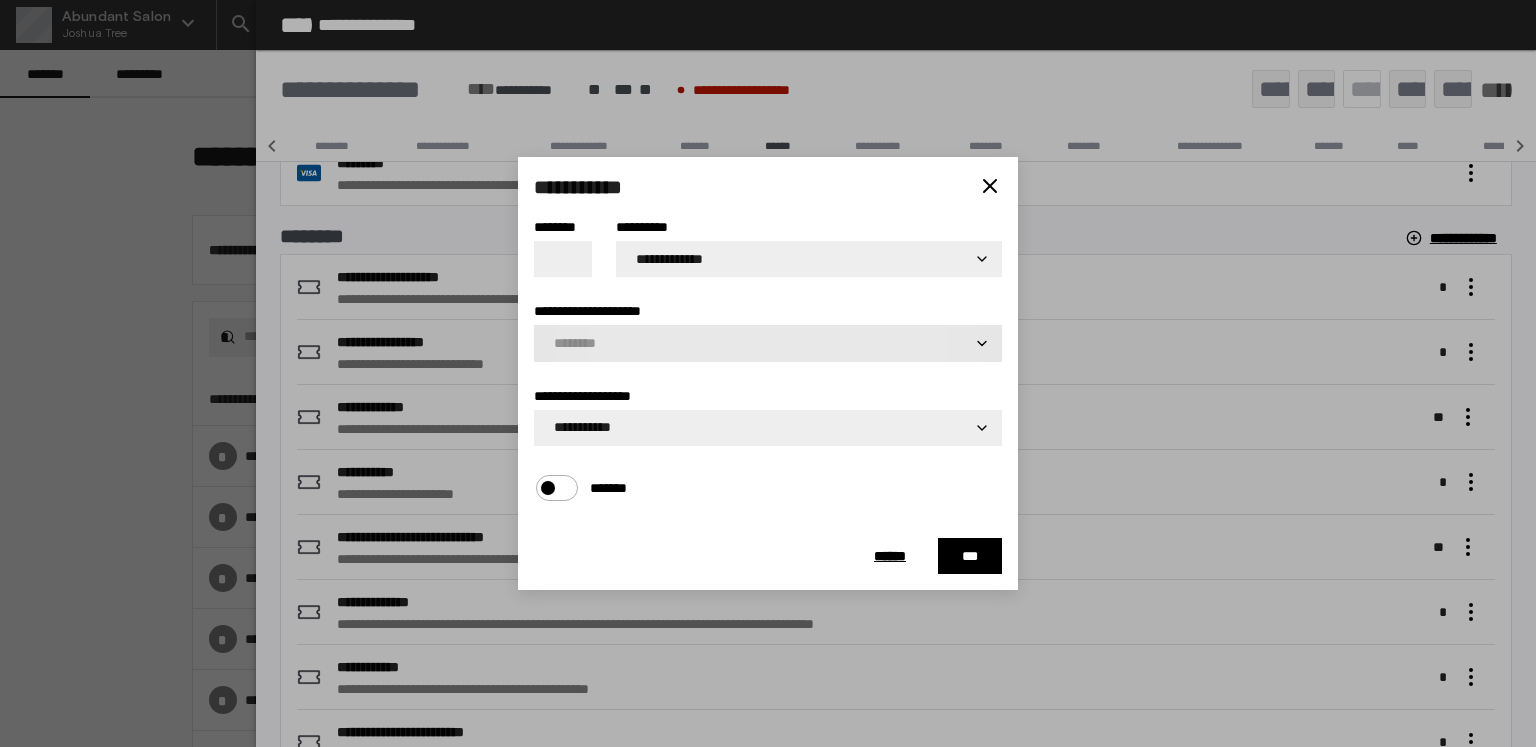 click on "**********" at bounding box center (763, 343) 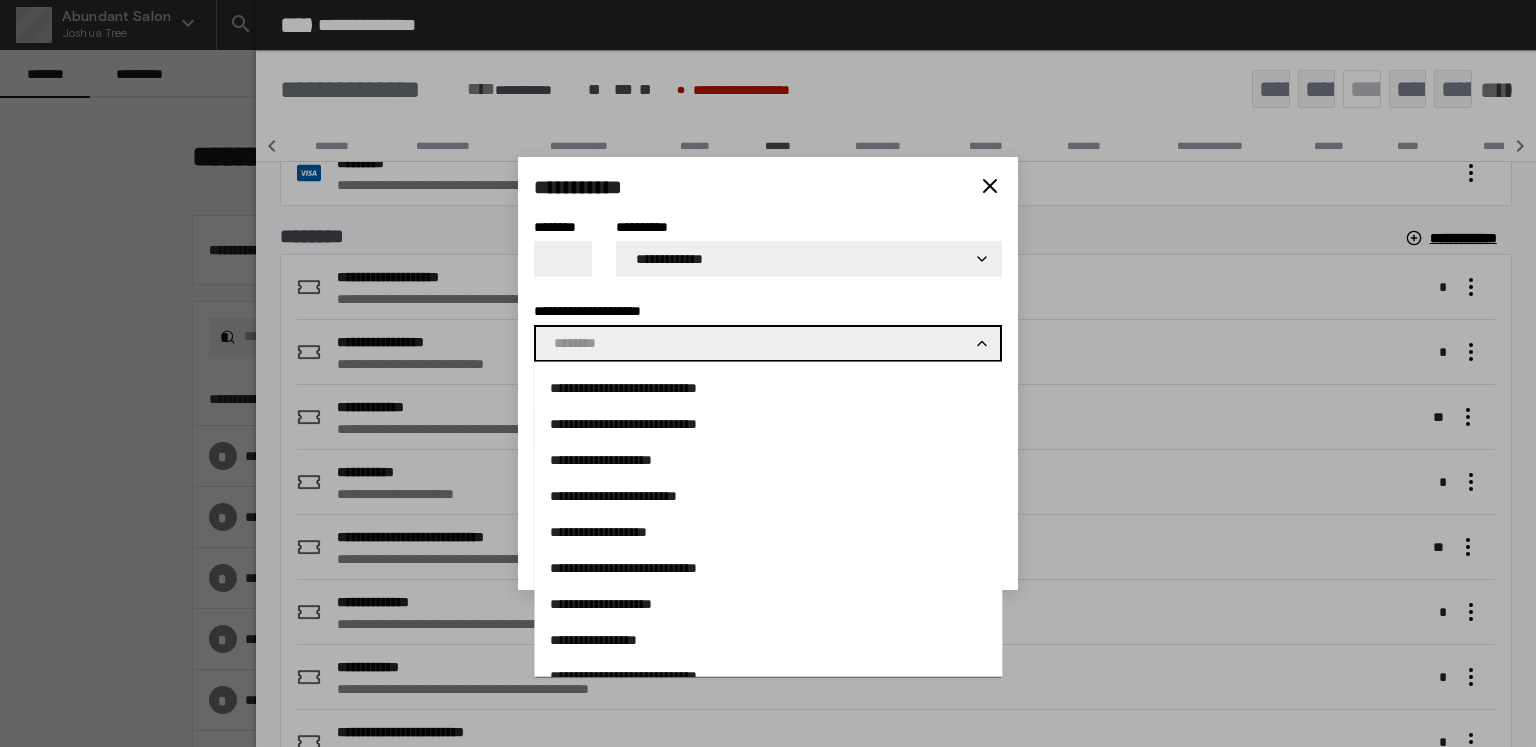 drag, startPoint x: 573, startPoint y: 308, endPoint x: 712, endPoint y: 320, distance: 139.51703 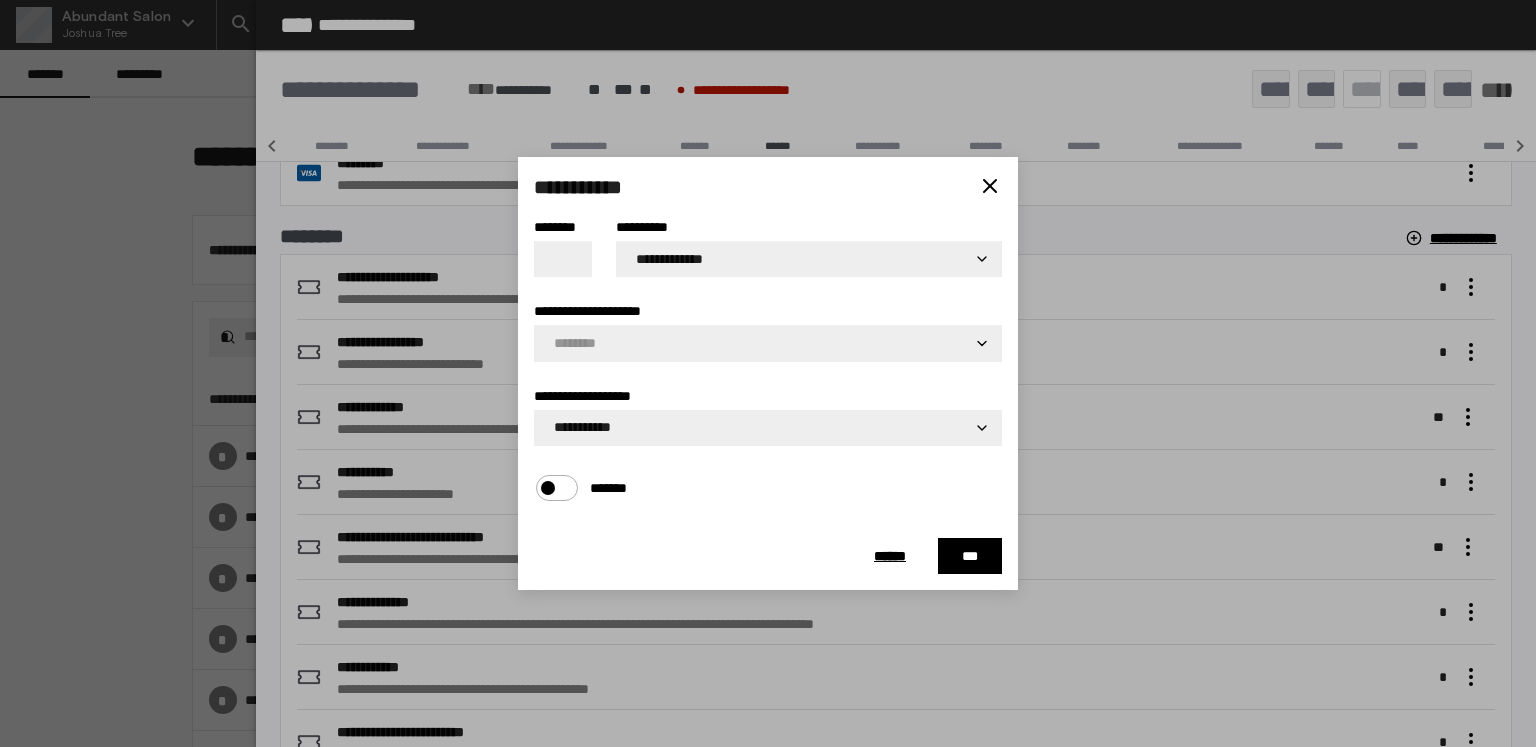 click on "***" at bounding box center (970, 556) 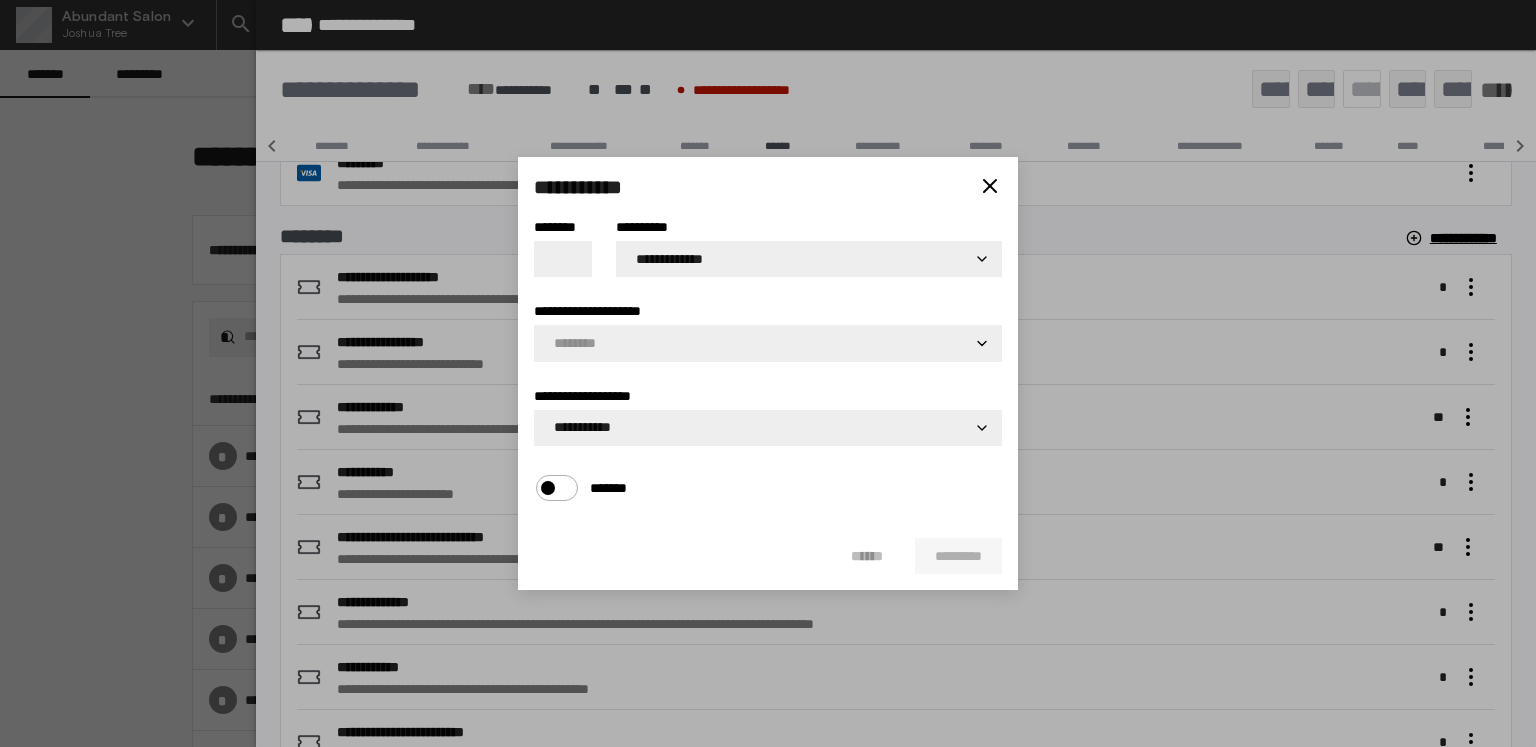 type 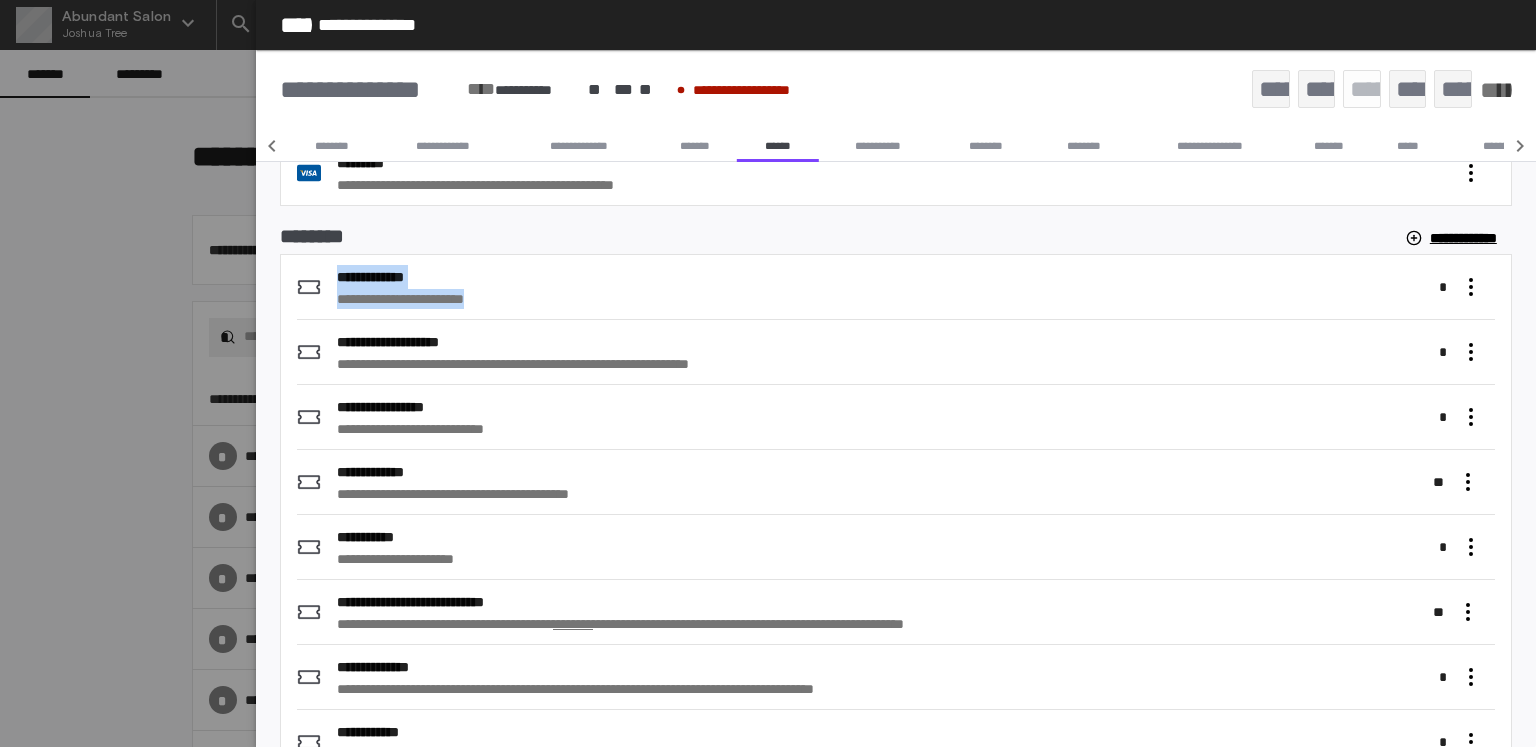 drag, startPoint x: 374, startPoint y: 283, endPoint x: 328, endPoint y: 274, distance: 46.872166 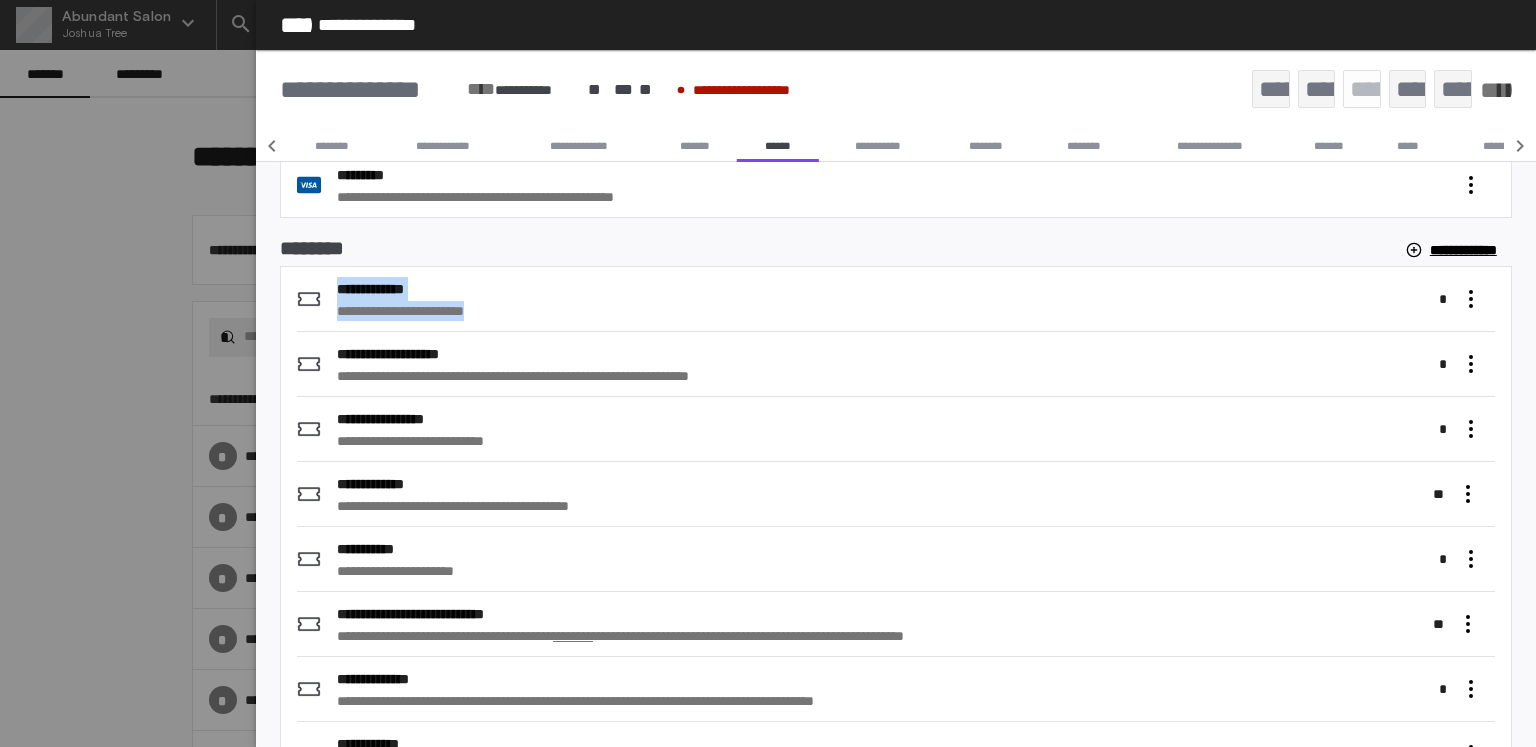 scroll, scrollTop: 632, scrollLeft: 0, axis: vertical 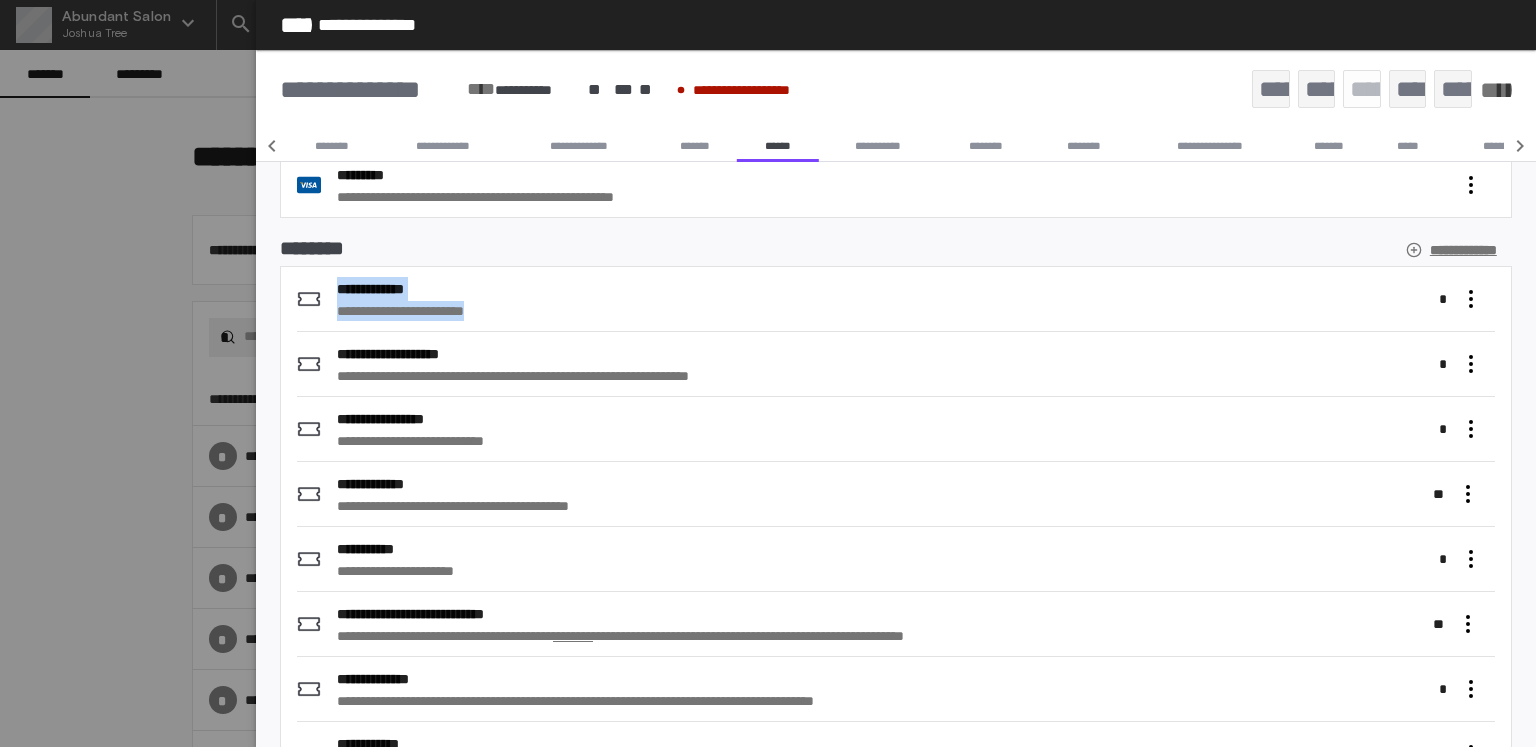 click on "**********" at bounding box center [1453, 250] 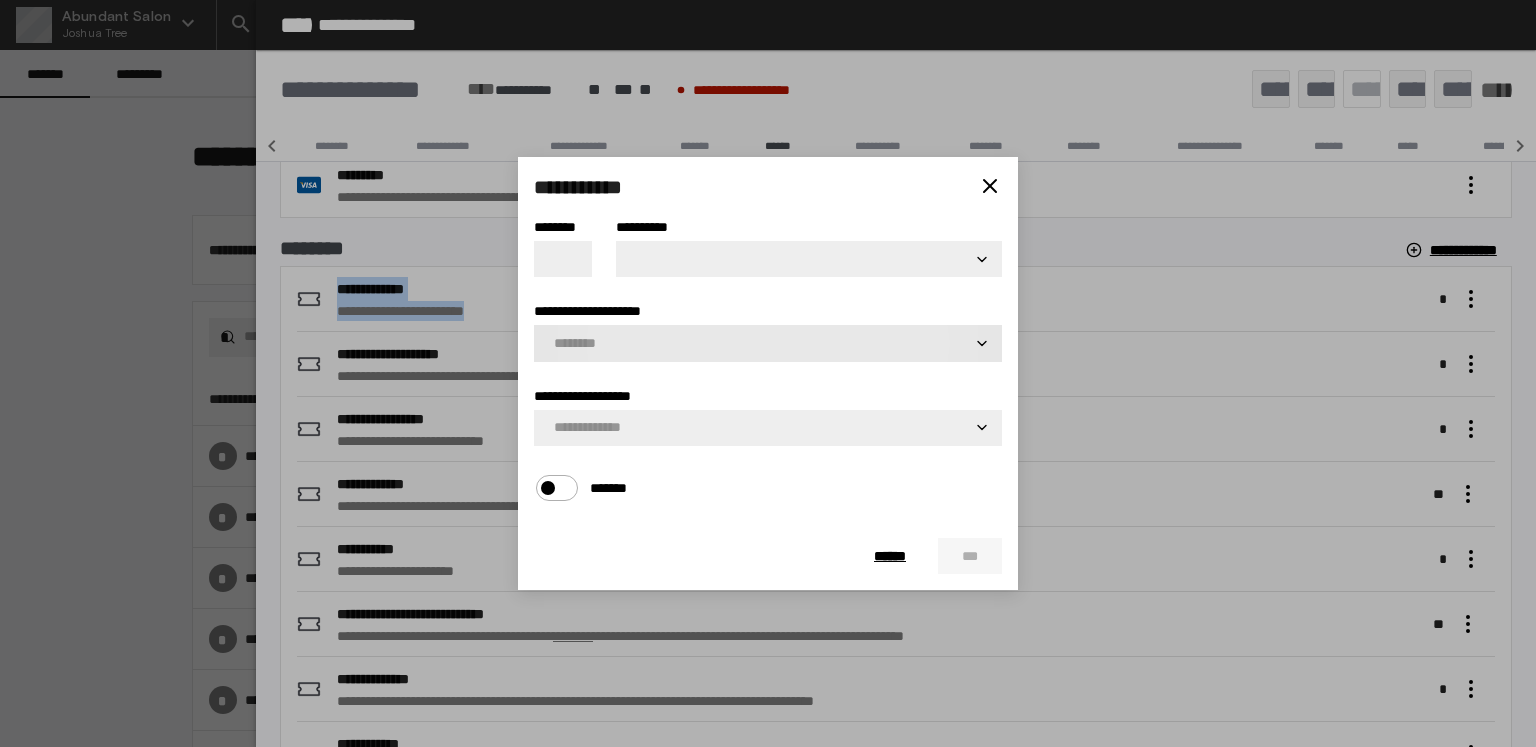 click at bounding box center (768, 343) 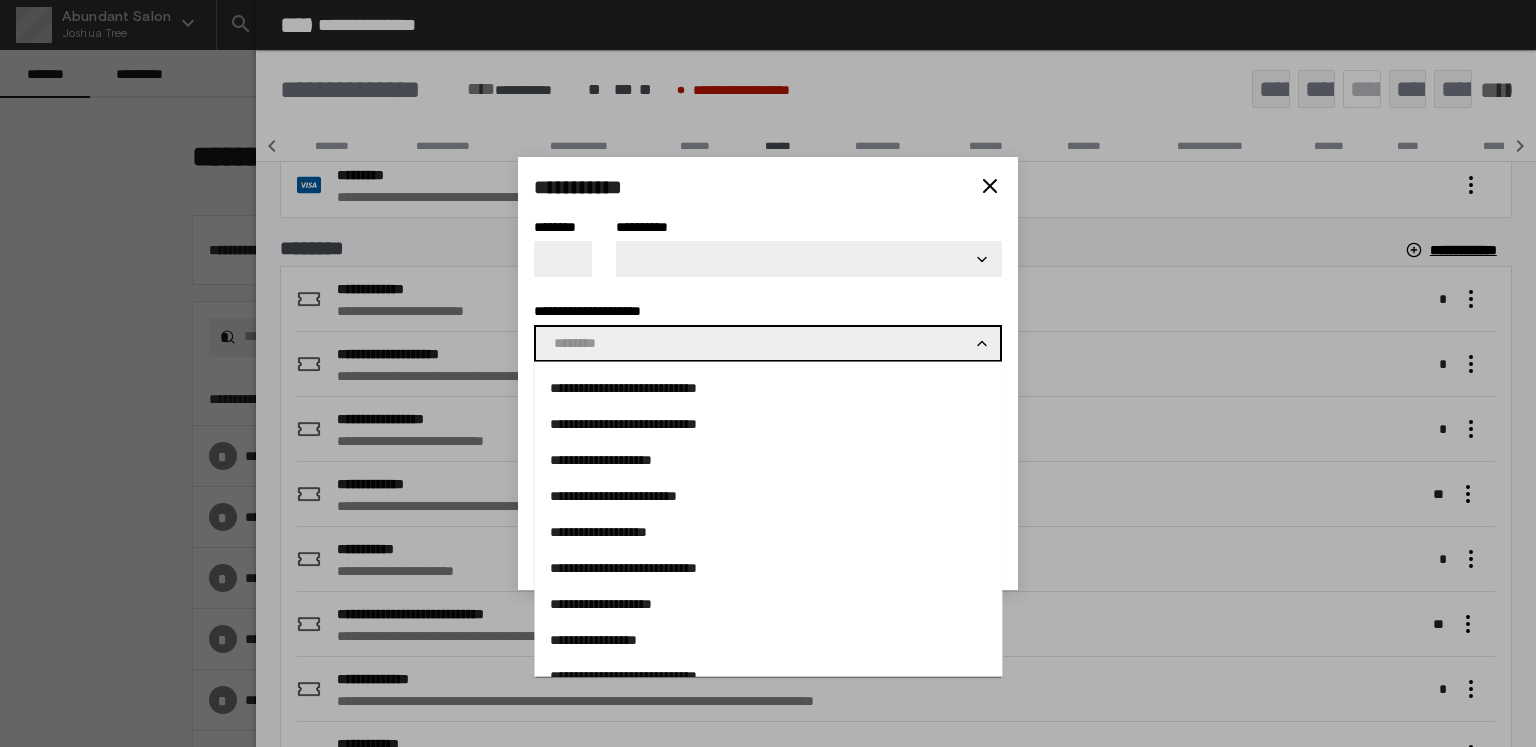 click on "**********" at bounding box center (768, 424) 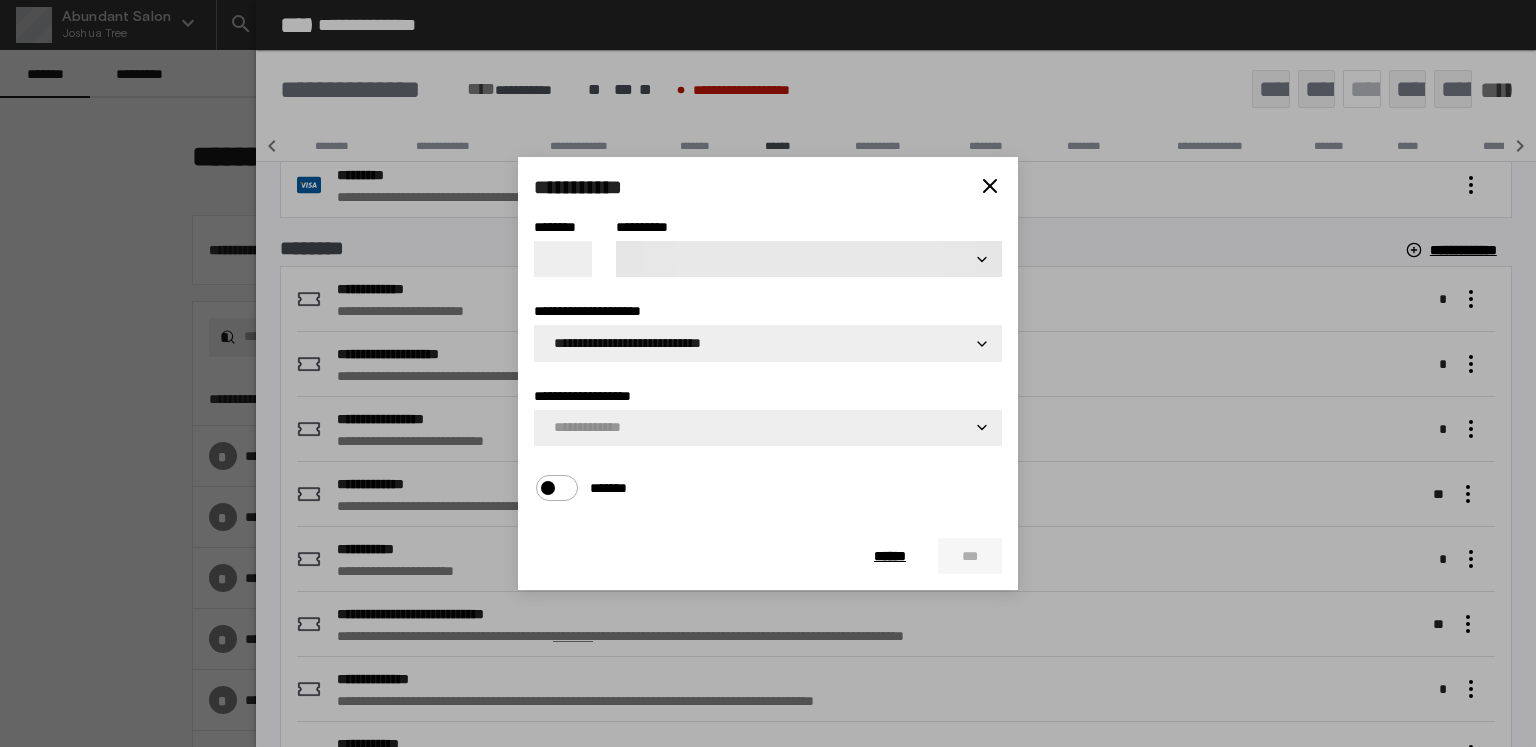 drag, startPoint x: 693, startPoint y: 281, endPoint x: 699, endPoint y: 268, distance: 14.3178215 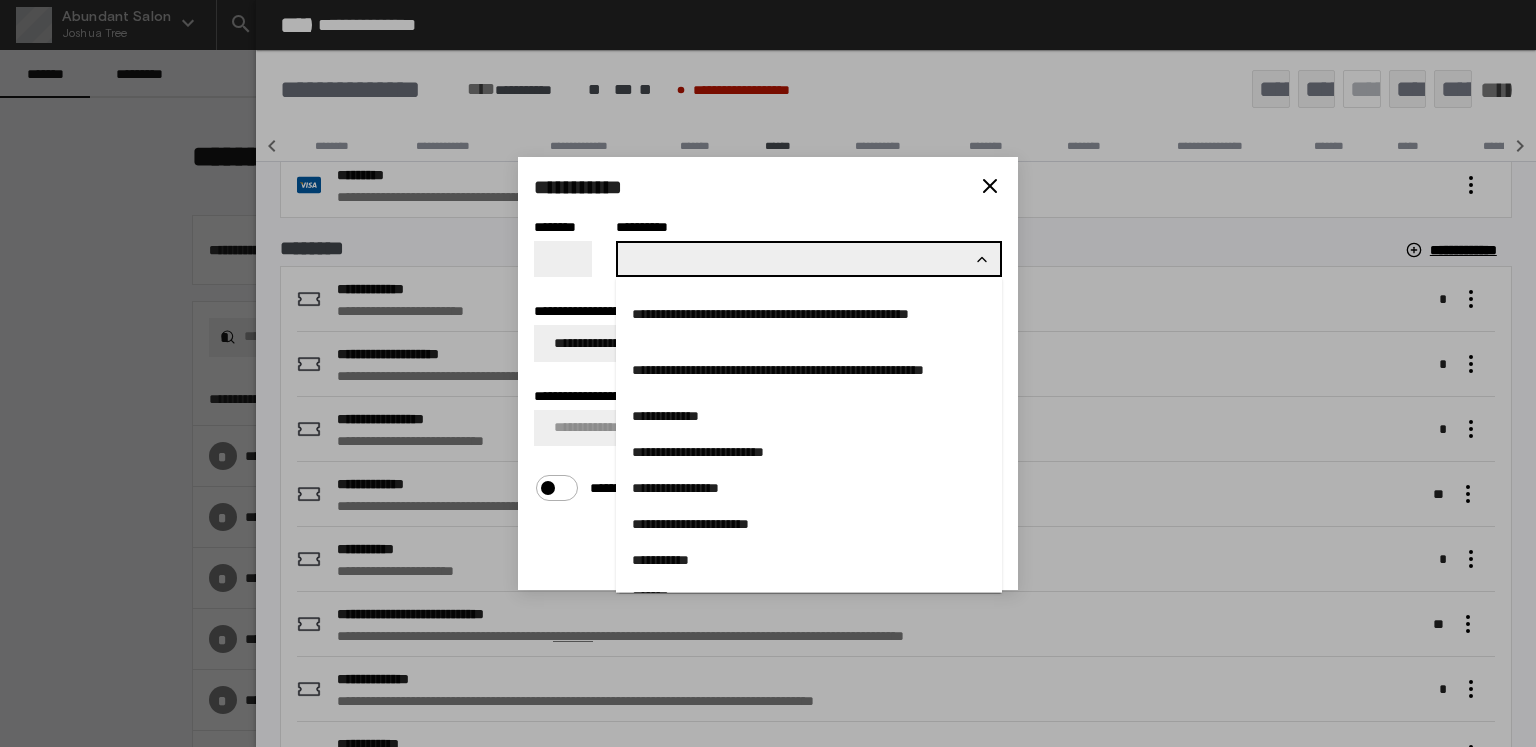 click on "**********" at bounding box center (809, 416) 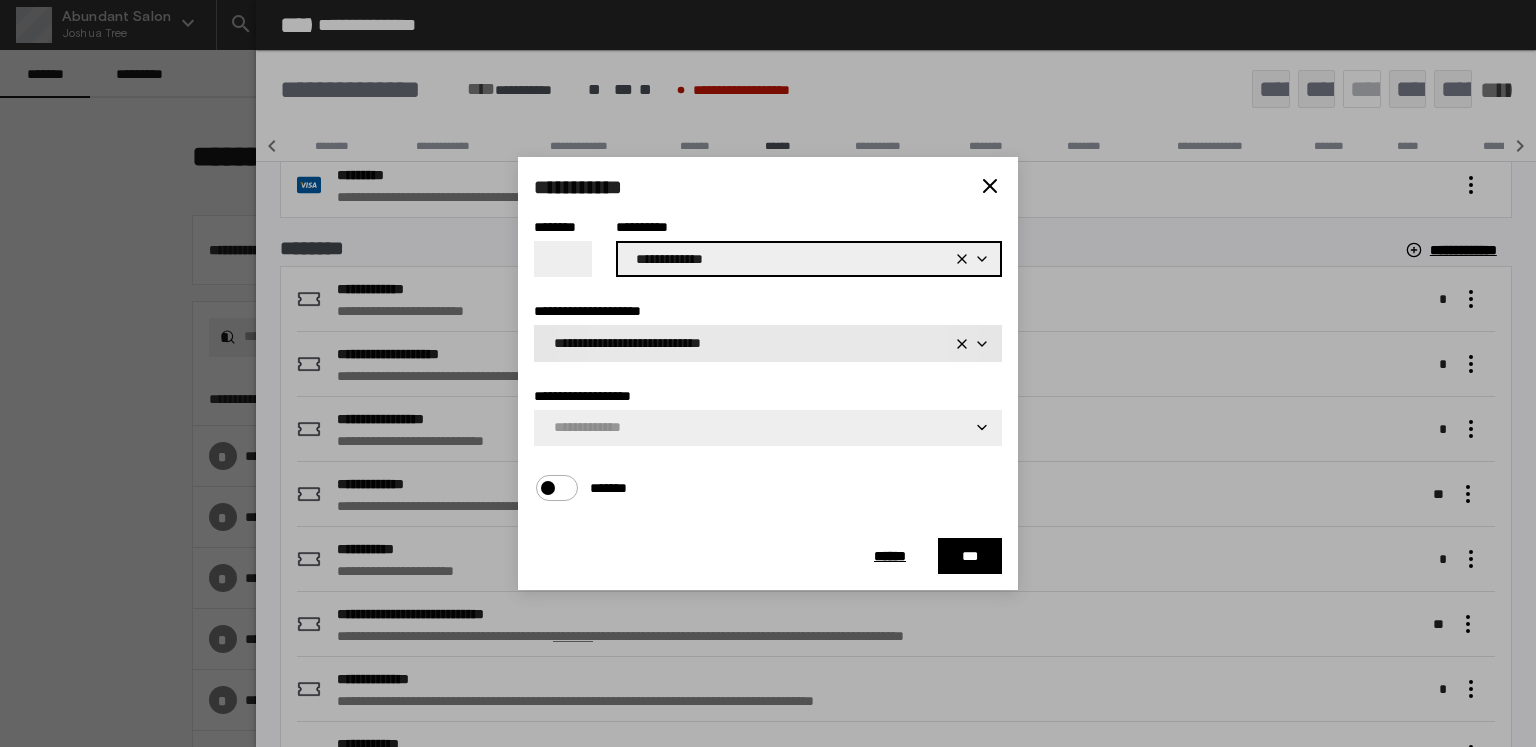 click on "**********" at bounding box center [768, 343] 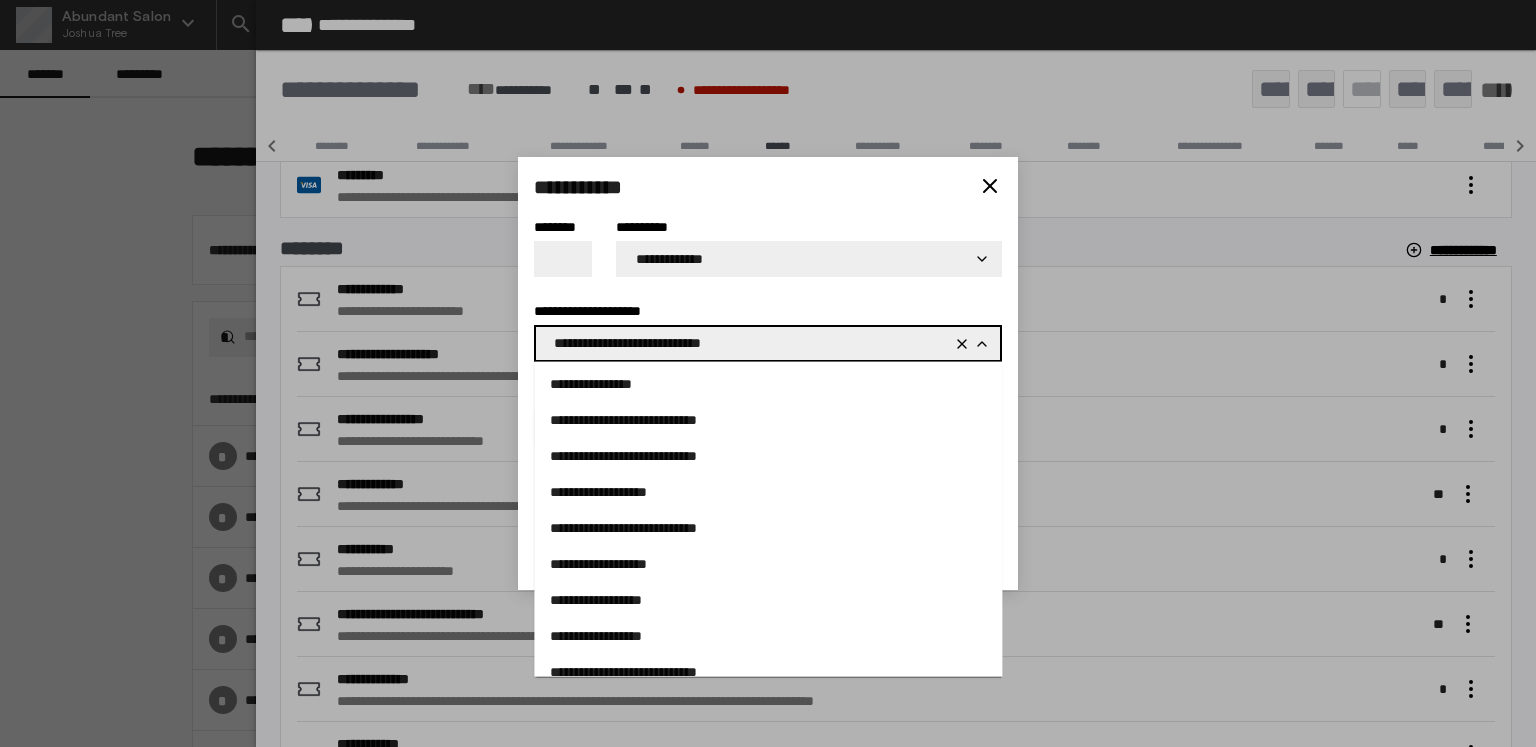 scroll, scrollTop: 620, scrollLeft: 0, axis: vertical 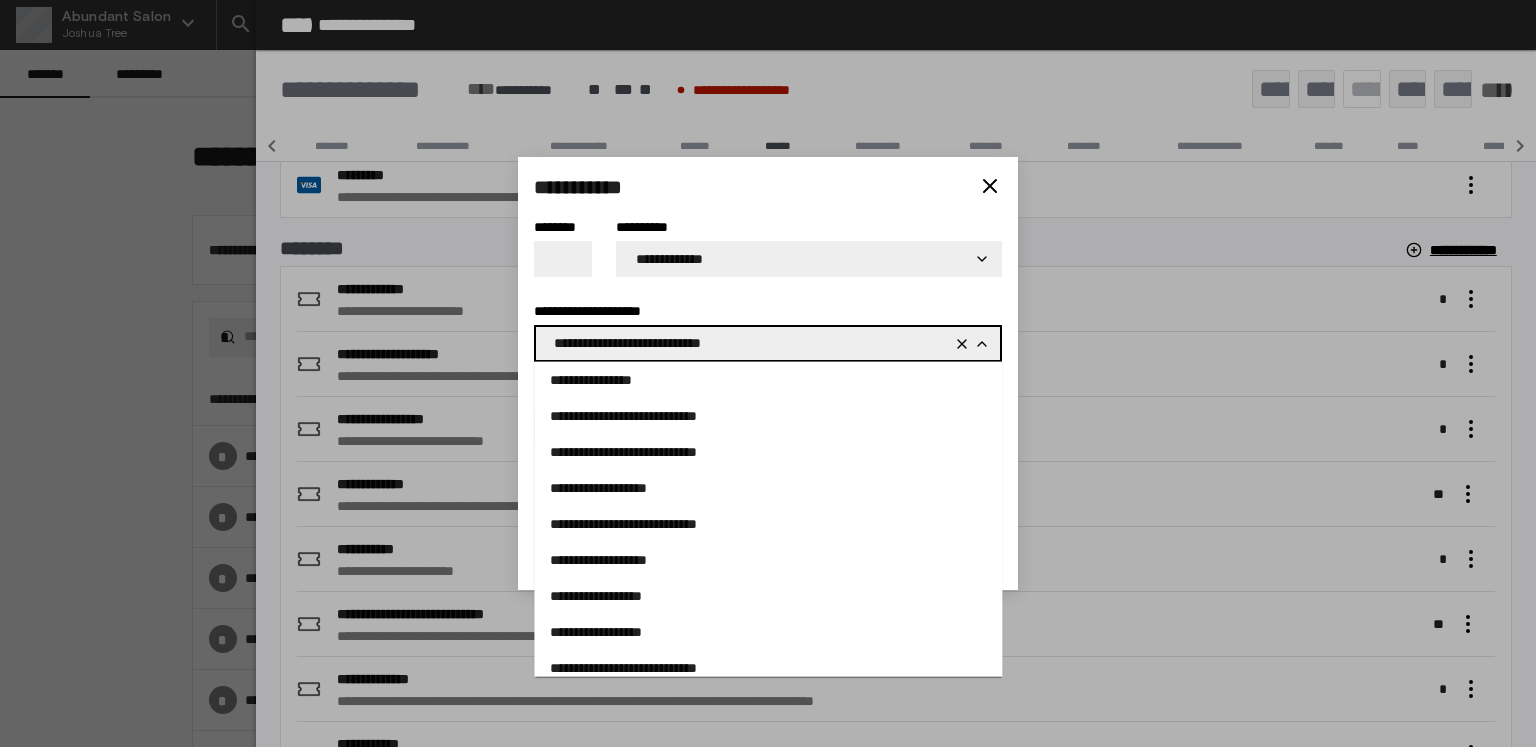 click on "**********" at bounding box center (768, 488) 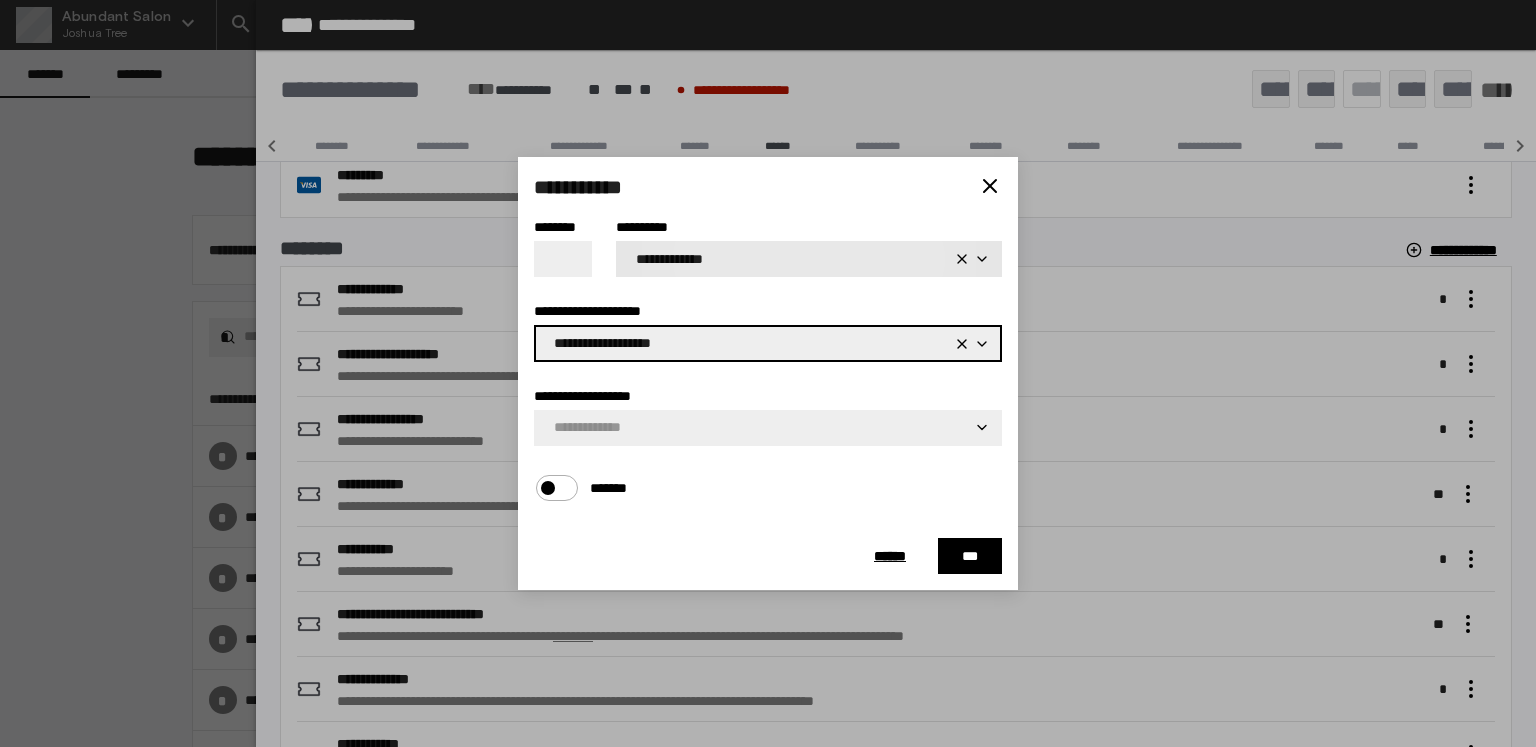 click on "**********" at bounding box center [791, 259] 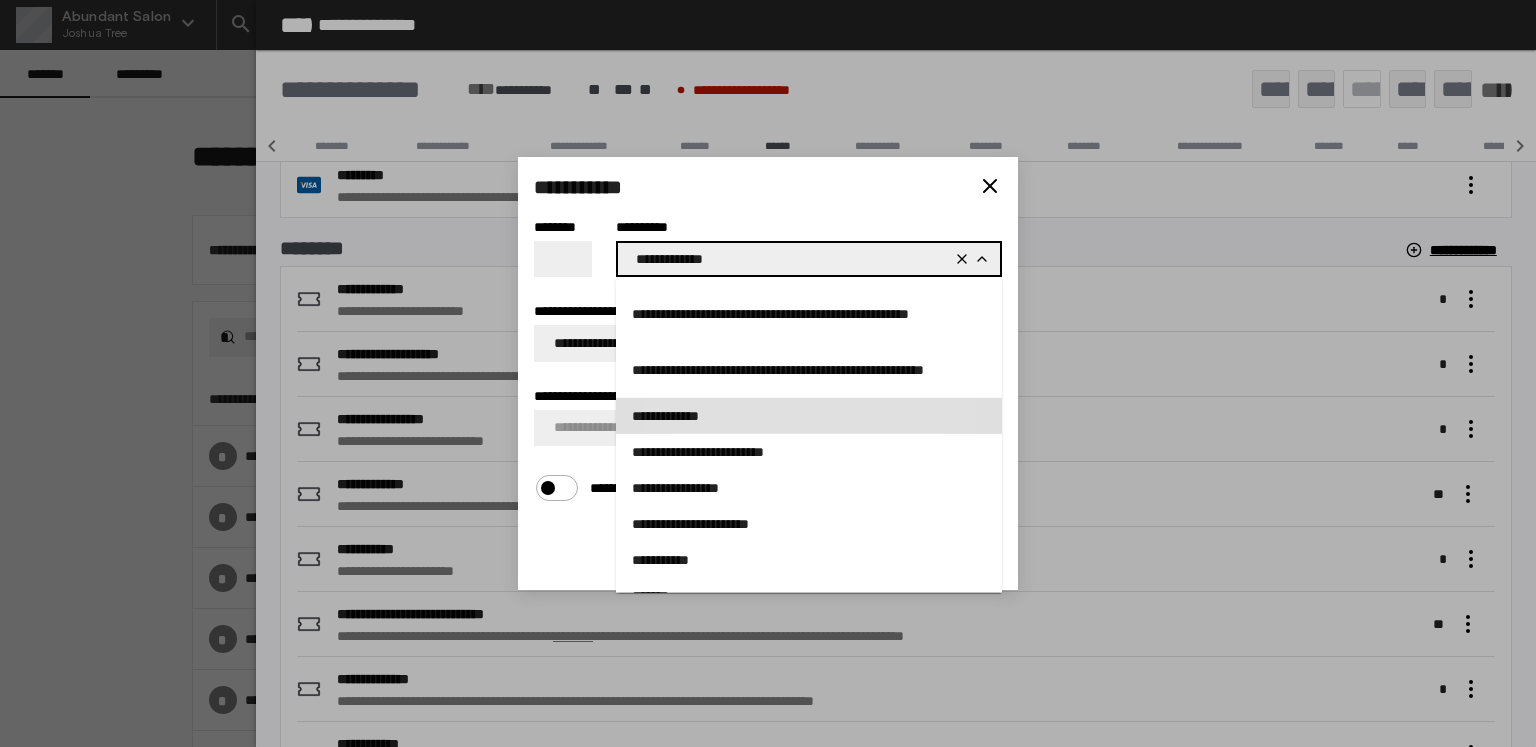 click on "**********" at bounding box center (809, 452) 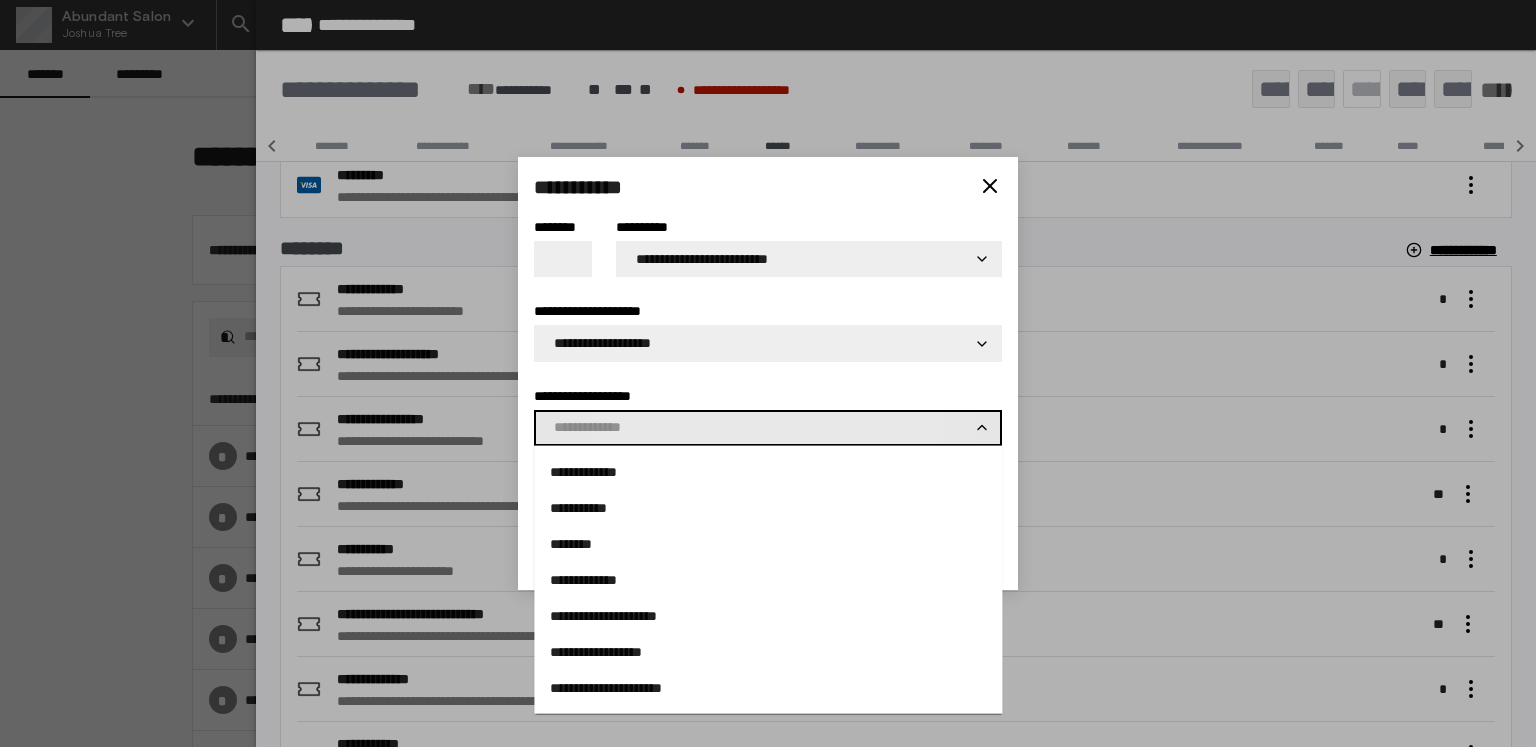 click on "**********" at bounding box center (763, 428) 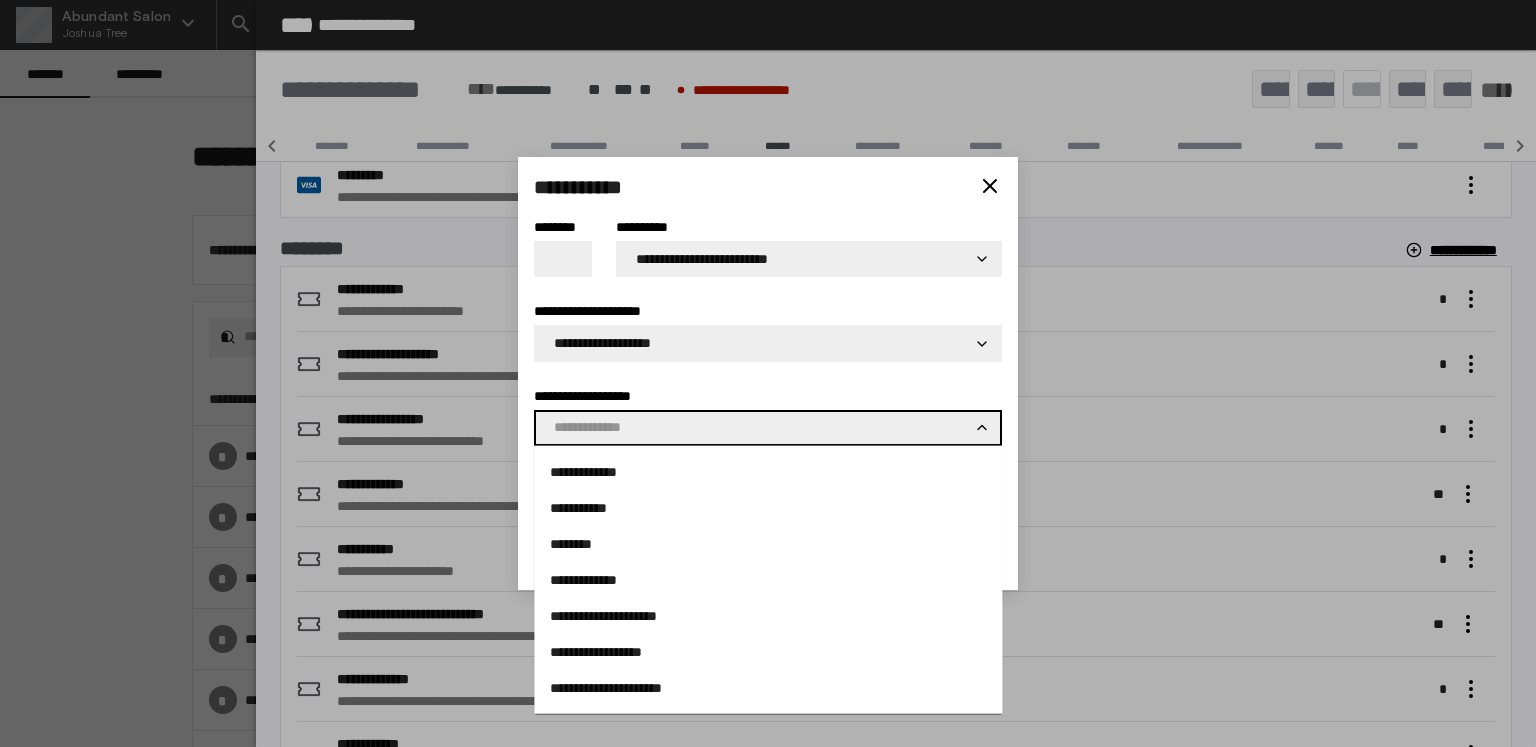 click on "**********" at bounding box center [768, 396] 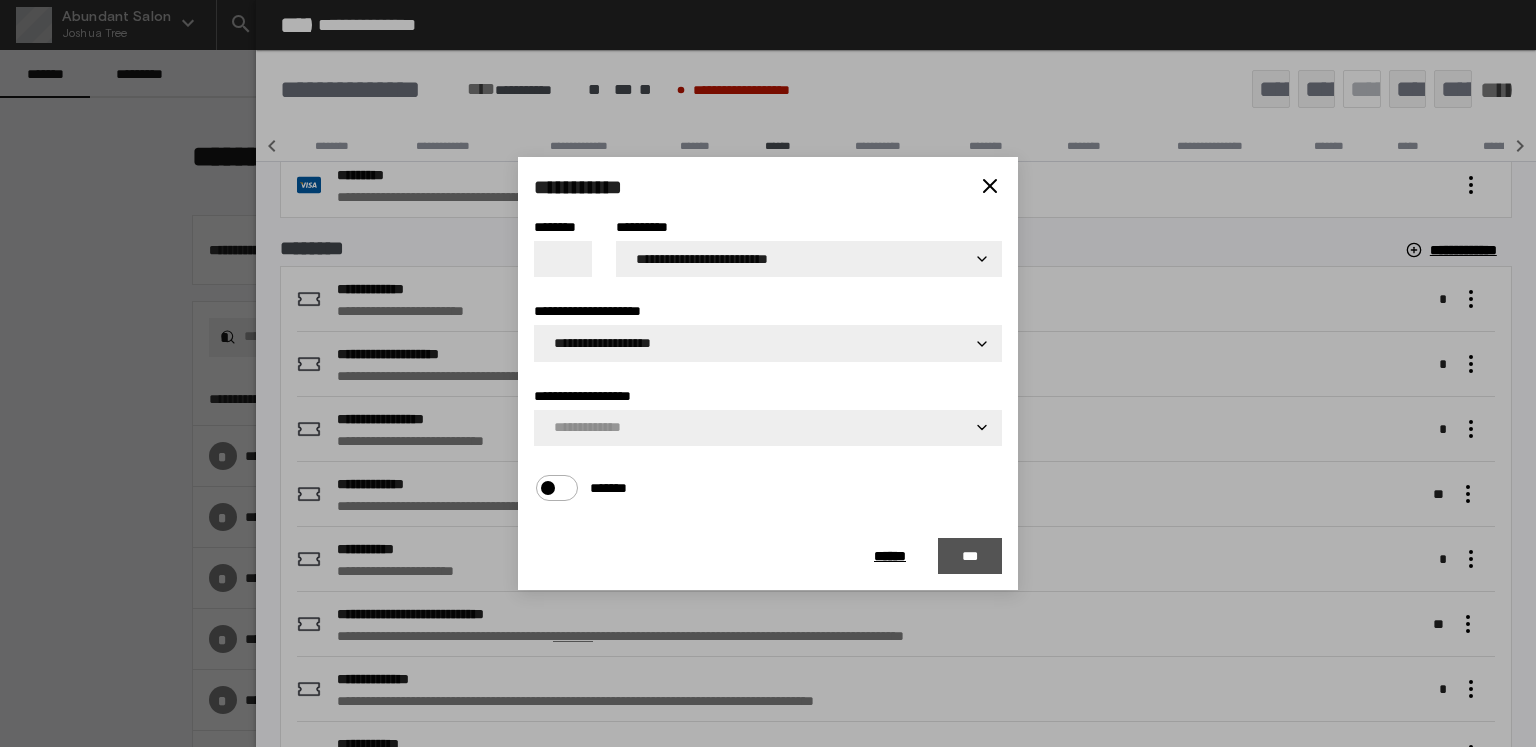 click on "***" at bounding box center (970, 556) 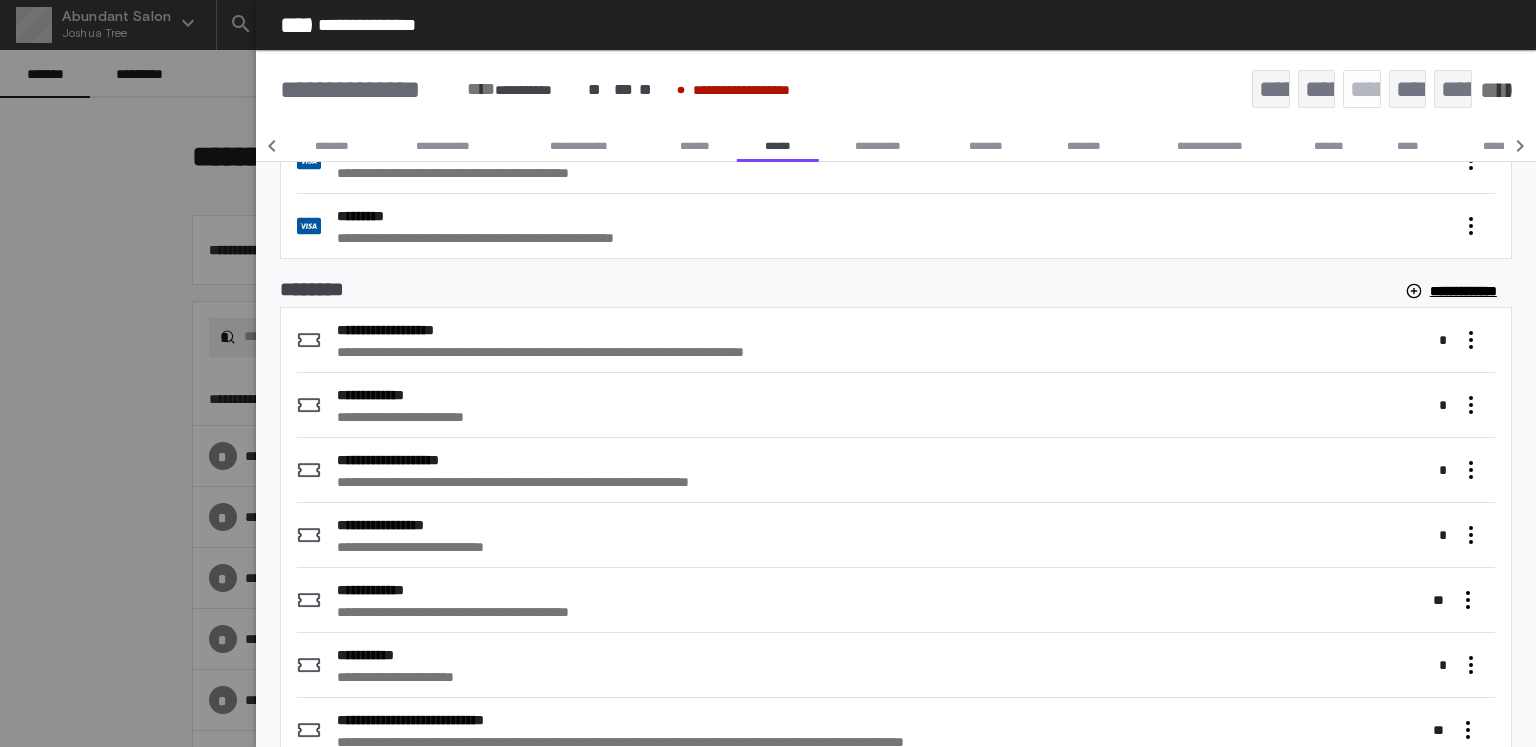scroll, scrollTop: 590, scrollLeft: 0, axis: vertical 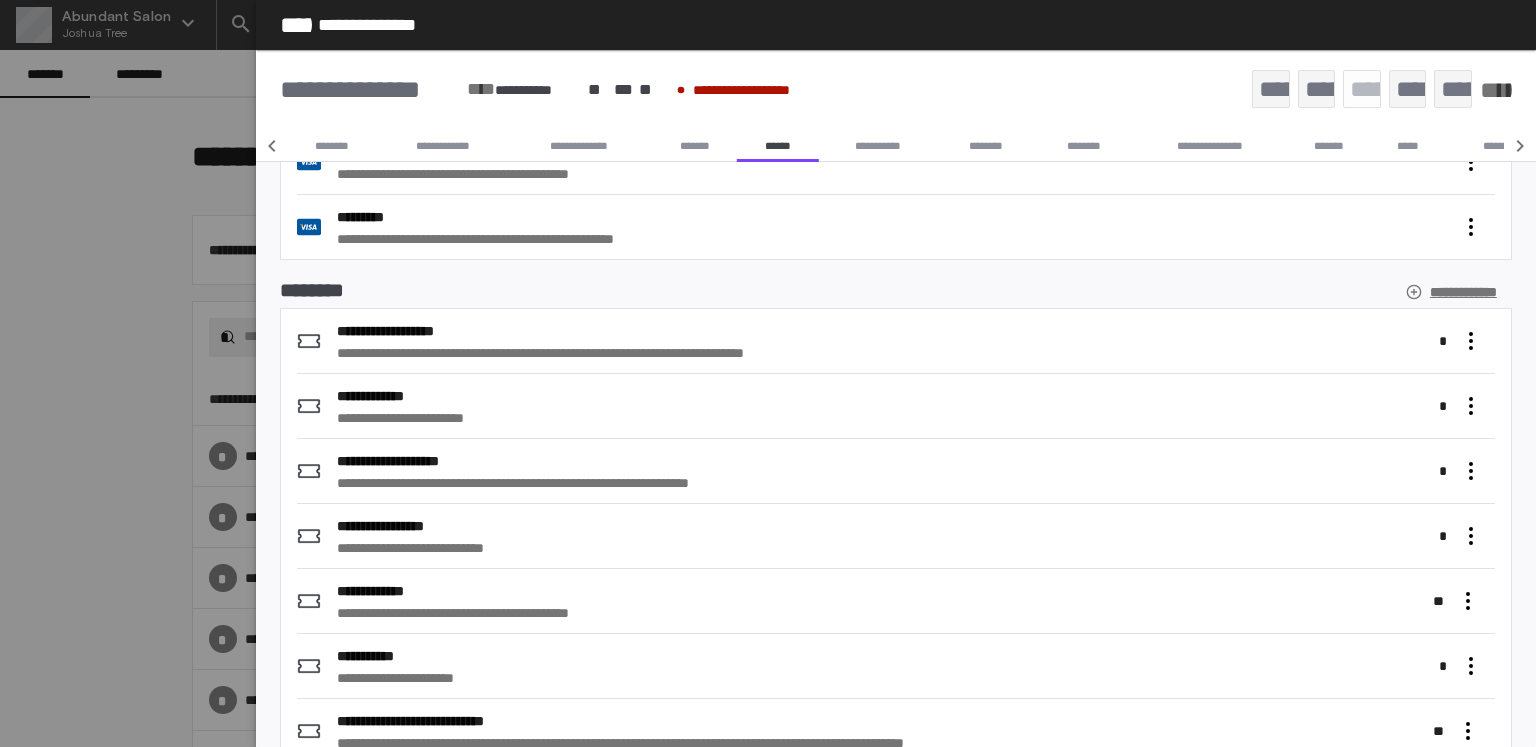 click on "**********" at bounding box center (1453, 292) 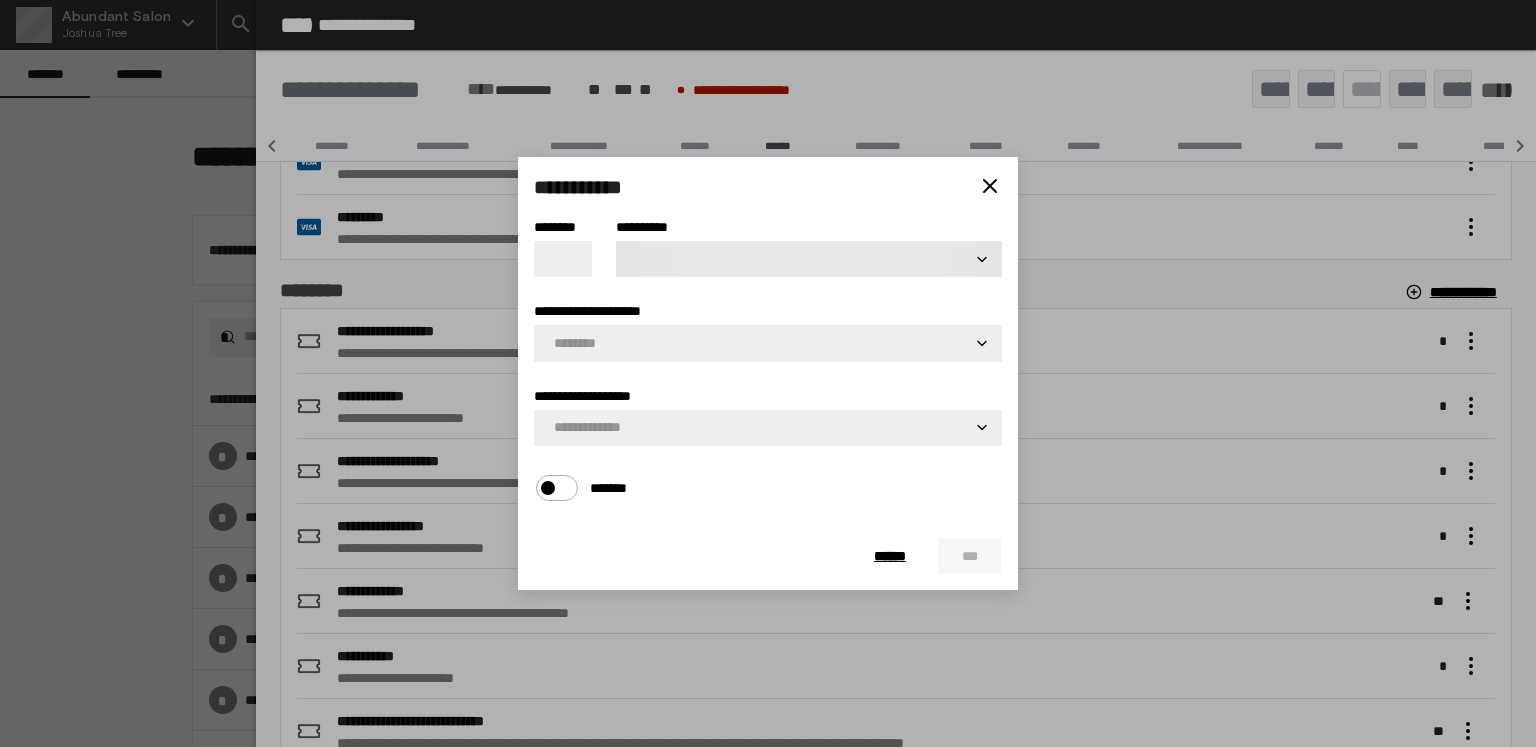 click on "**********" at bounding box center (804, 259) 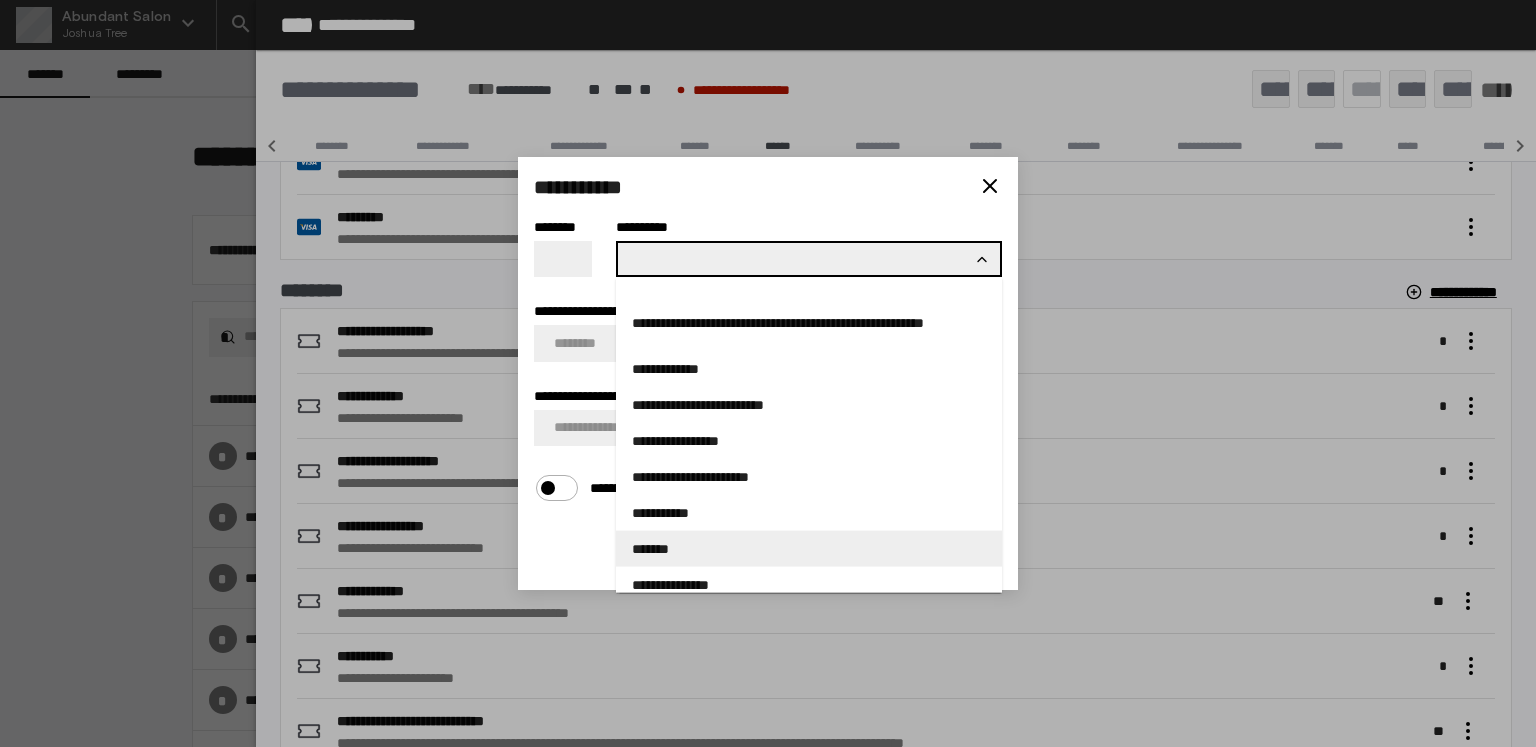 scroll, scrollTop: 48, scrollLeft: 0, axis: vertical 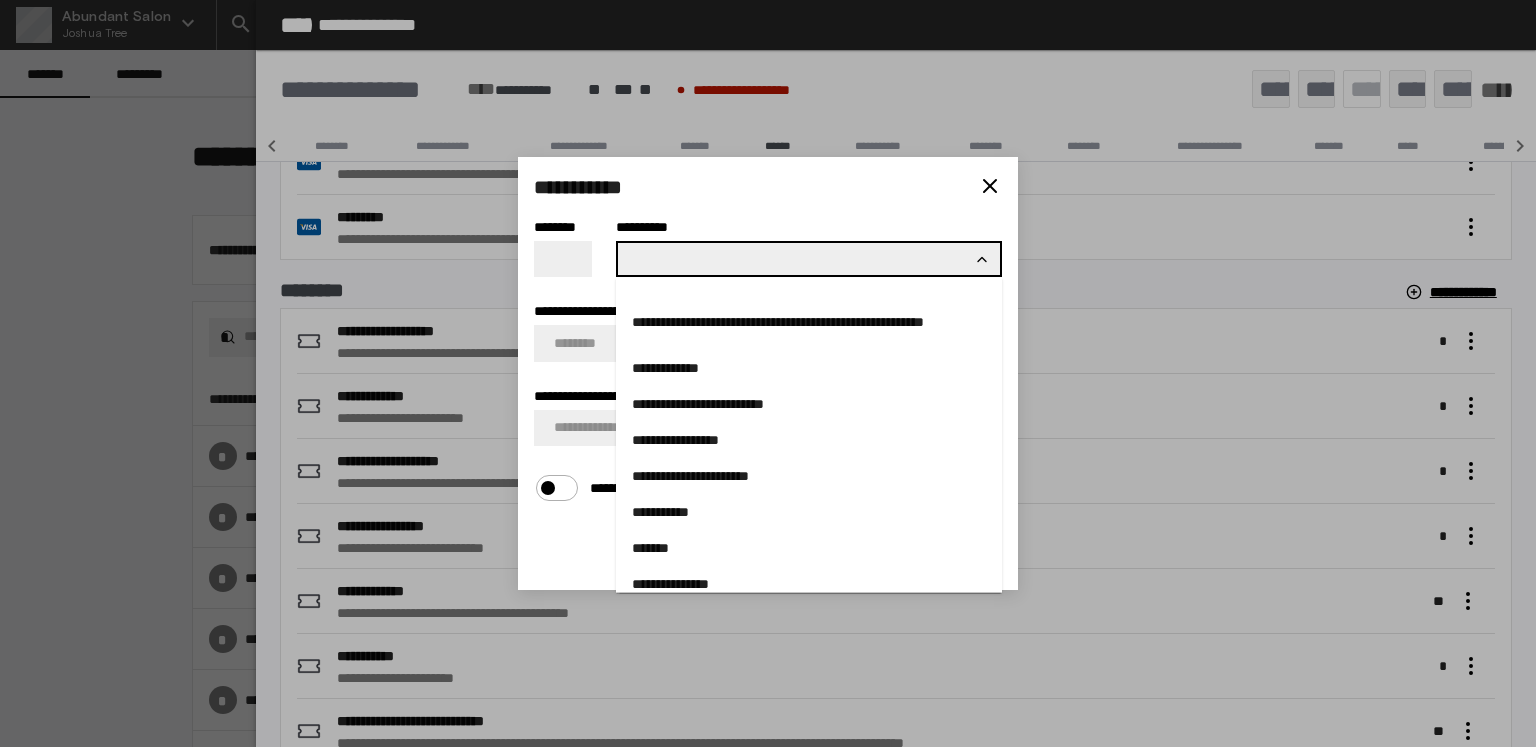 click on "*******" at bounding box center [809, 548] 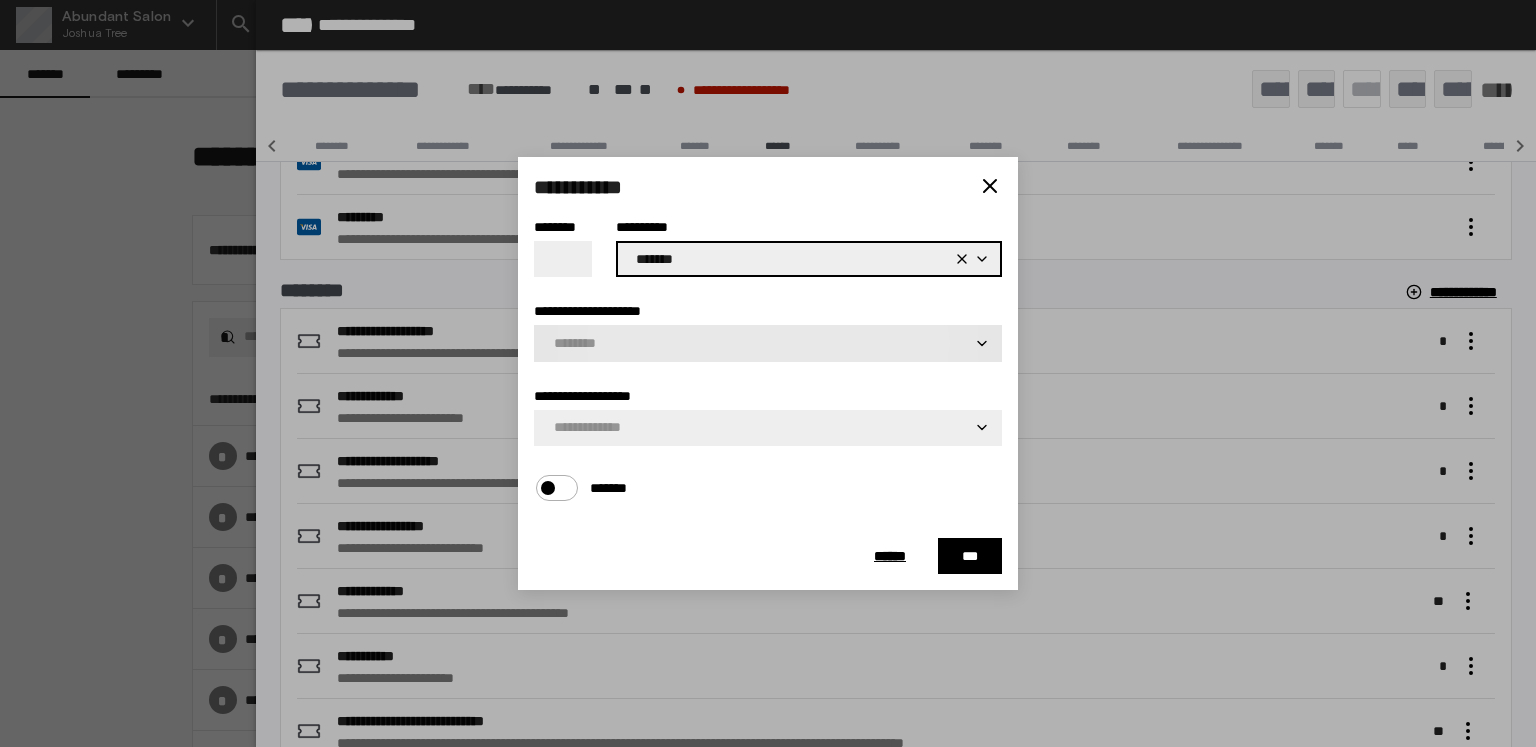 drag, startPoint x: 706, startPoint y: 324, endPoint x: 708, endPoint y: 335, distance: 11.18034 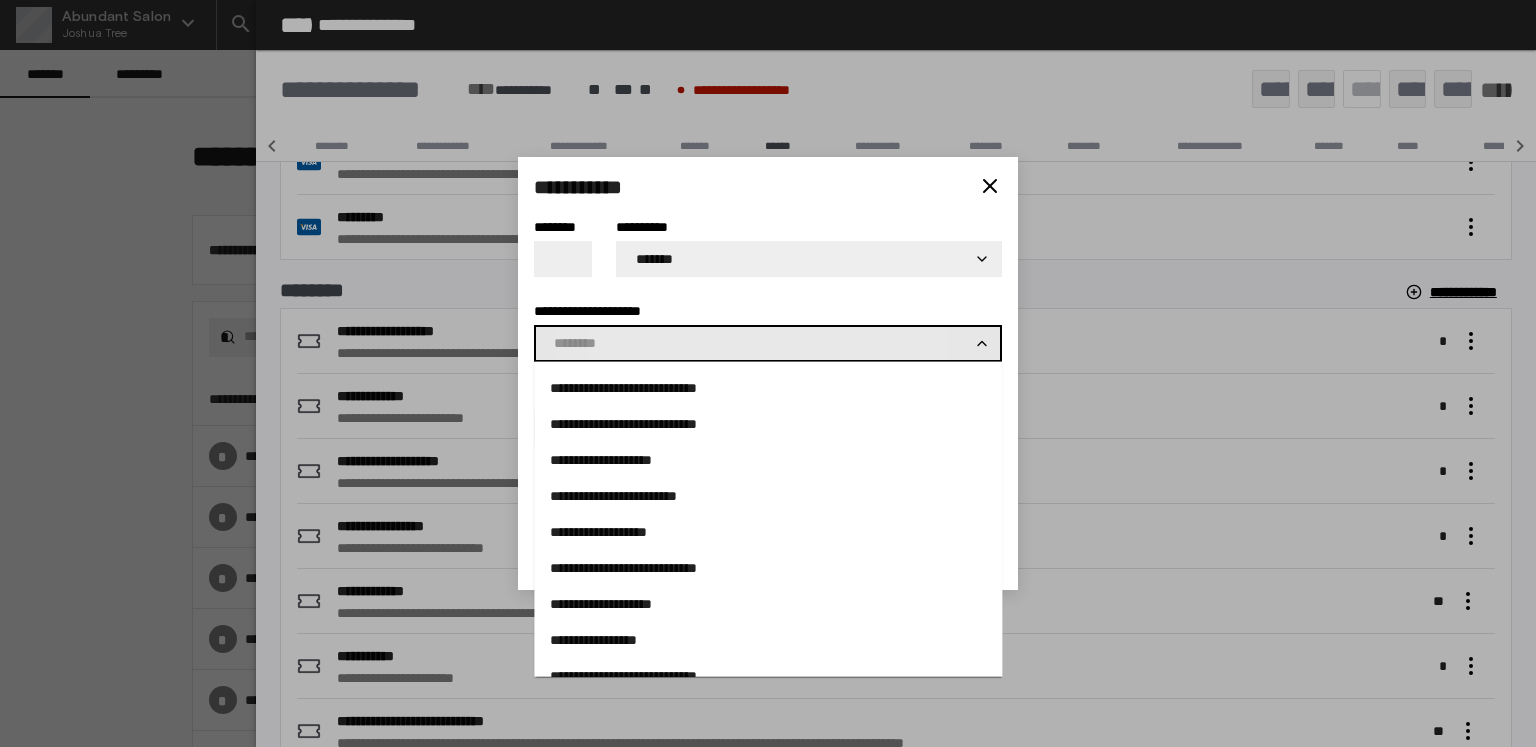 click at bounding box center [768, 343] 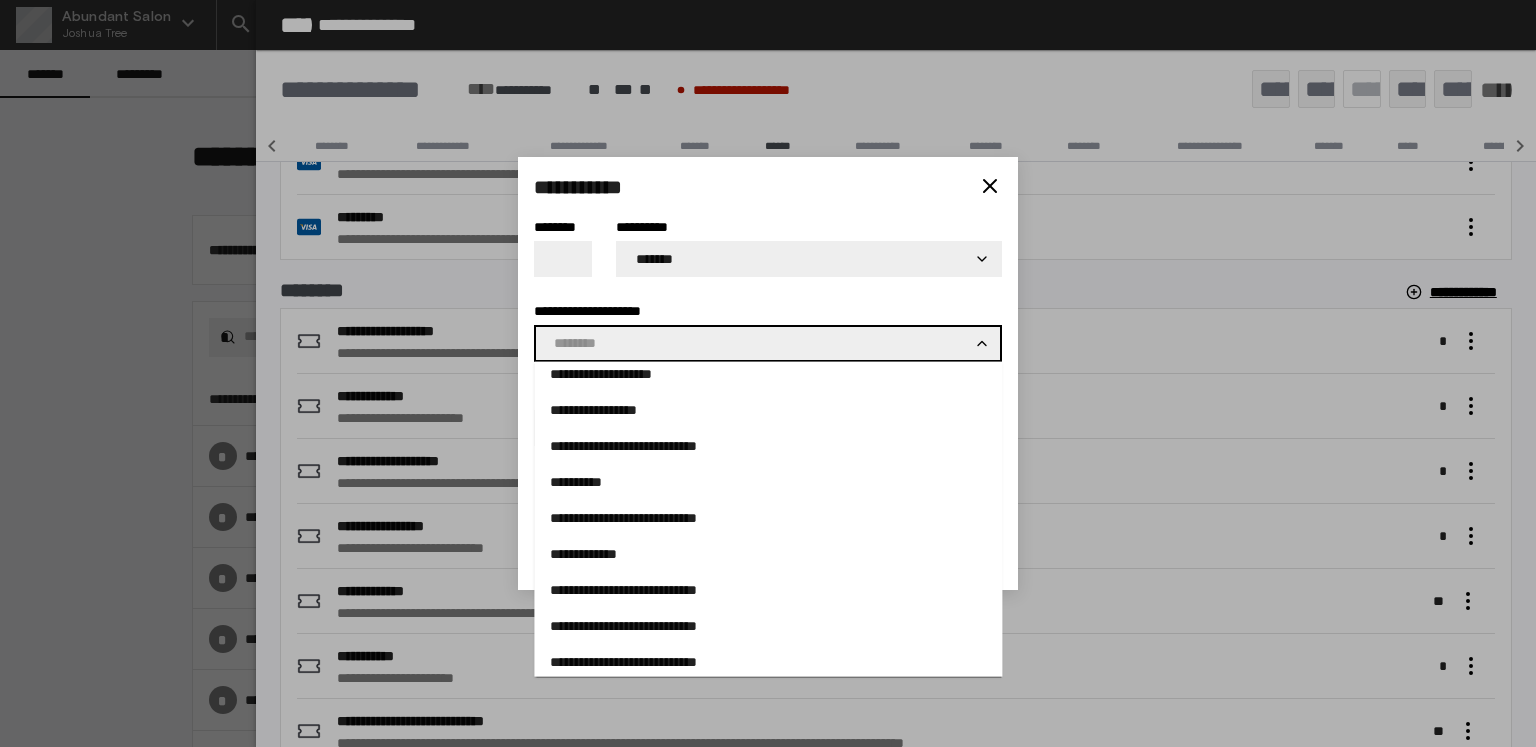 scroll, scrollTop: 233, scrollLeft: 0, axis: vertical 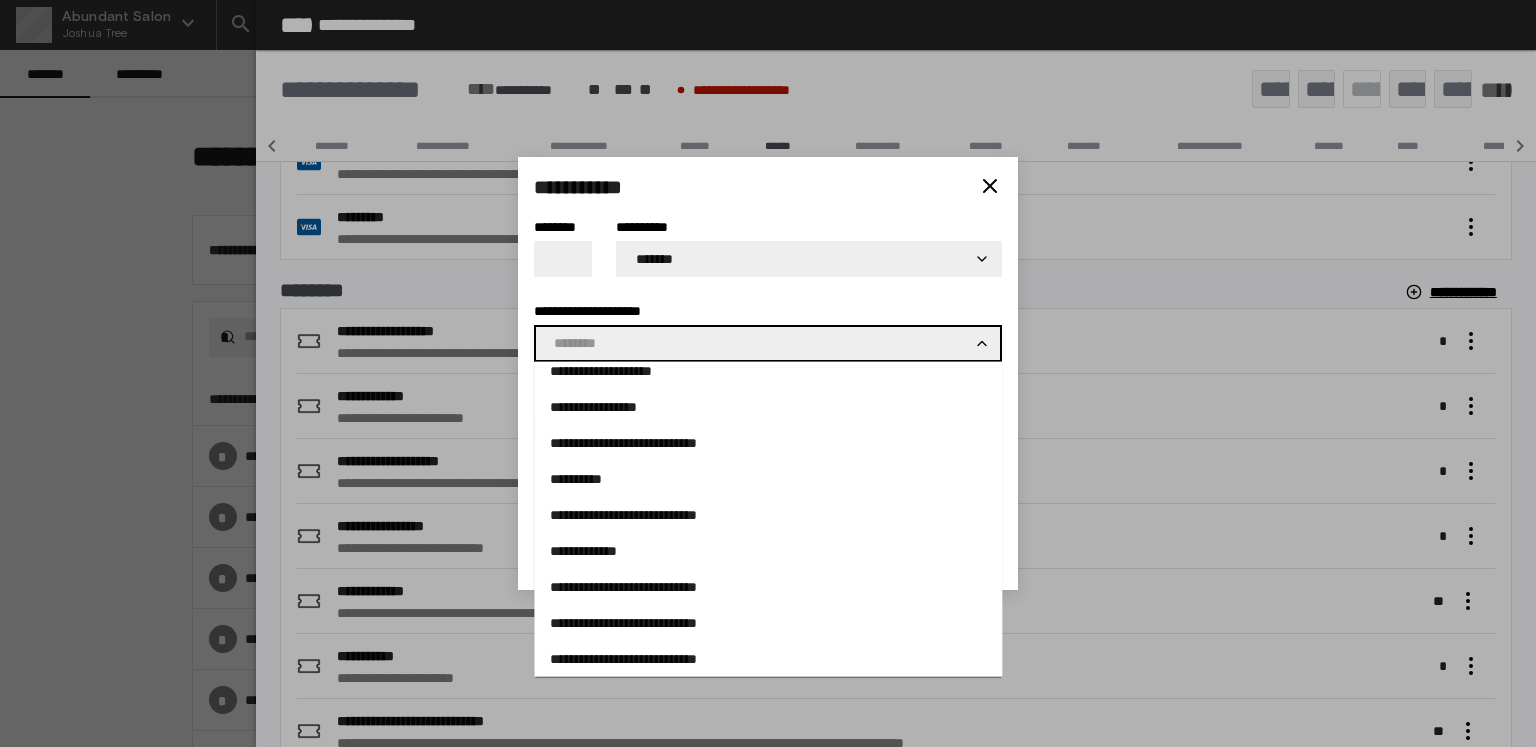 click on "**********" at bounding box center (768, 551) 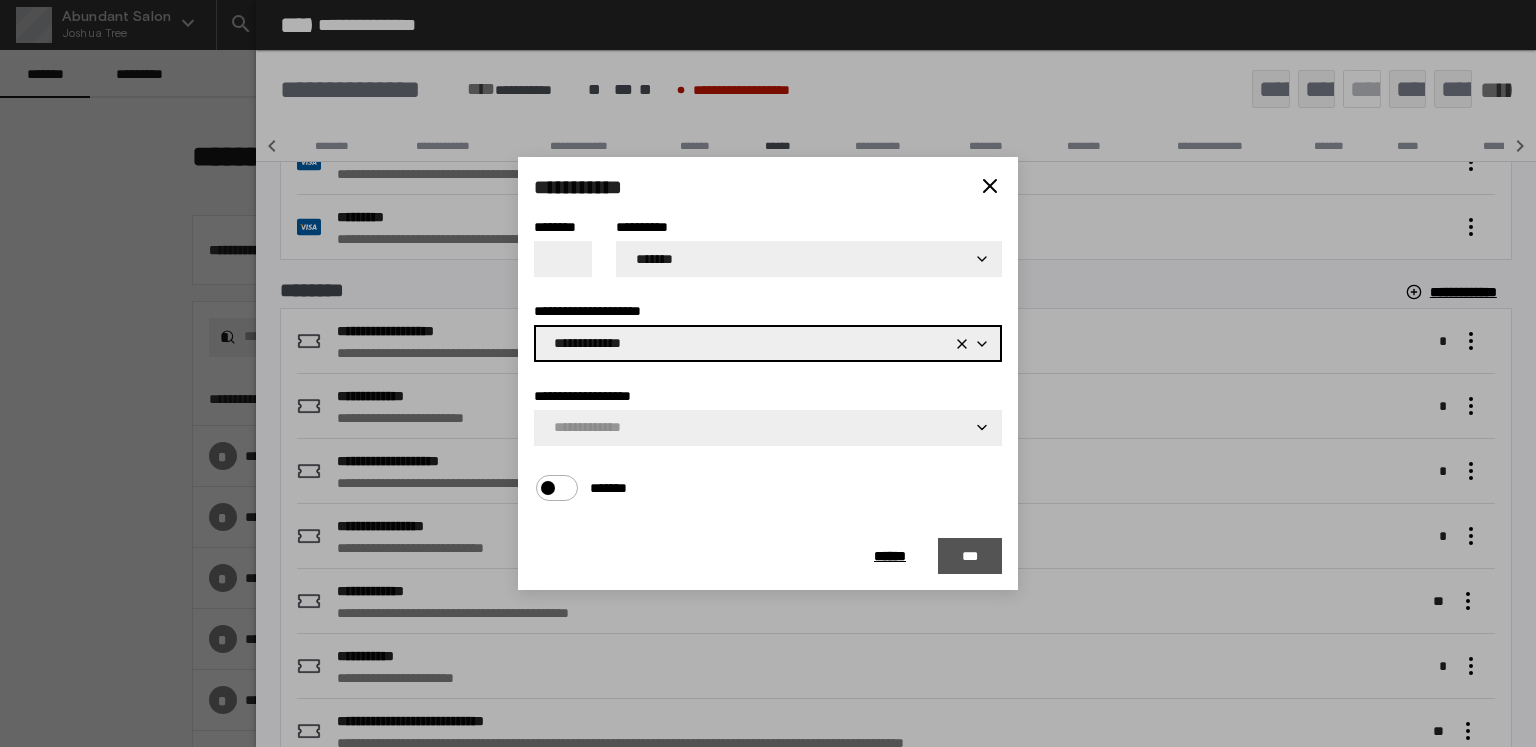 click on "***" at bounding box center (970, 556) 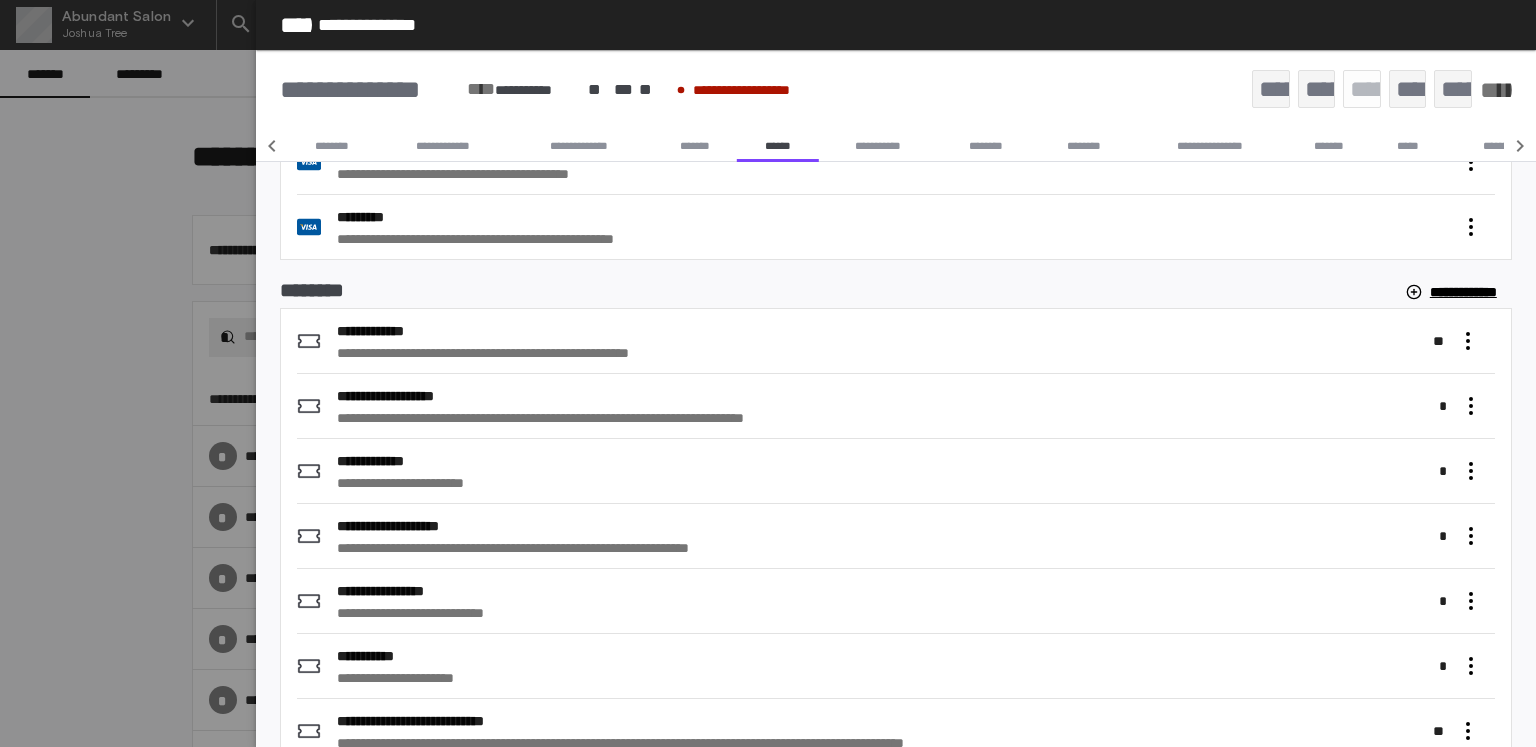 click 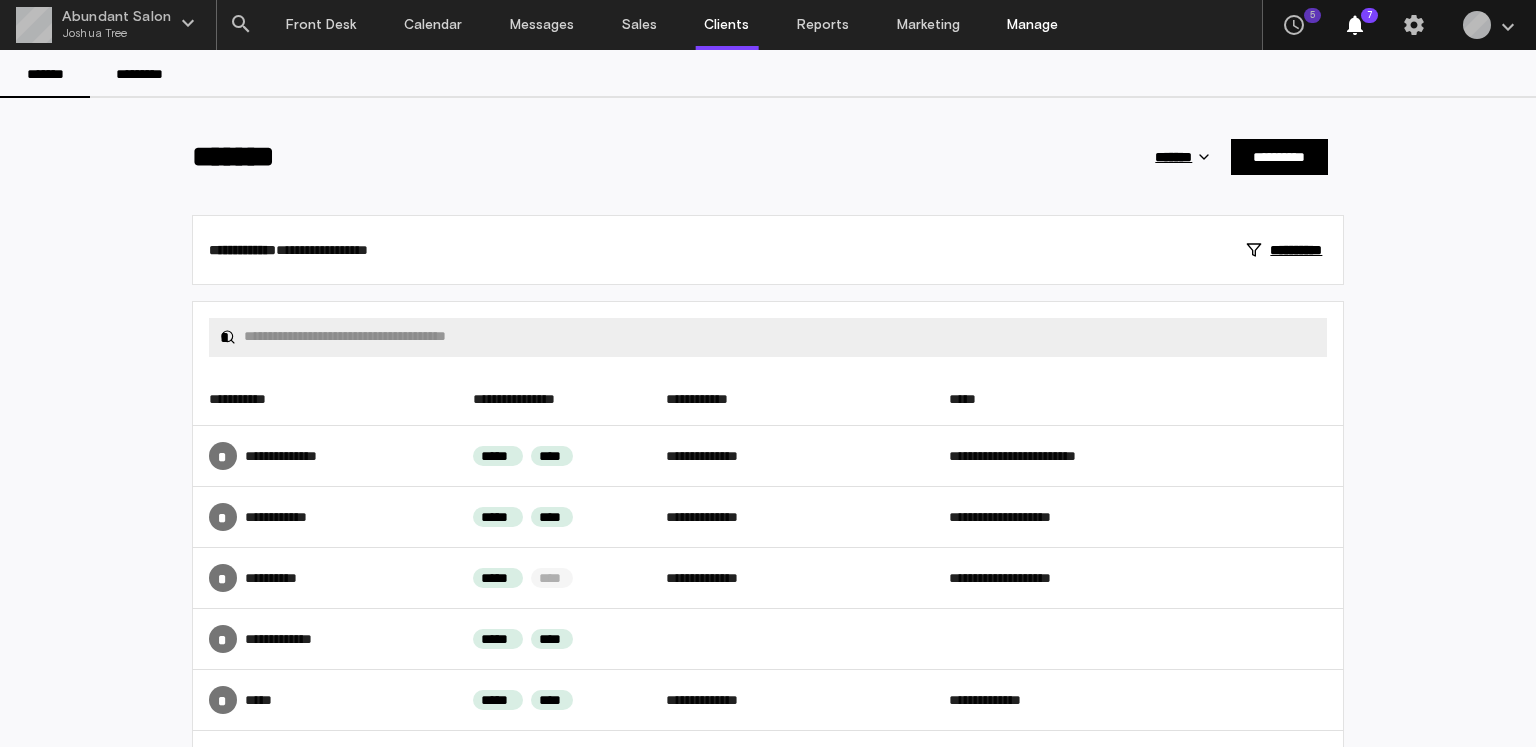 click on "Manage" at bounding box center (1033, 25) 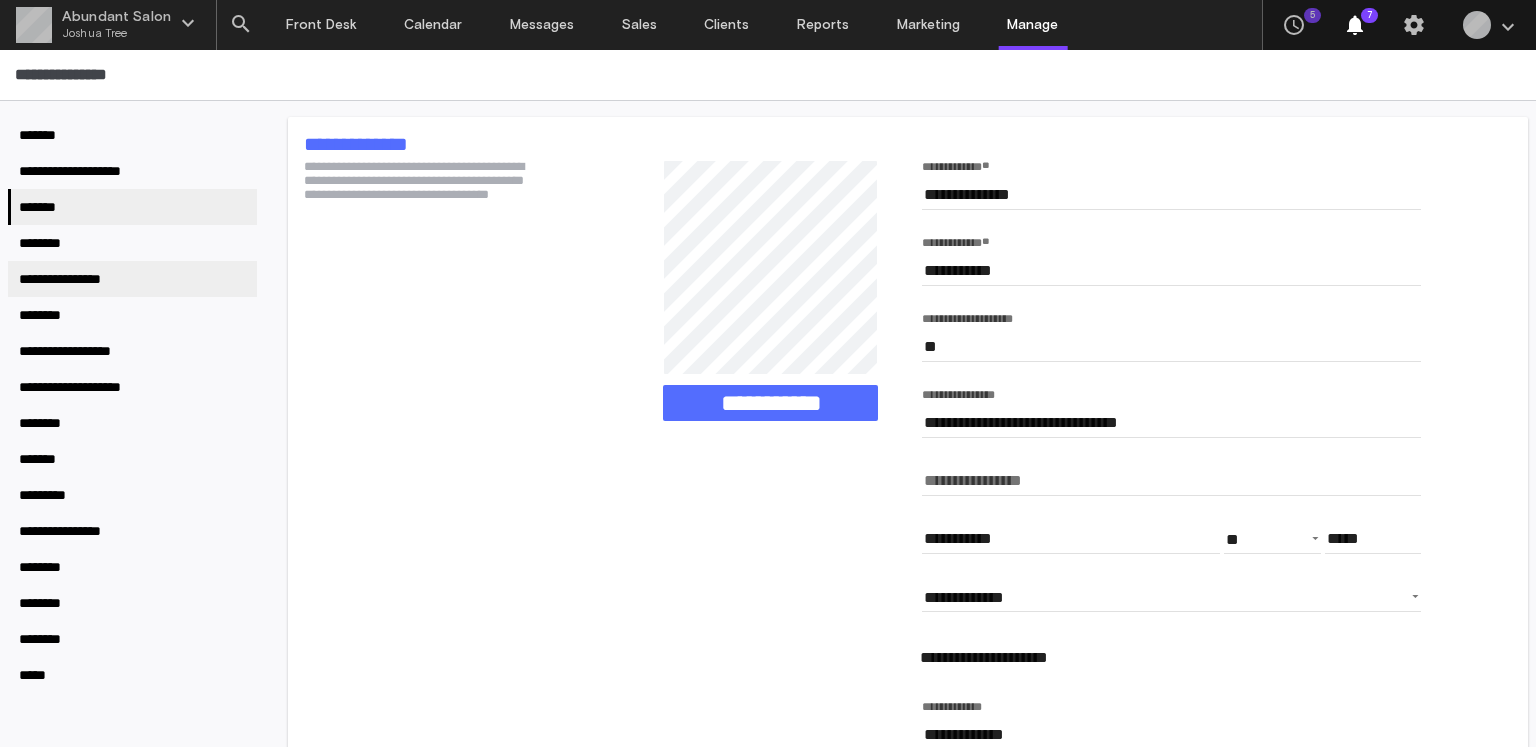 click on "**********" at bounding box center (78, 279) 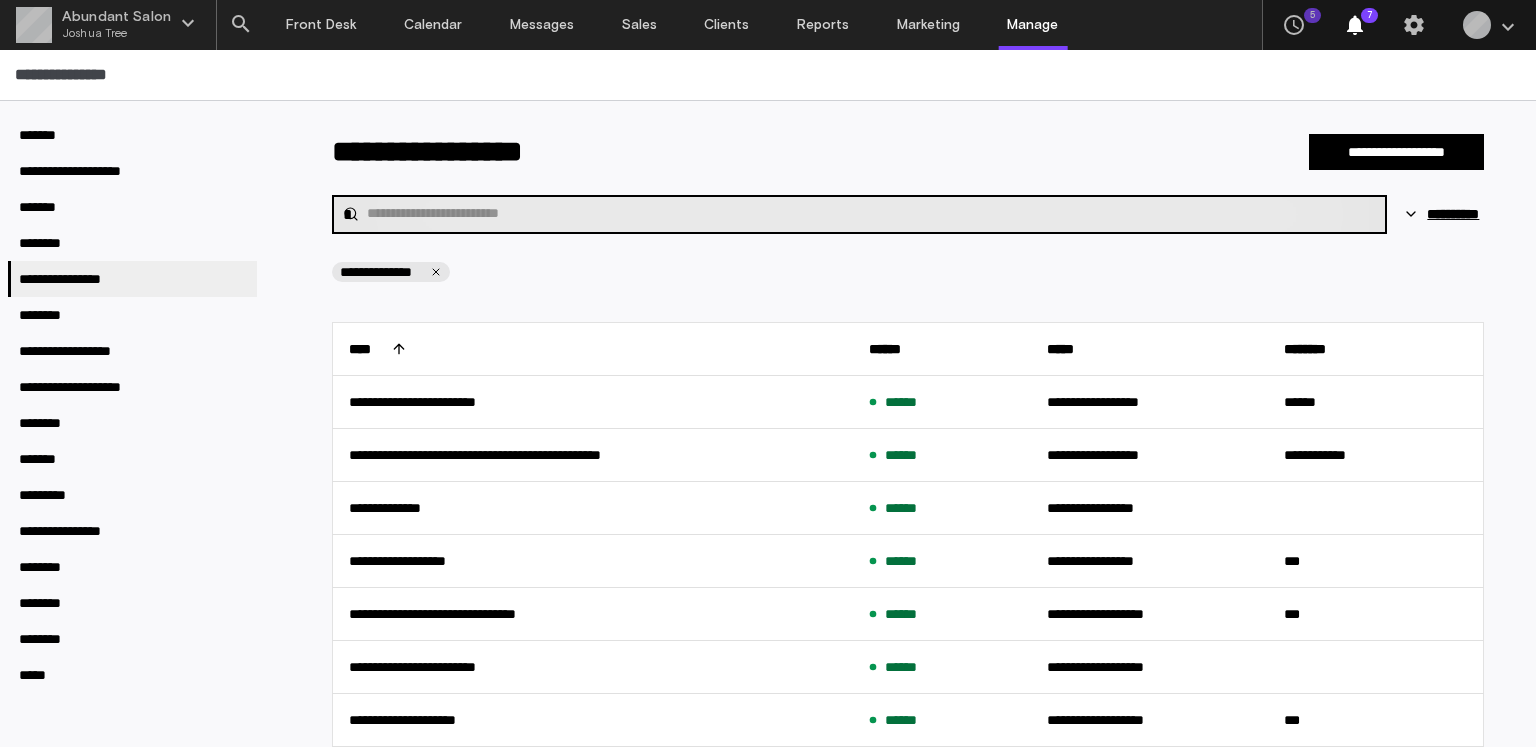 click at bounding box center (871, 214) 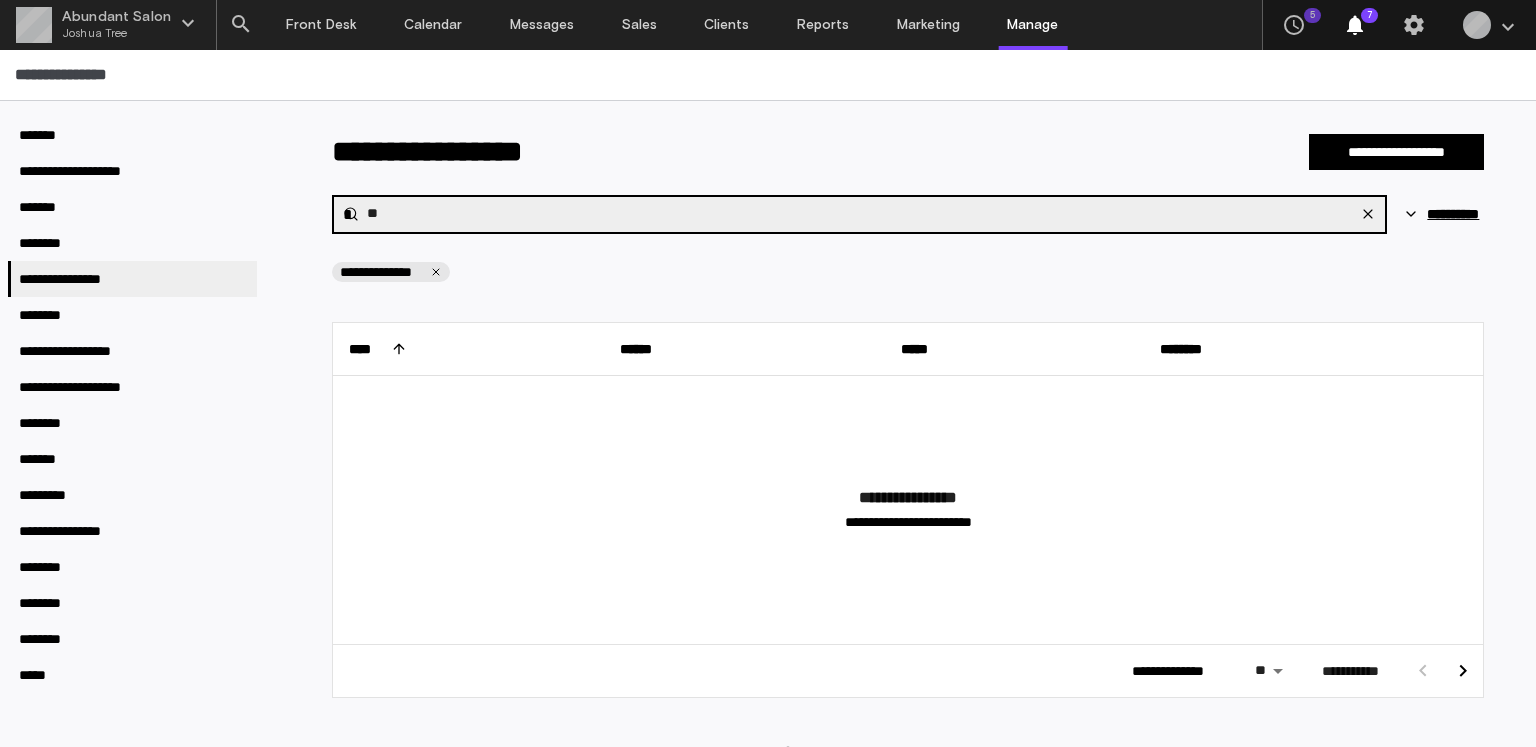 type on "**" 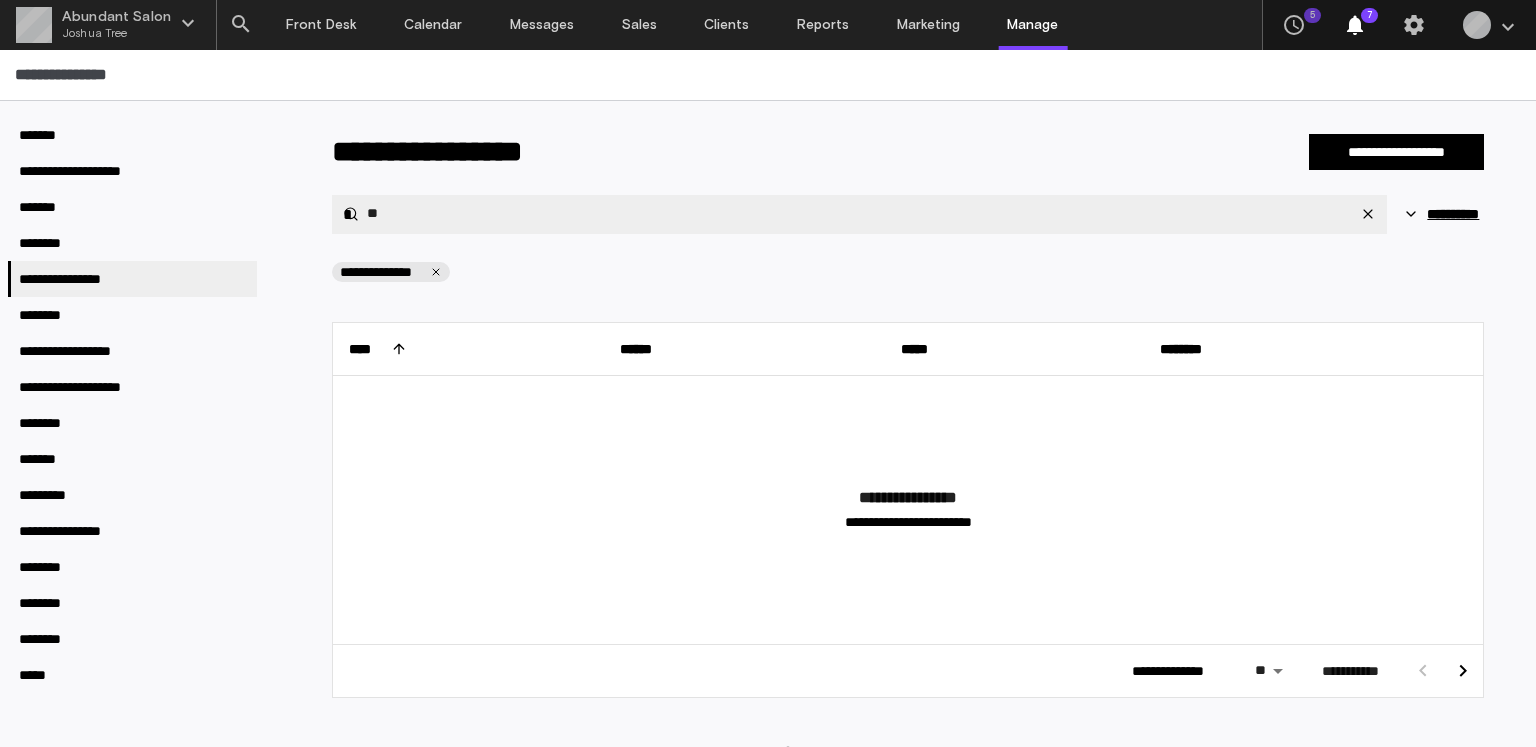 click 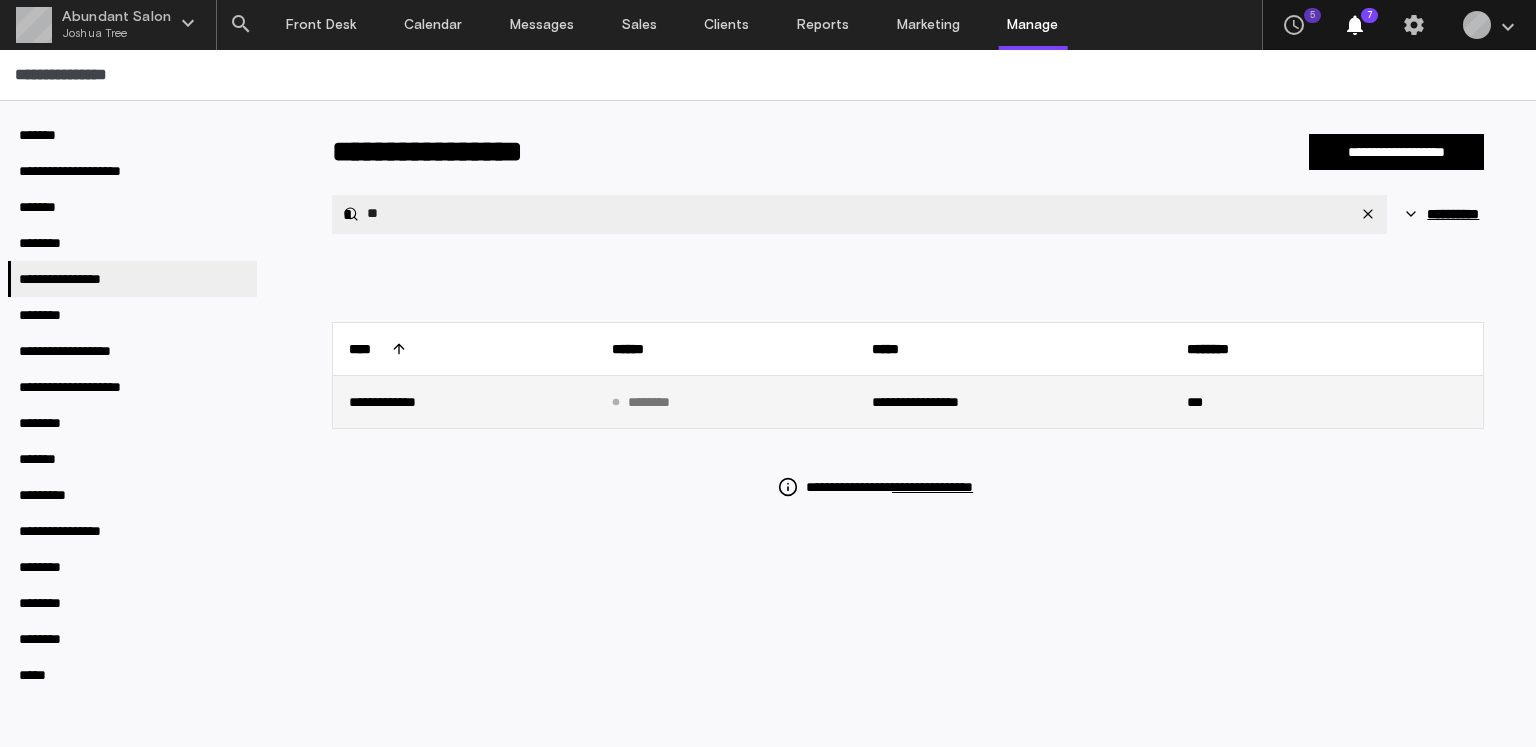 click on "**********" at bounding box center [464, 401] 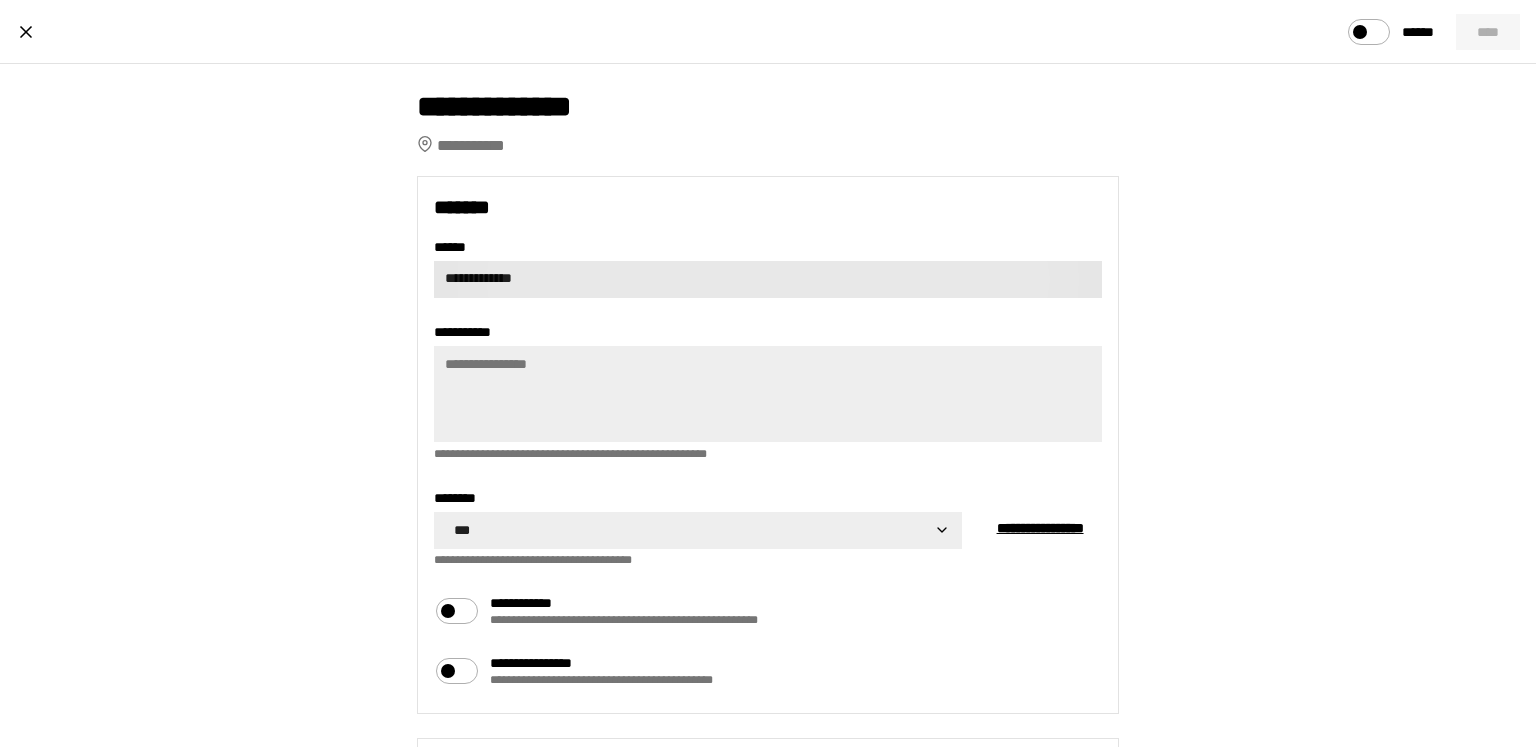 scroll, scrollTop: 3, scrollLeft: 0, axis: vertical 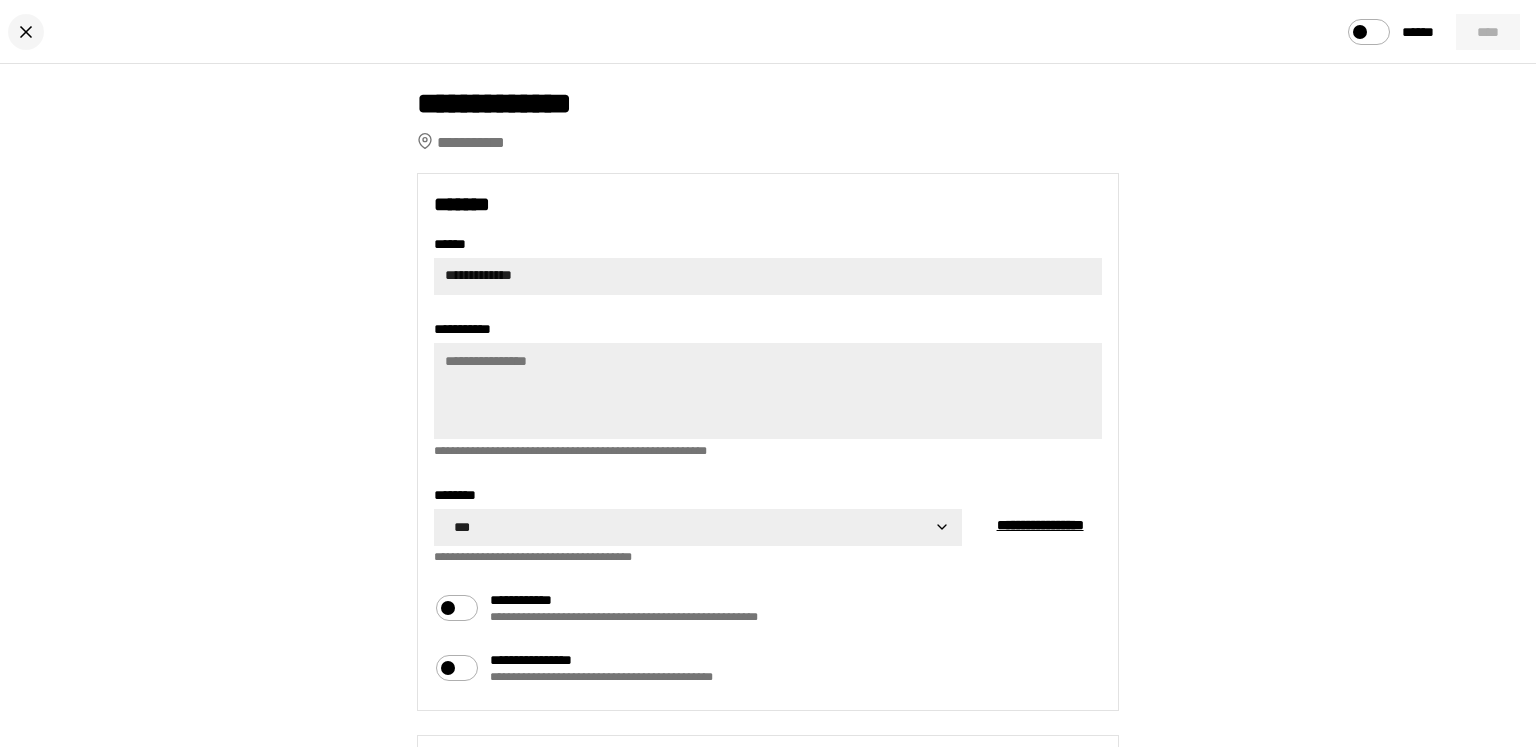 click 